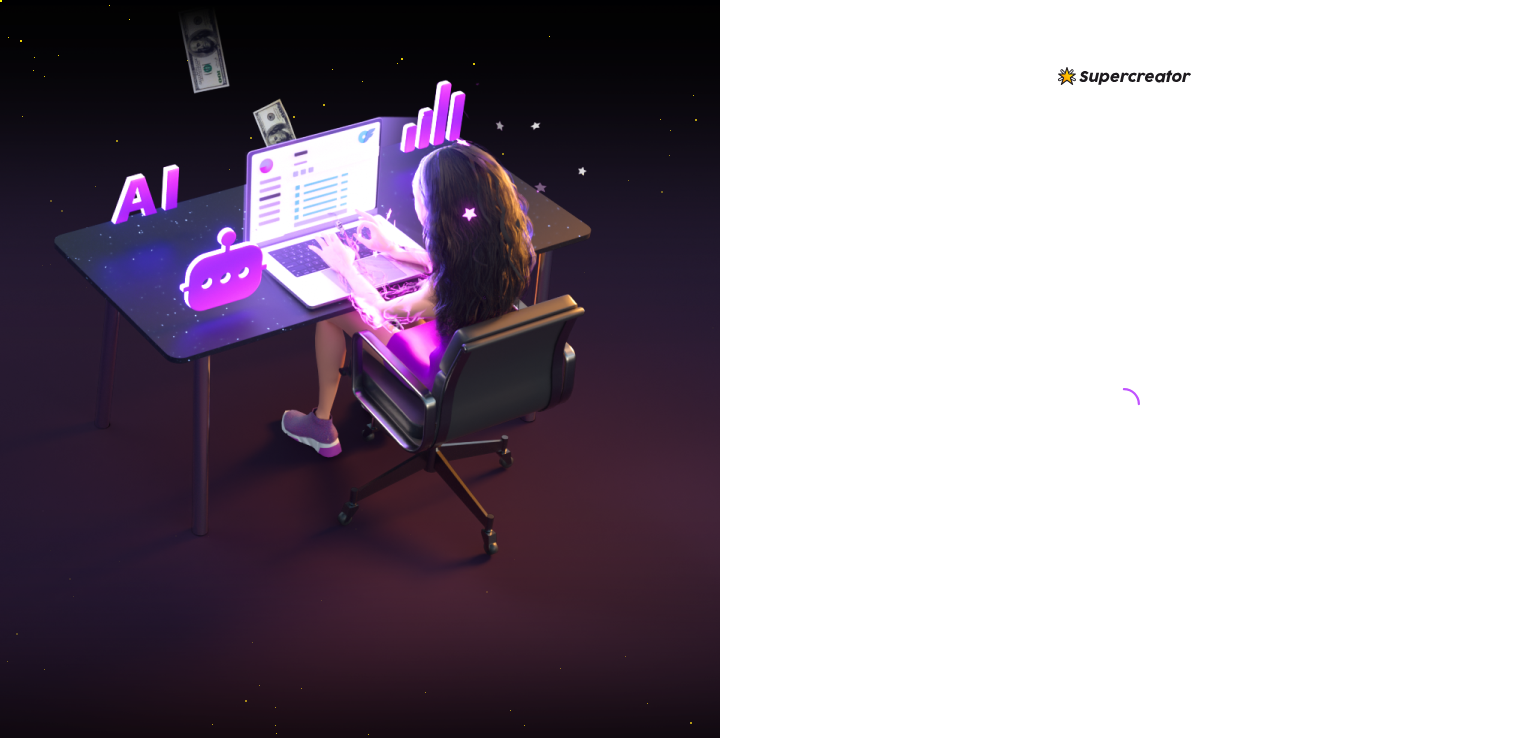 scroll, scrollTop: 0, scrollLeft: 0, axis: both 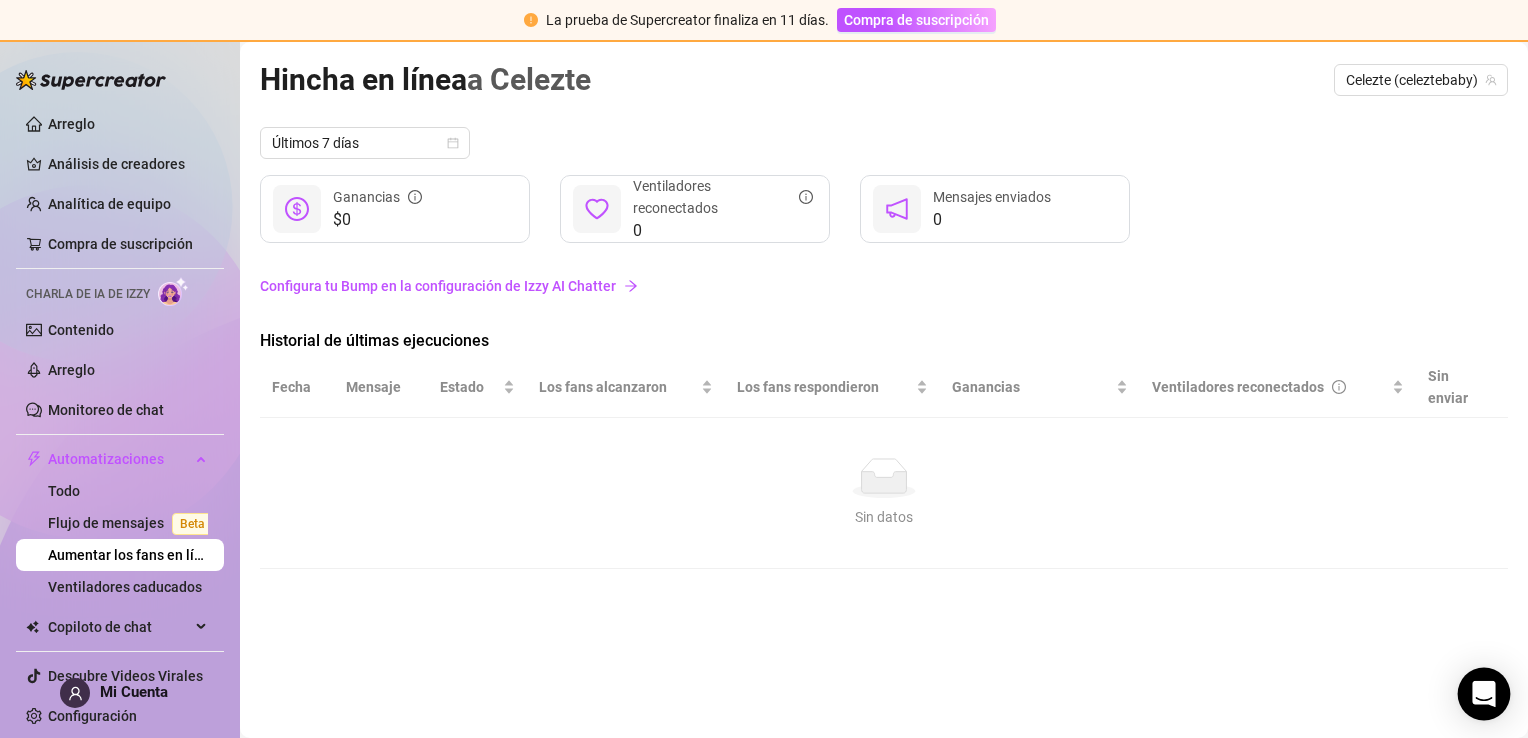 click 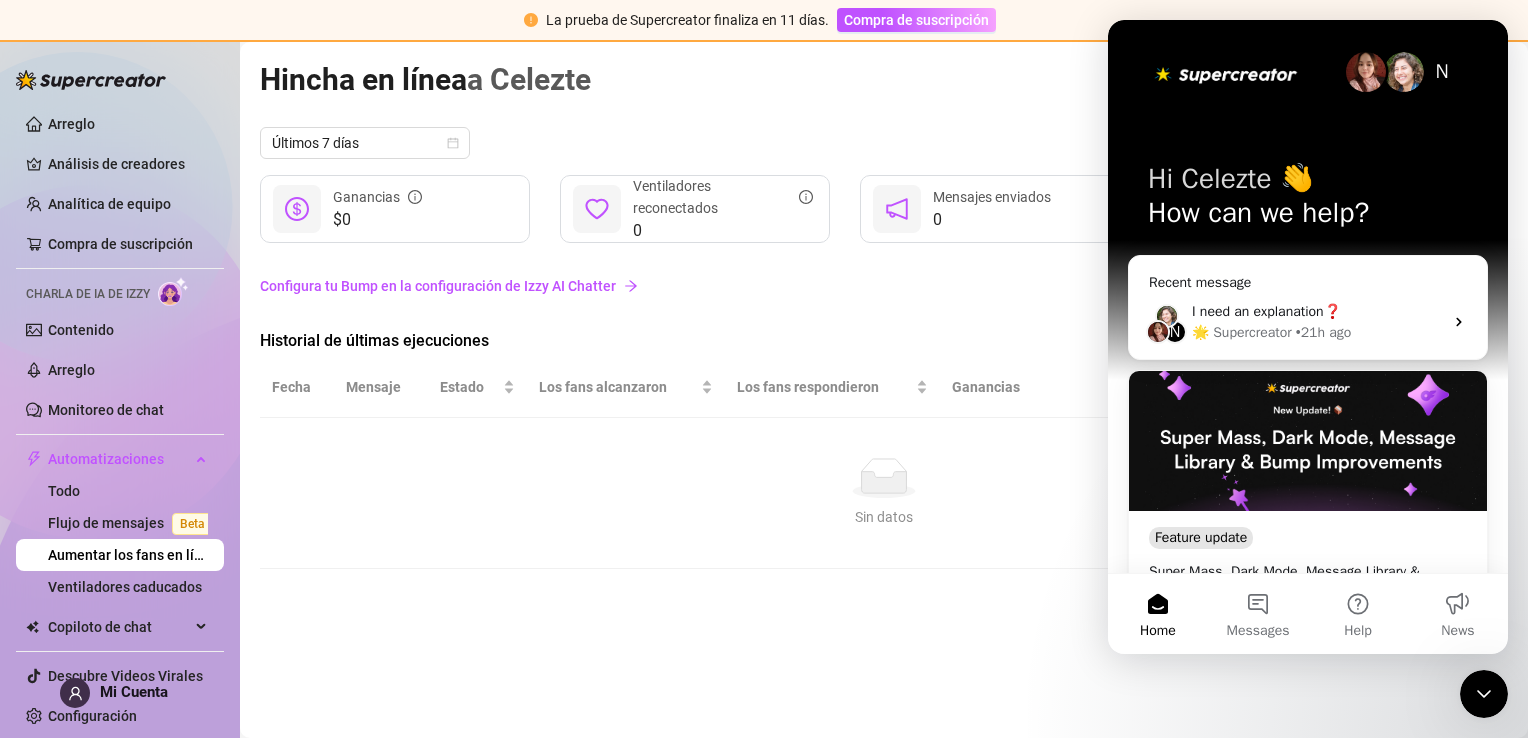 scroll, scrollTop: 0, scrollLeft: 0, axis: both 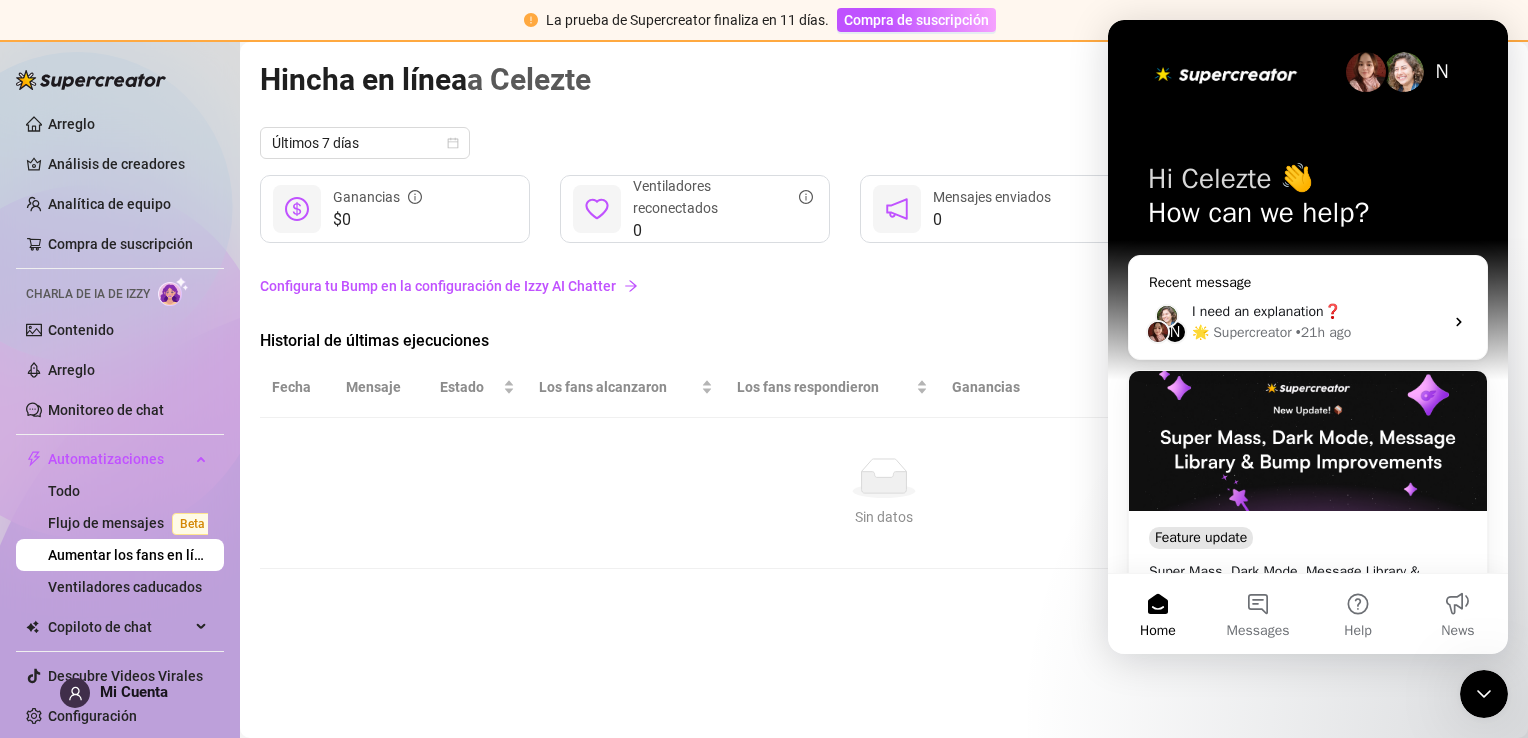 click on "N I need an explanation❓ 🌟 Supercreator •  hace [TIME]" at bounding box center [1308, 322] 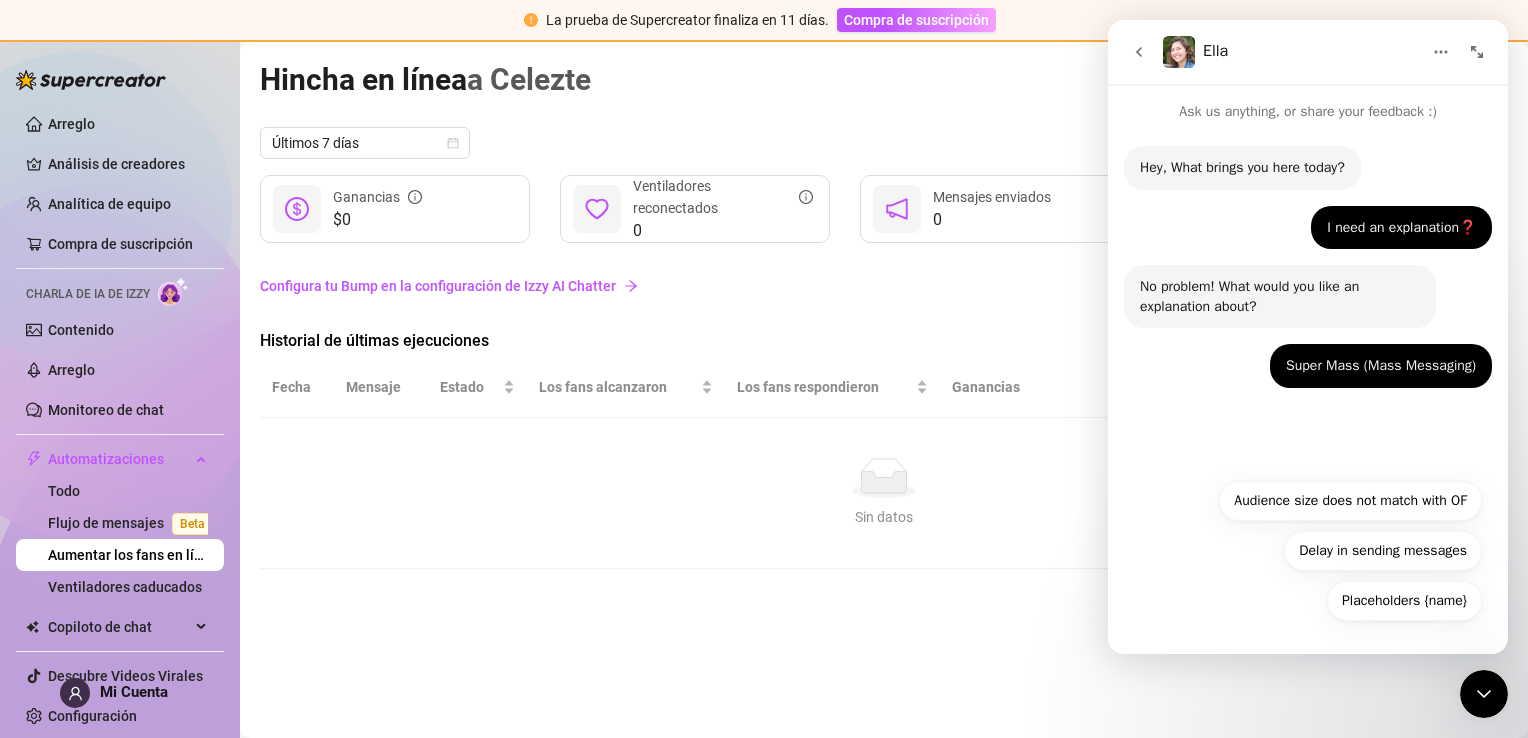 click 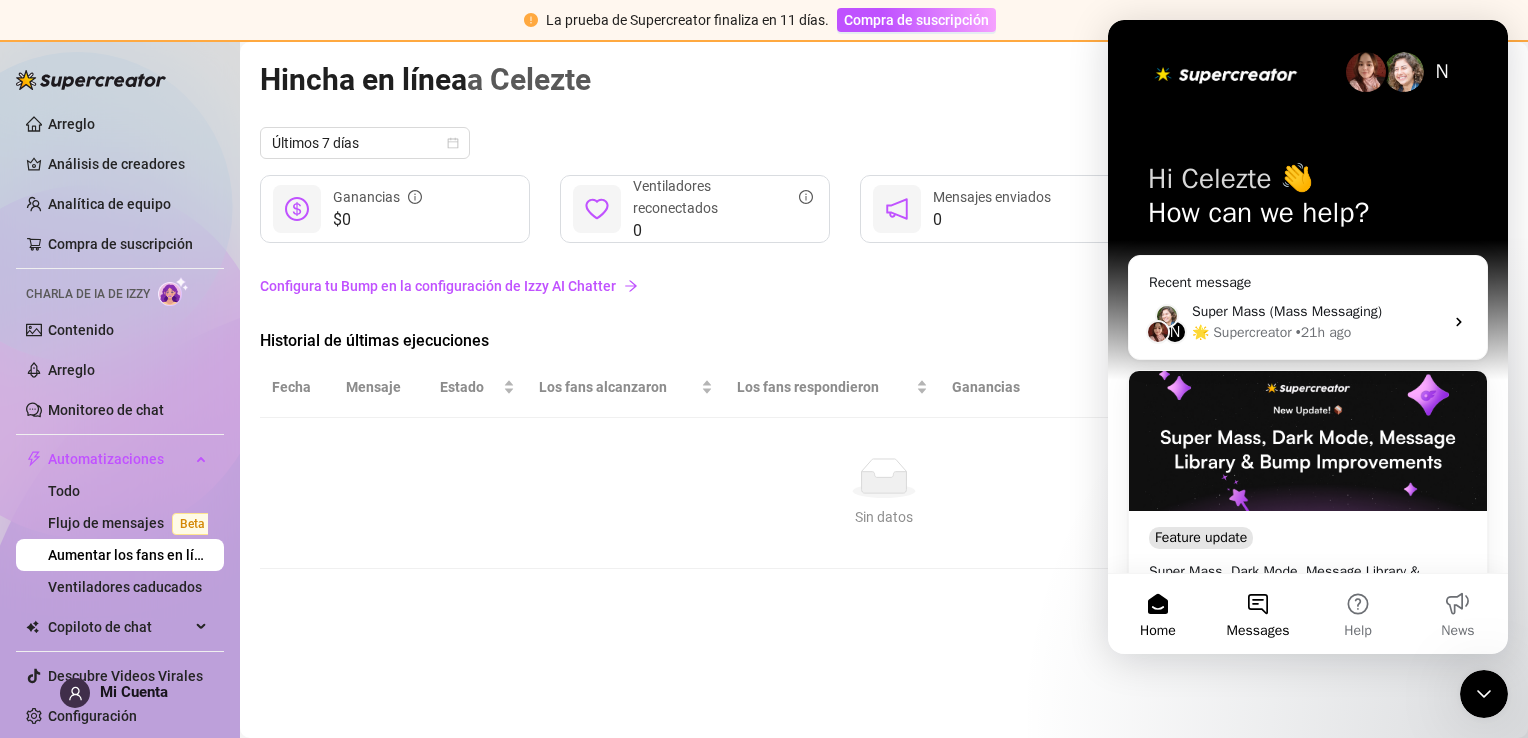 click on "Messages" at bounding box center [1258, 614] 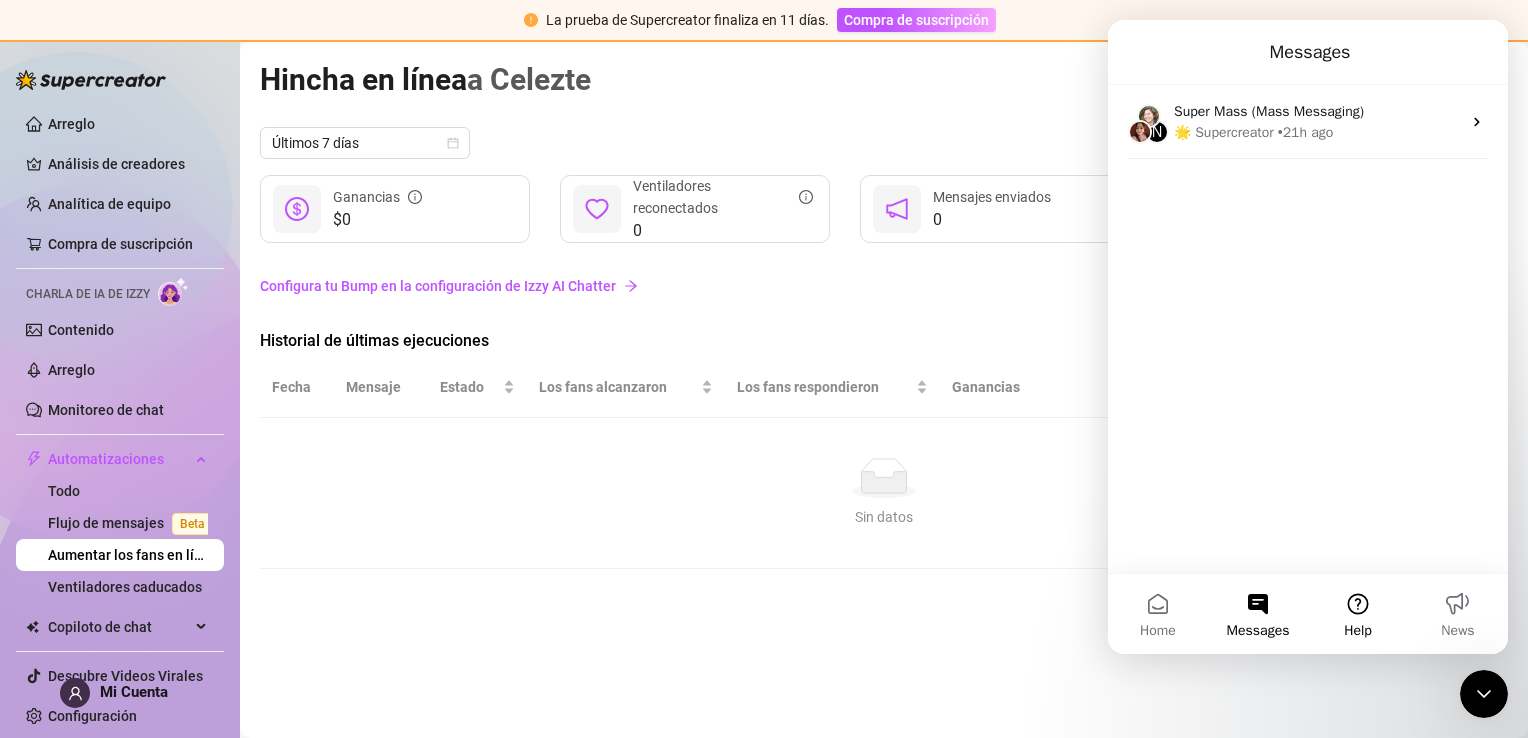 click on "Help" at bounding box center [1358, 614] 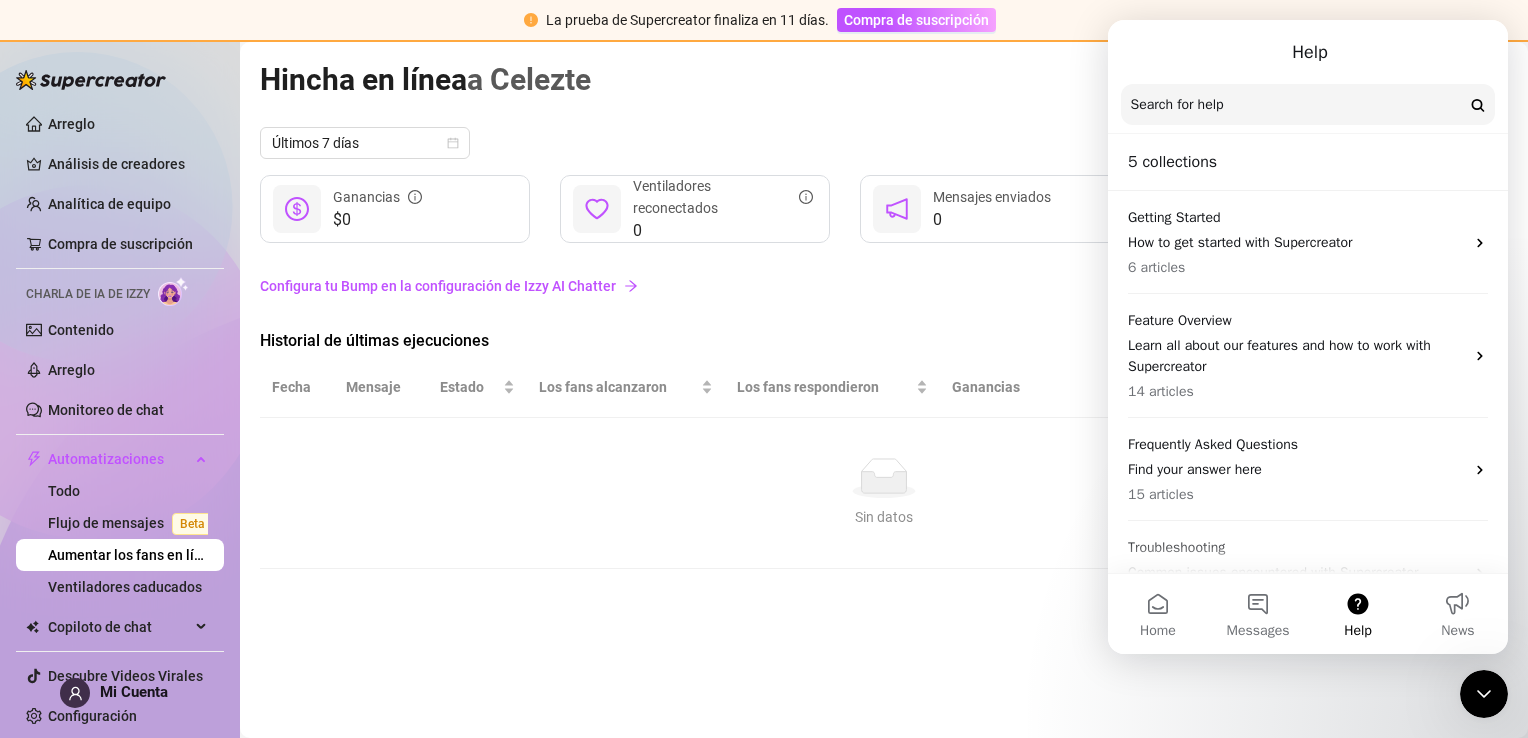 click on "Search for help" at bounding box center [1308, 105] 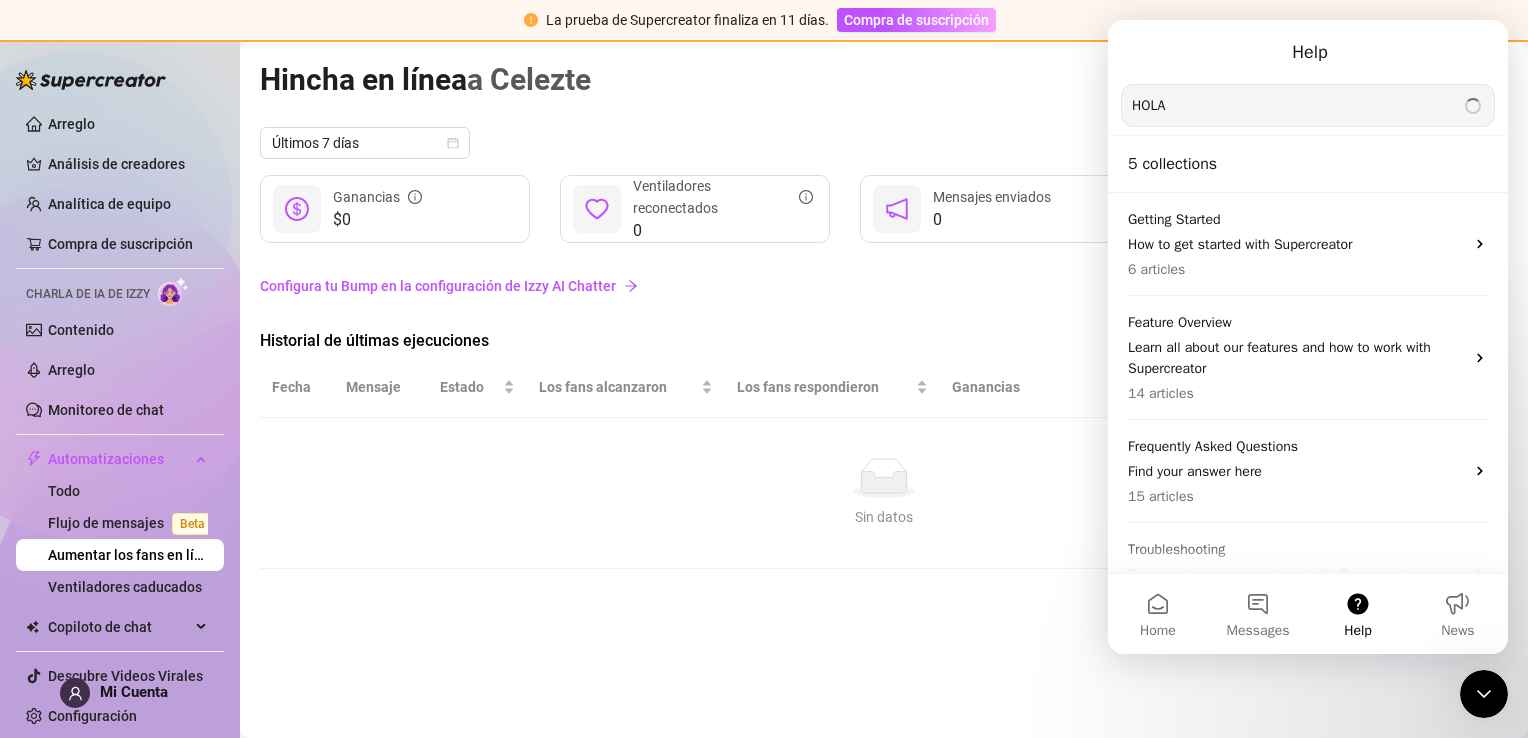 type on "HOLA" 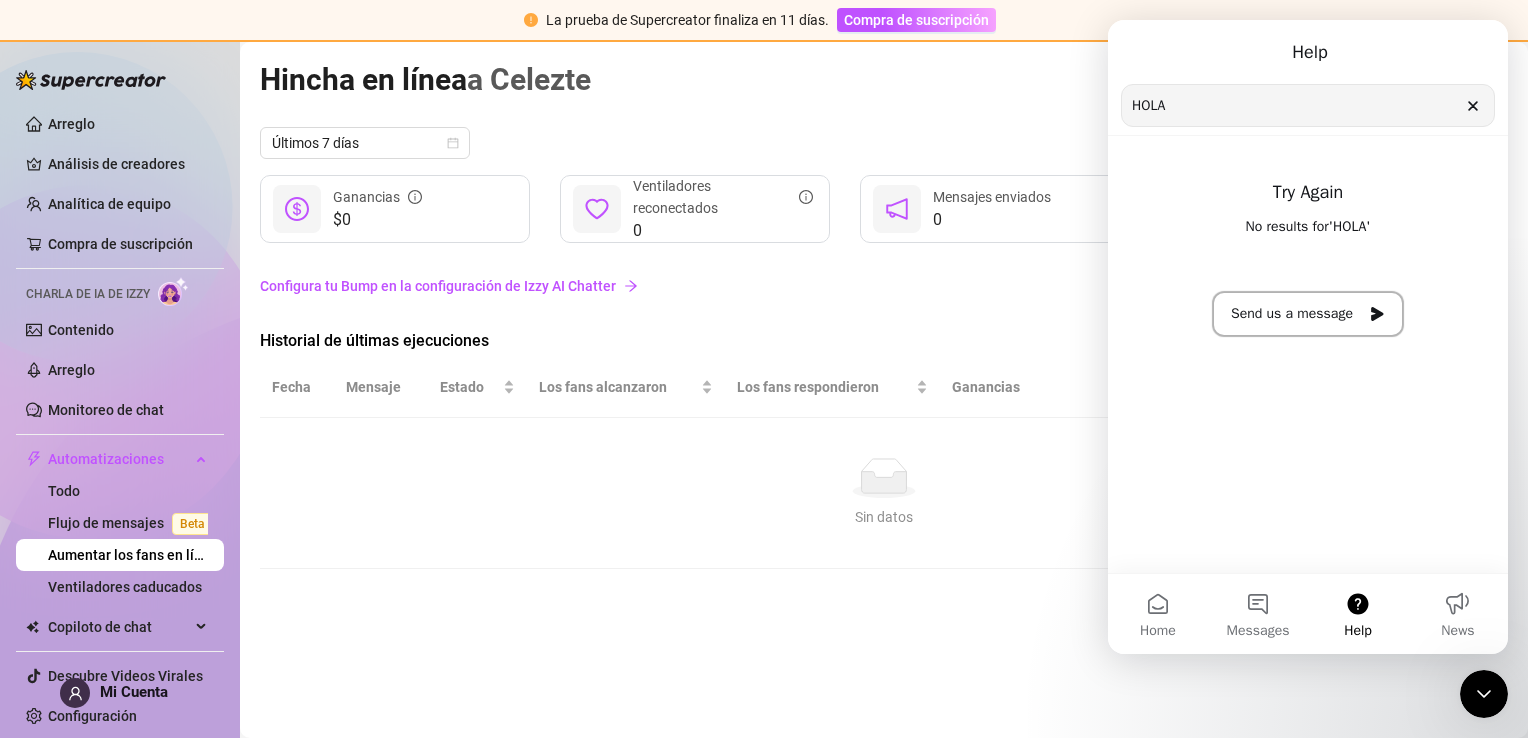 click on "Send us a message" at bounding box center [1308, 314] 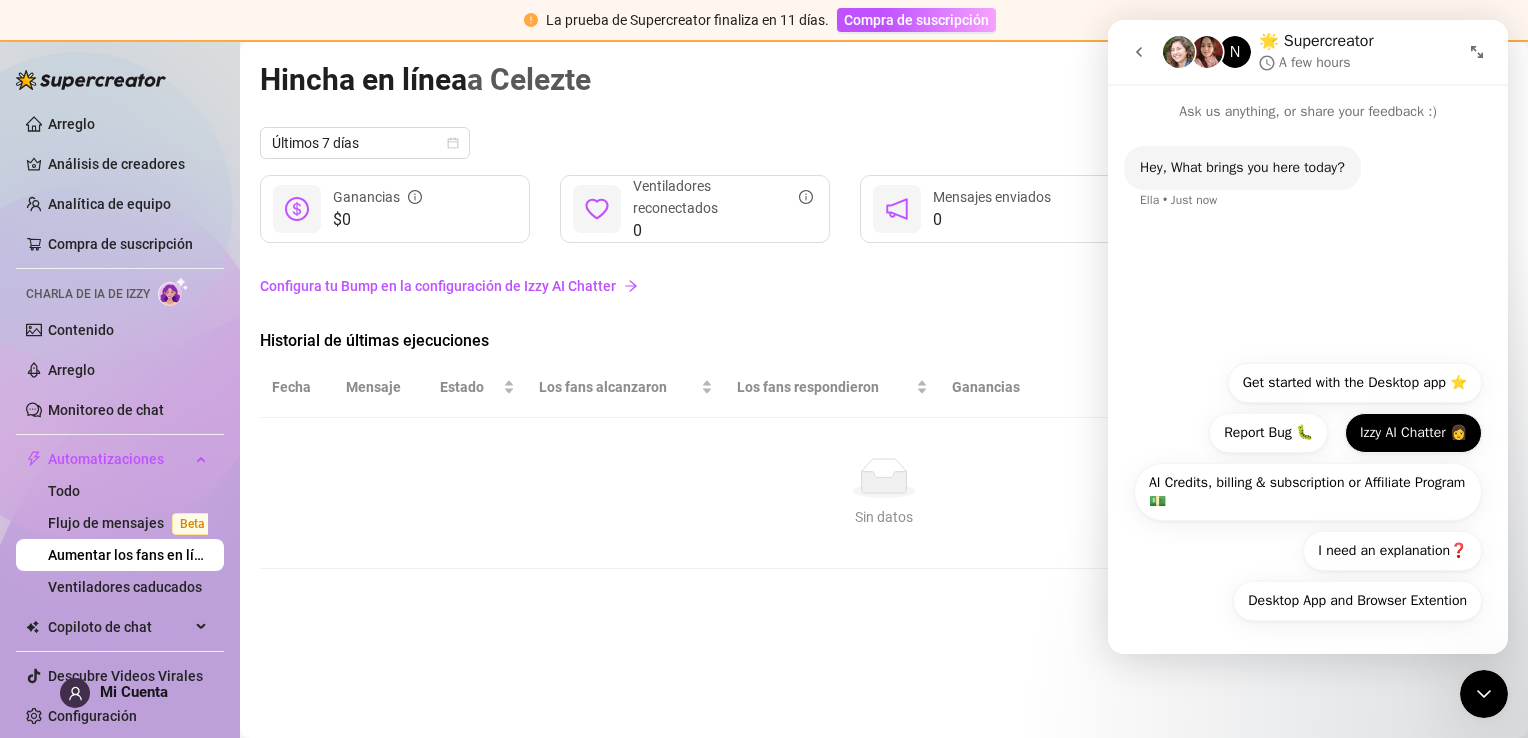 click on "Izzy AI Chatter 👩" at bounding box center (1413, 433) 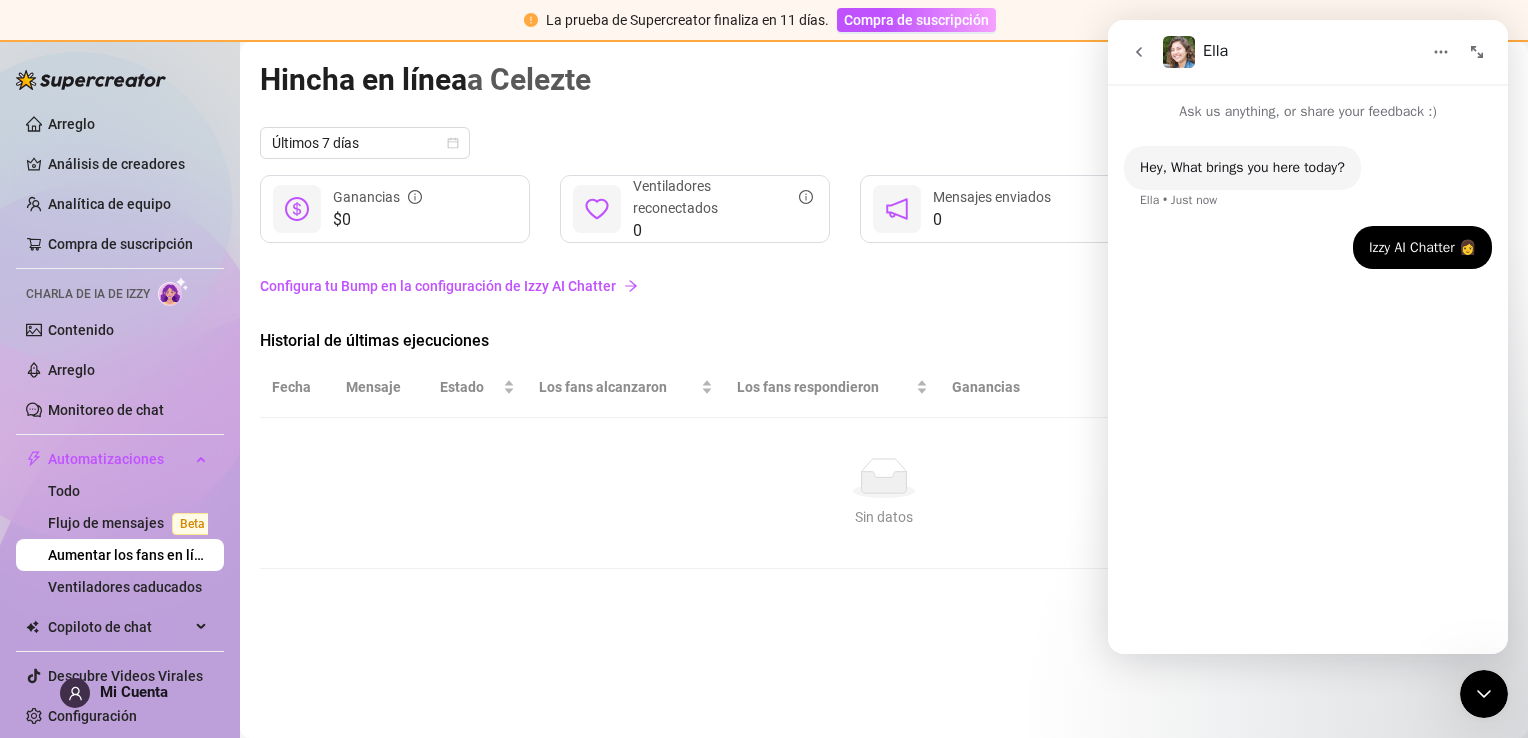 click at bounding box center [1484, 694] 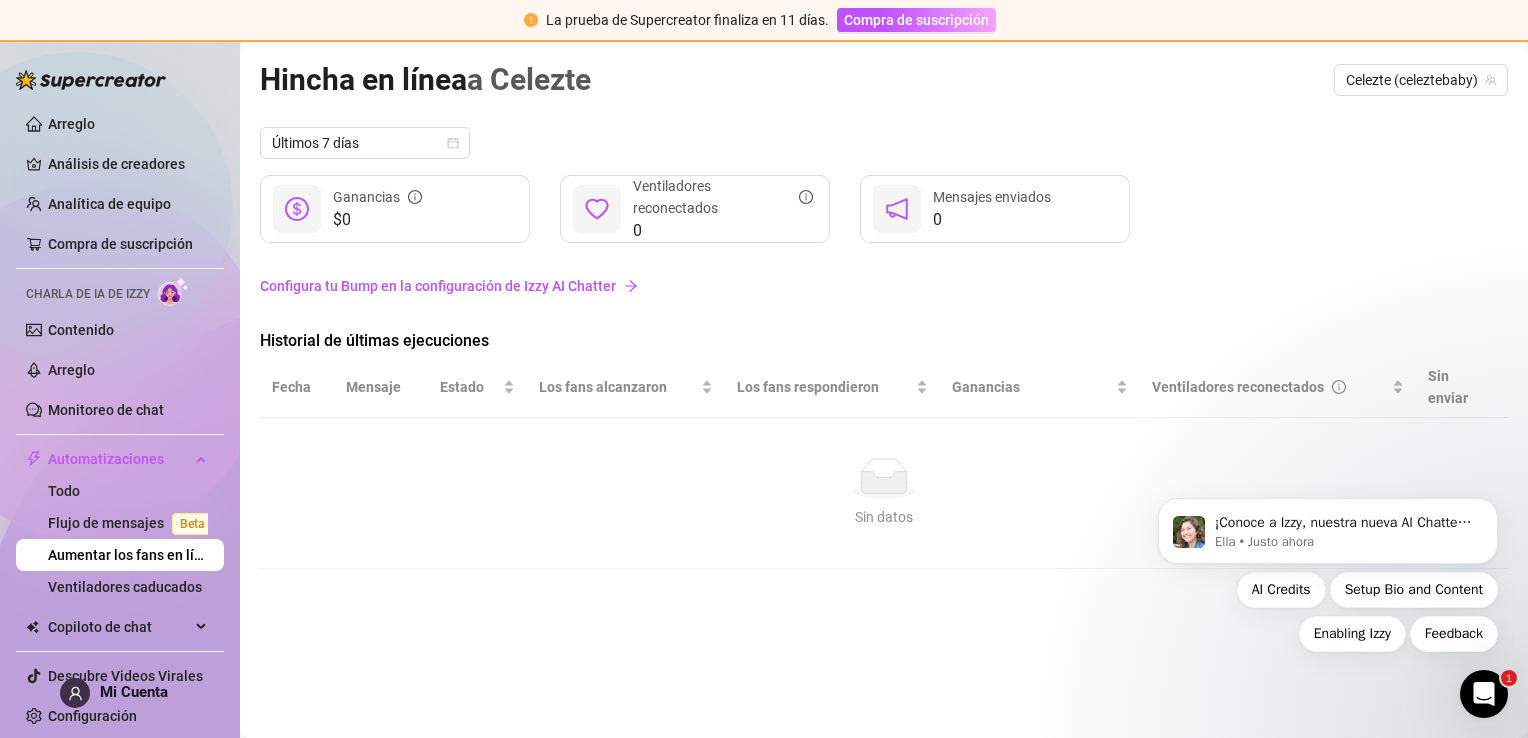 scroll, scrollTop: 0, scrollLeft: 0, axis: both 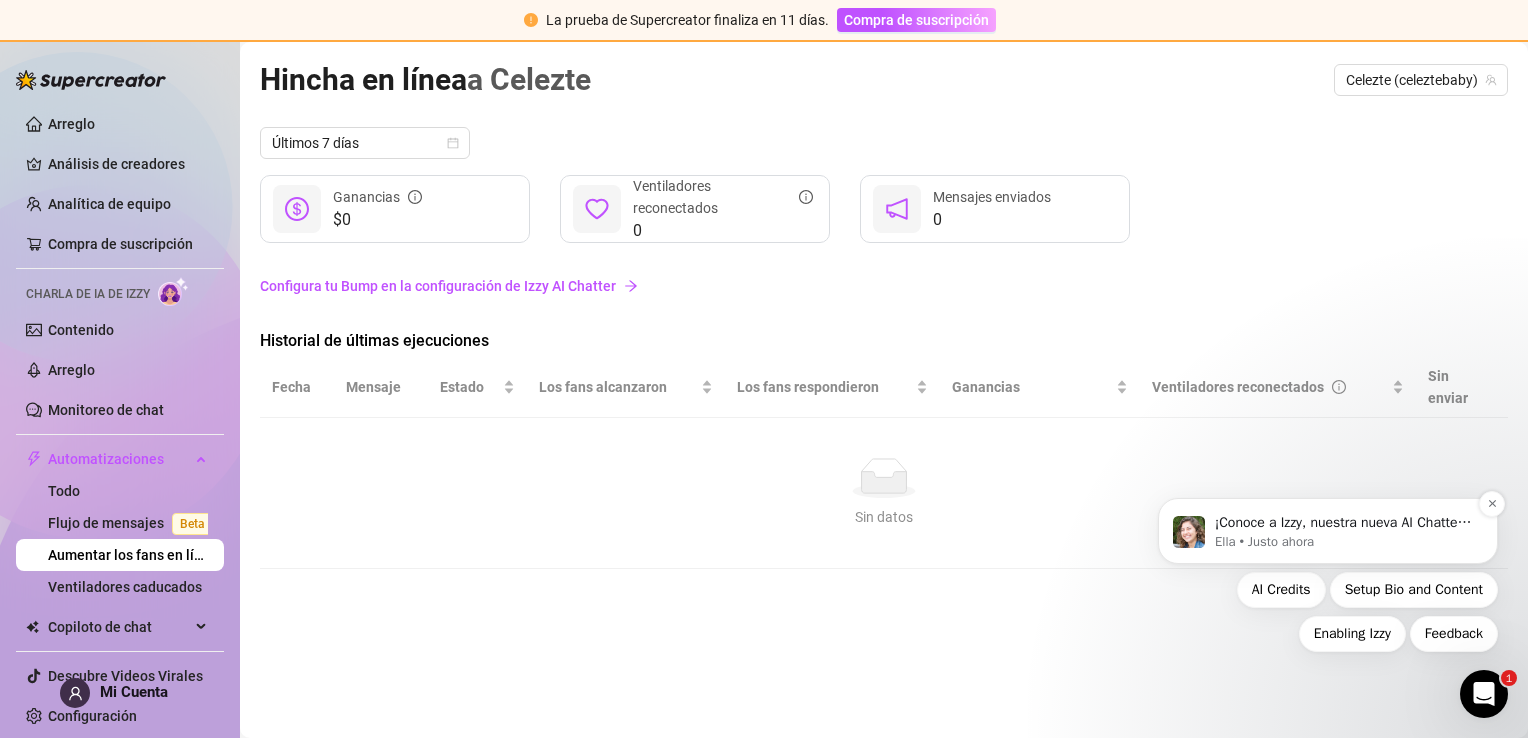 click on "Ella • Justo ahora" at bounding box center [1344, 542] 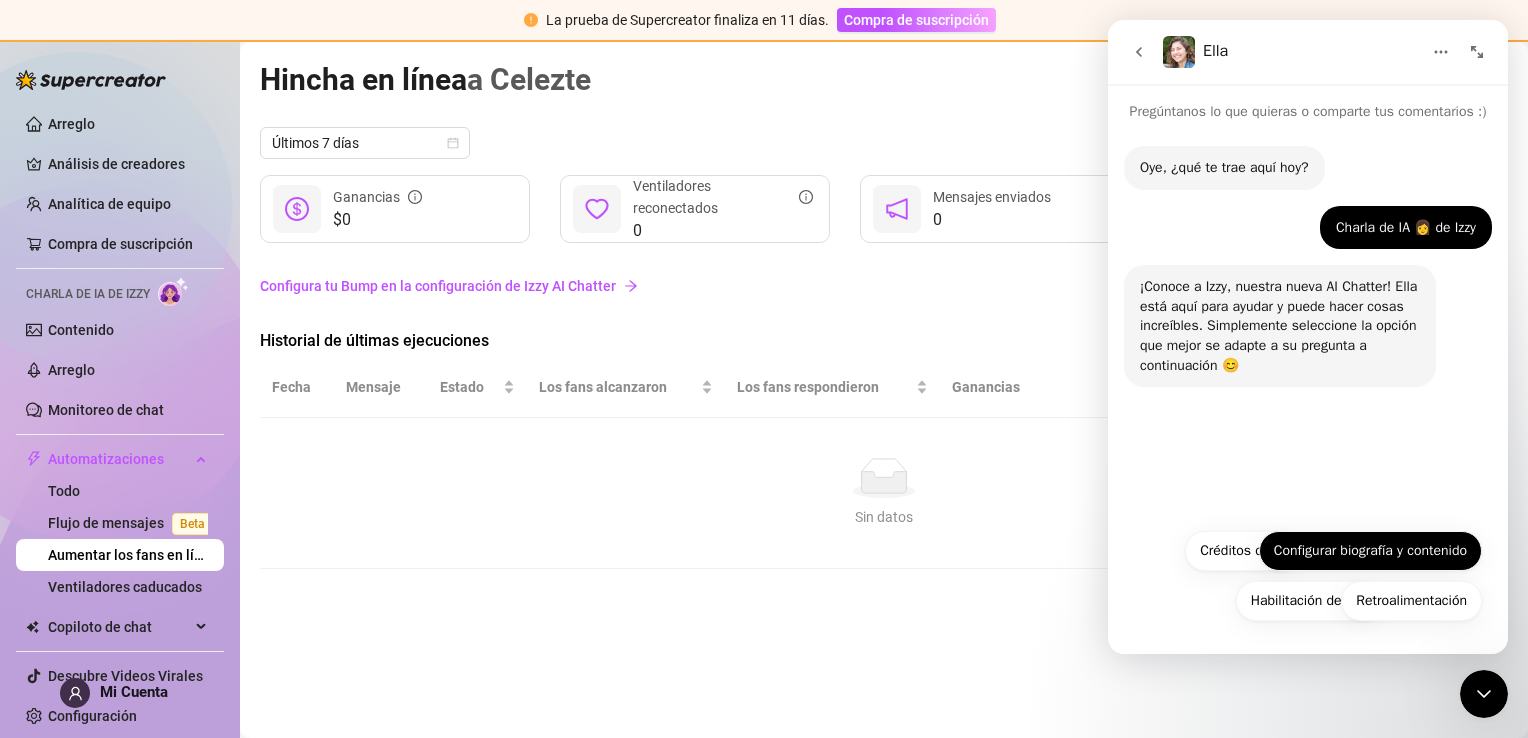 click on "Configurar biografía y contenido" at bounding box center [1370, 551] 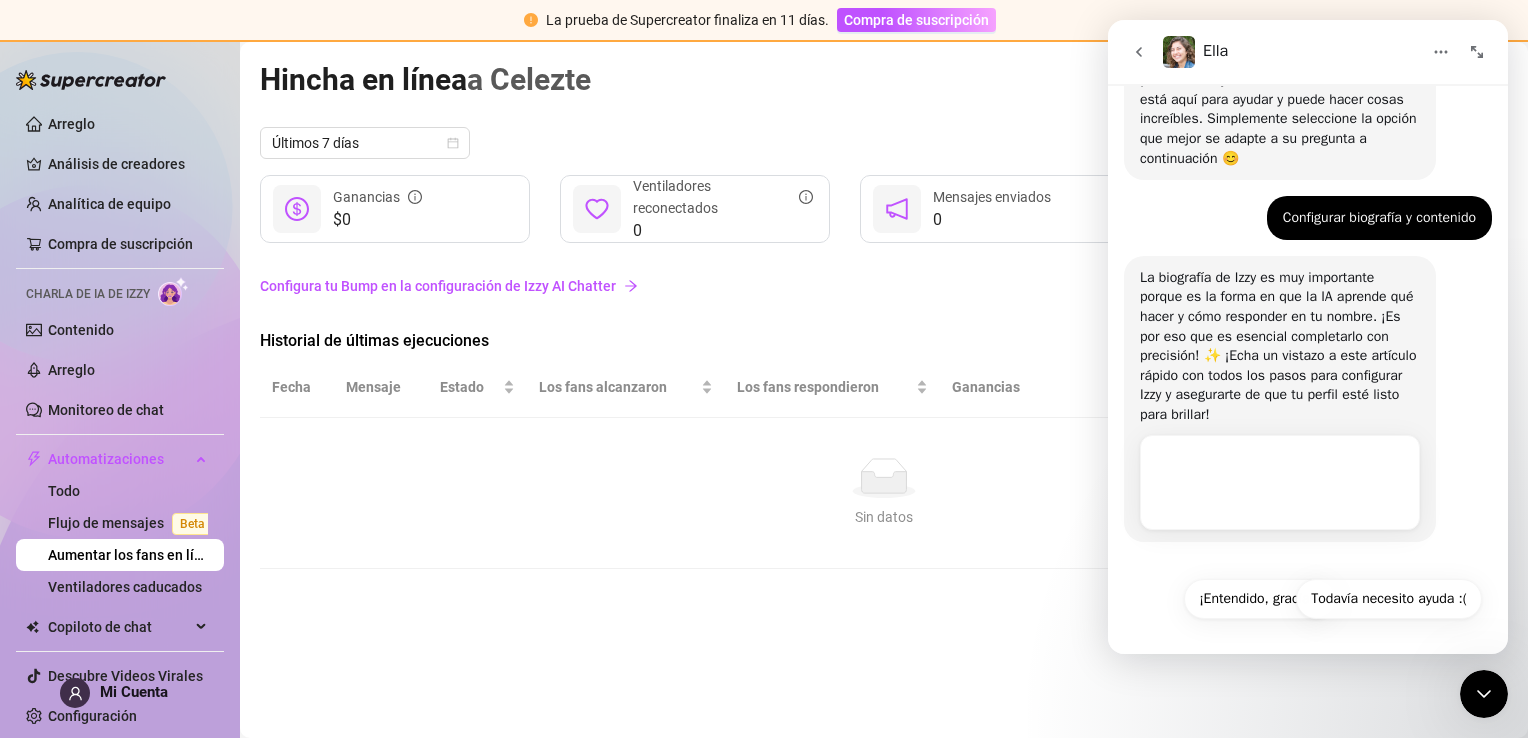 scroll, scrollTop: 227, scrollLeft: 0, axis: vertical 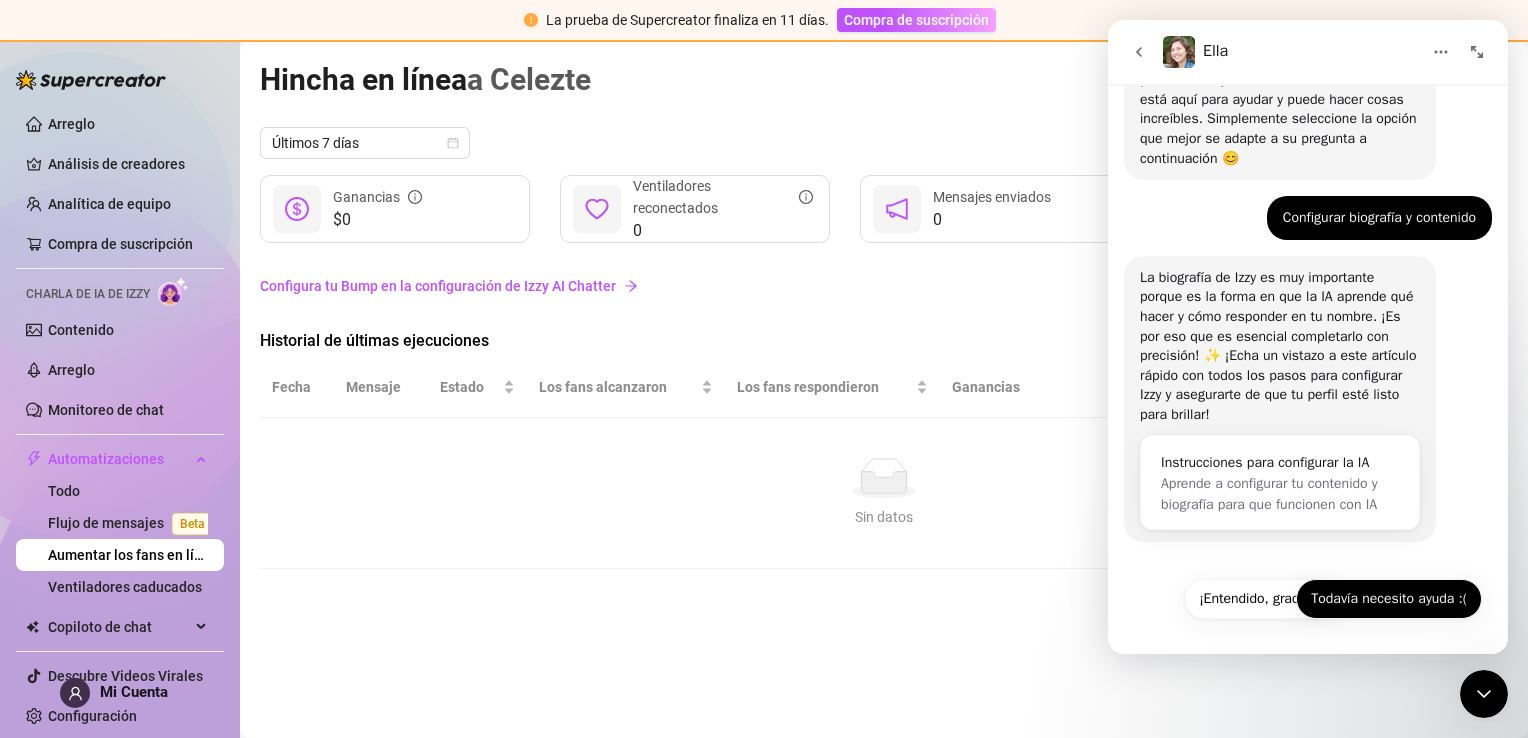 click on "Todavía necesito ayuda :(" at bounding box center [1389, 599] 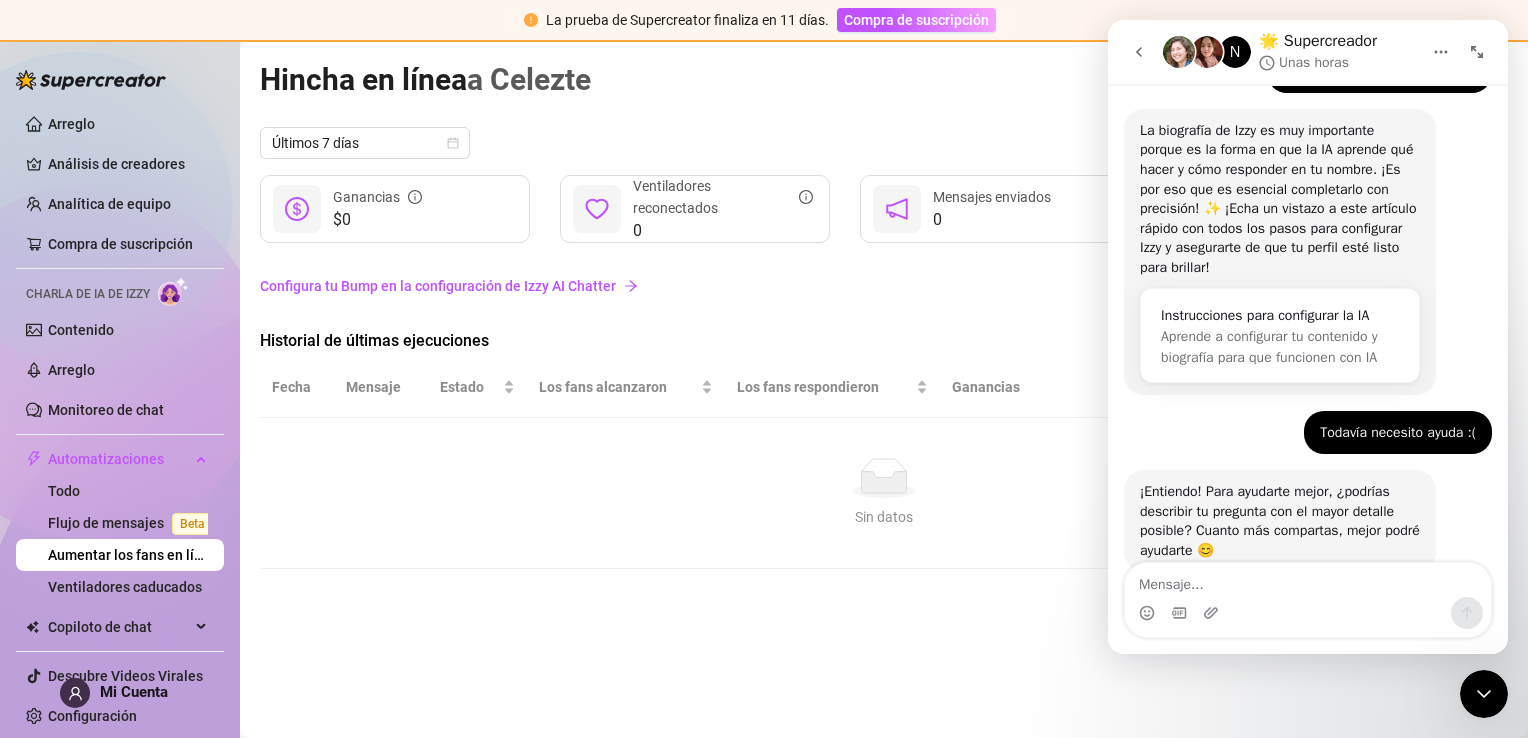 scroll, scrollTop: 425, scrollLeft: 0, axis: vertical 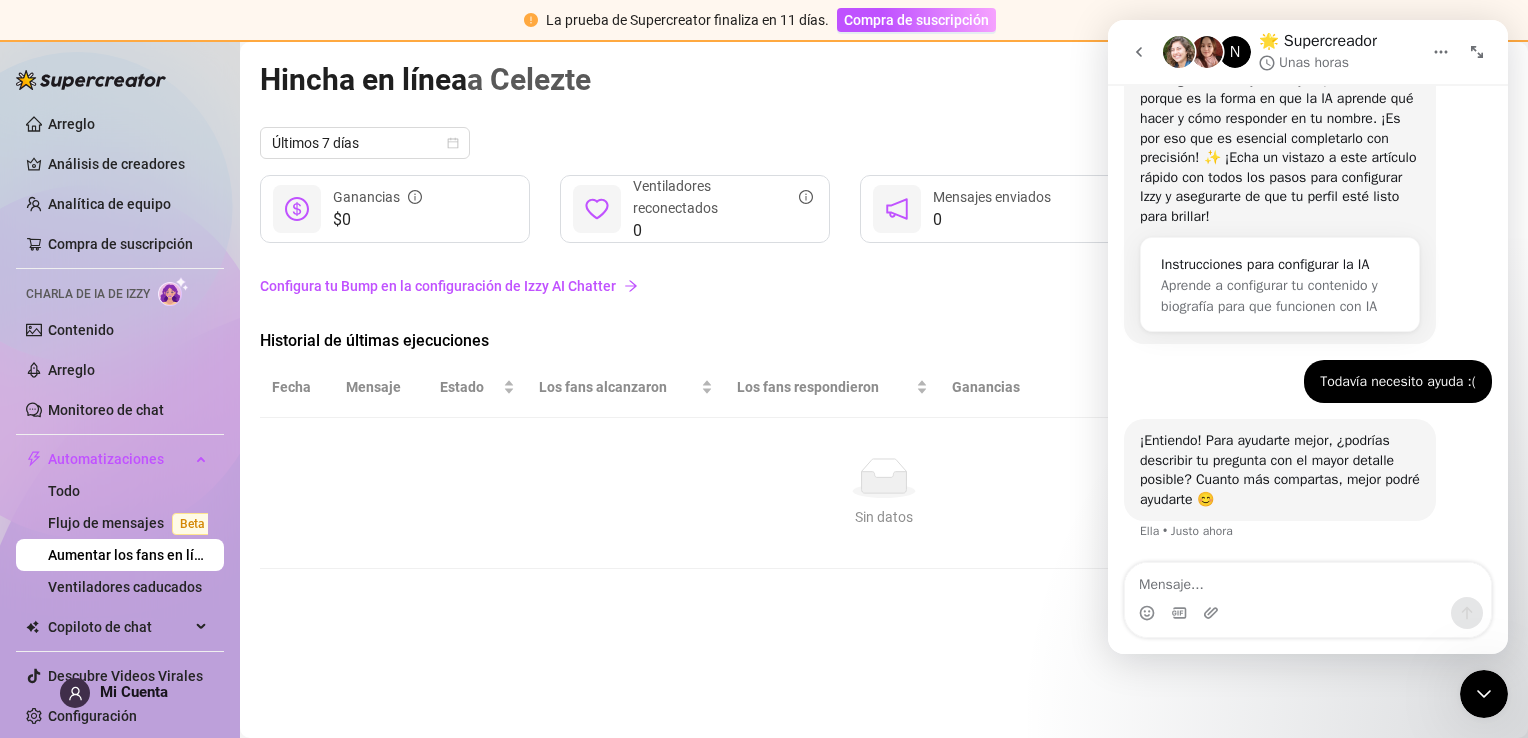click at bounding box center (1308, 580) 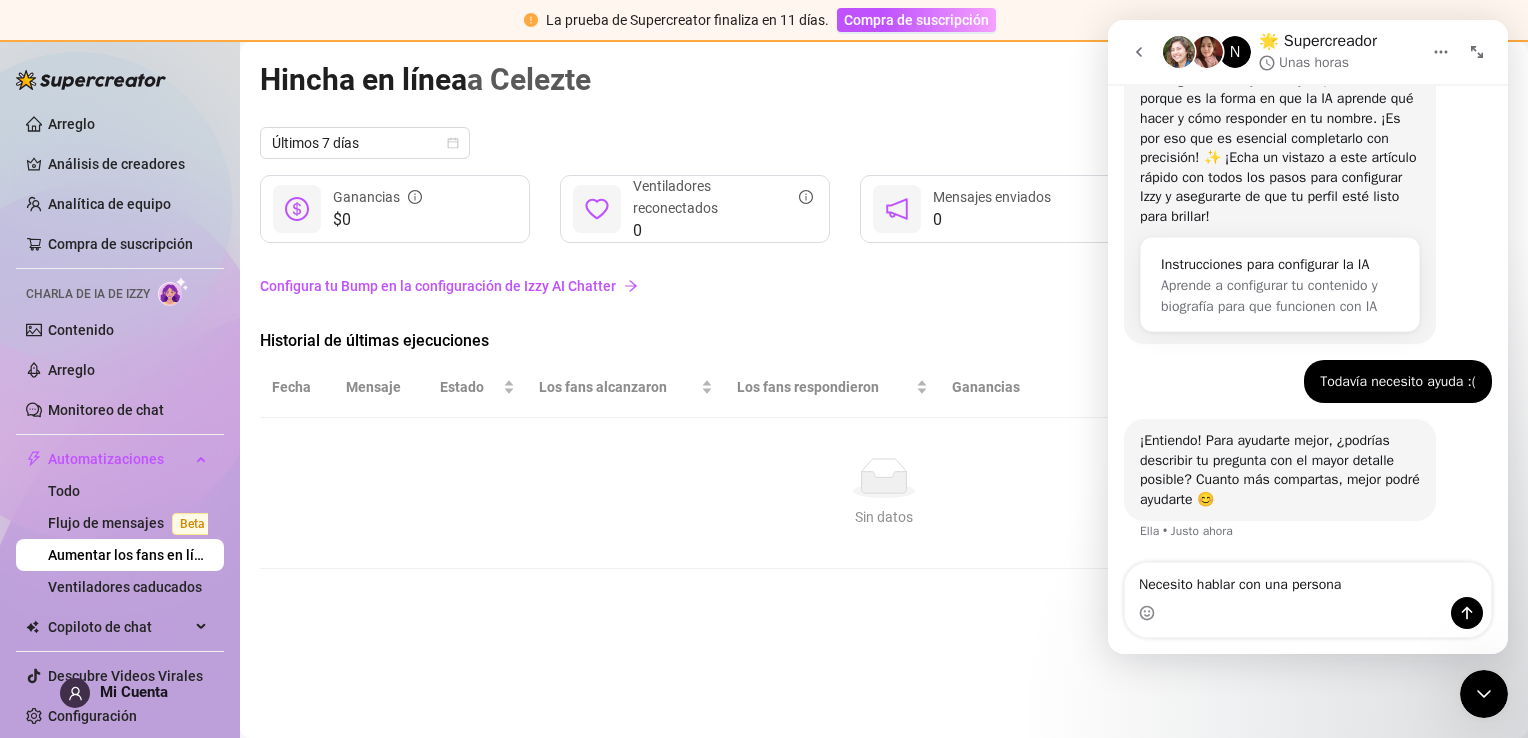 type on "Necesito hablar con una persona" 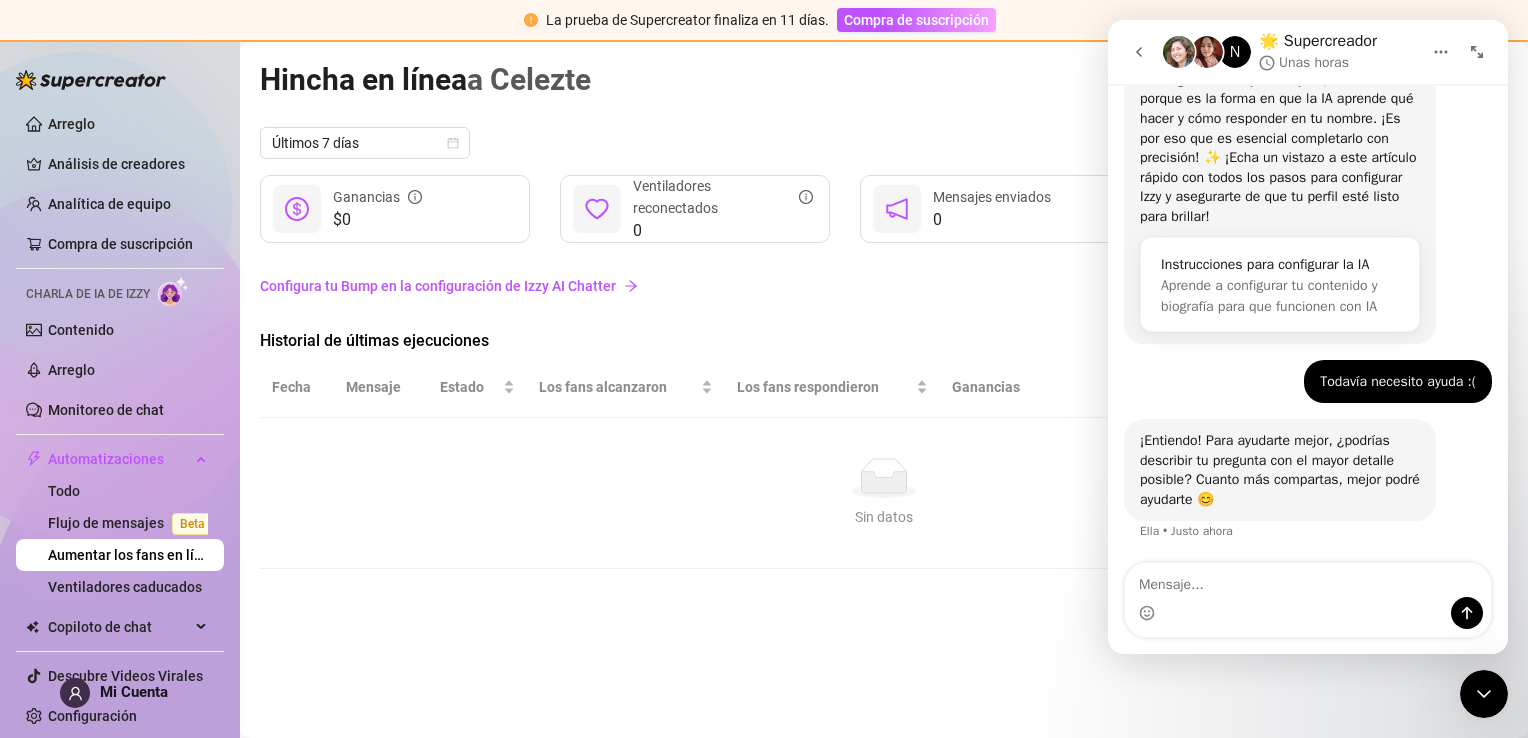 scroll, scrollTop: 484, scrollLeft: 0, axis: vertical 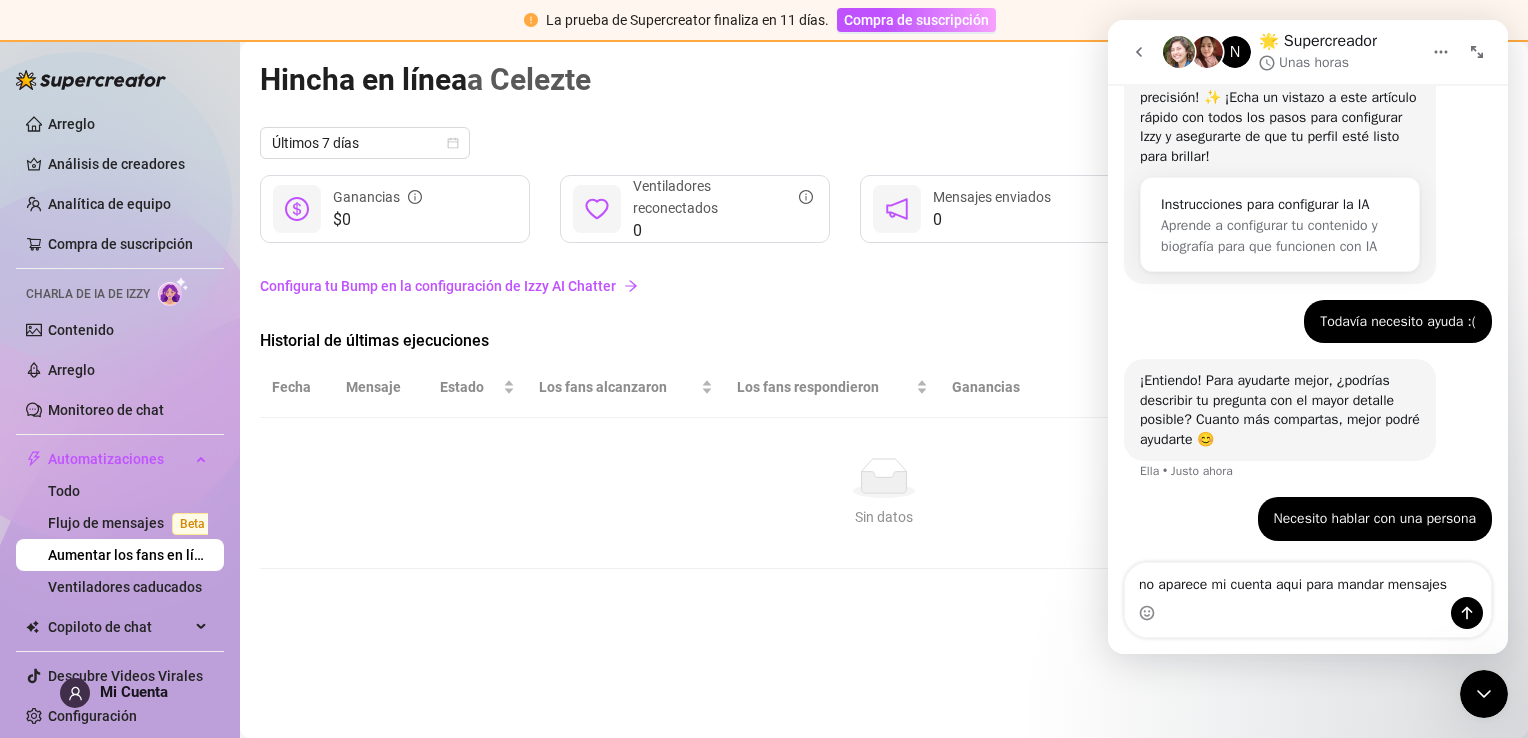 type on "no aparece mi cuenta aqui para mandar mensajes" 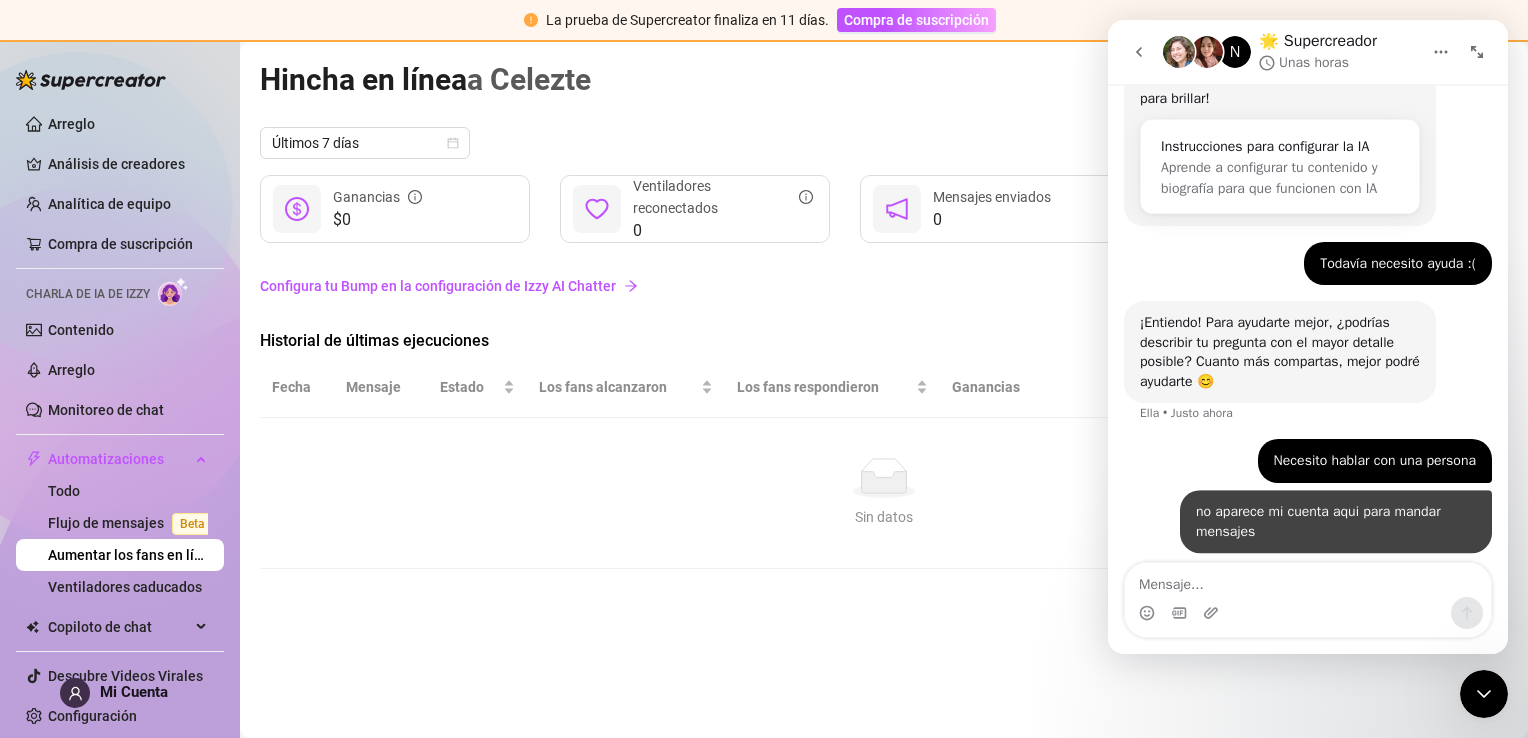 scroll, scrollTop: 550, scrollLeft: 0, axis: vertical 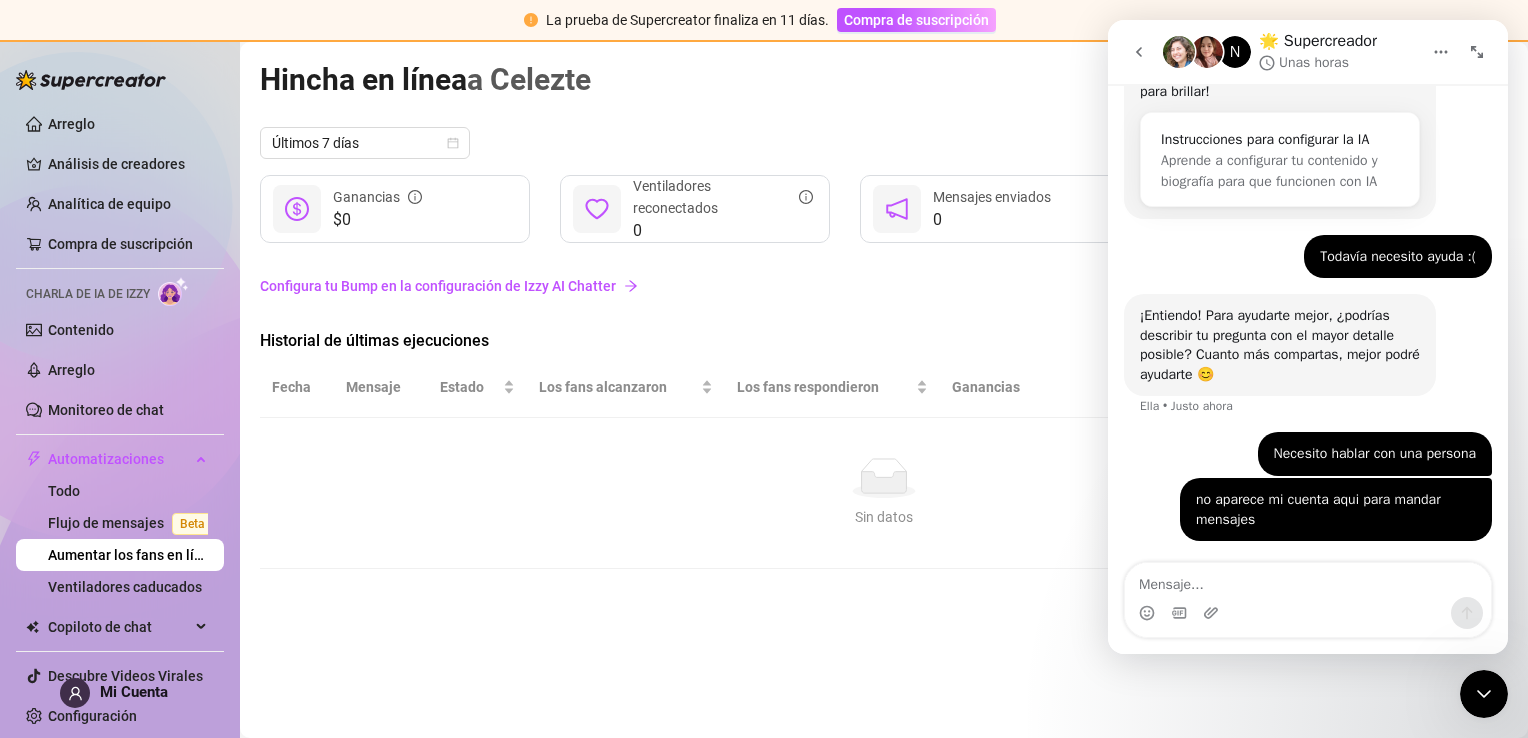 click on "Hincha en línea a Celezte Celezte ([EMAIL]) Últimos 7 días $0 Ganancias 0 Ventiladores reconectados 0 Mensajes enviados Configura tu Bump en la configuración de Izzy AI Chatter Historial de últimas ejecuciones Fecha Mensaje Estado Los fans alcanzaron Los fans respondieron Ganancias Ventiladores reconectados Sin enviar Sin datos Sin datos" at bounding box center [884, 367] 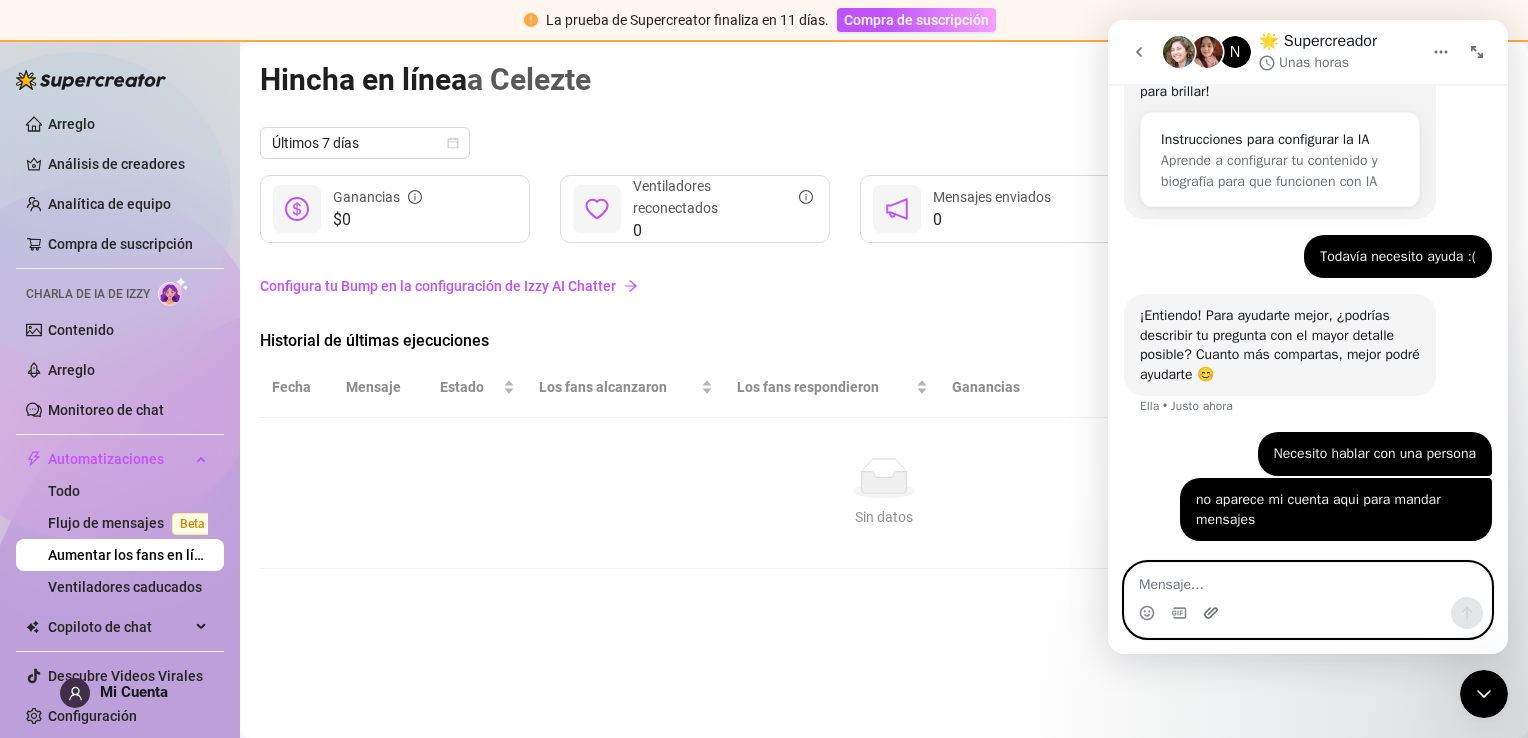 click 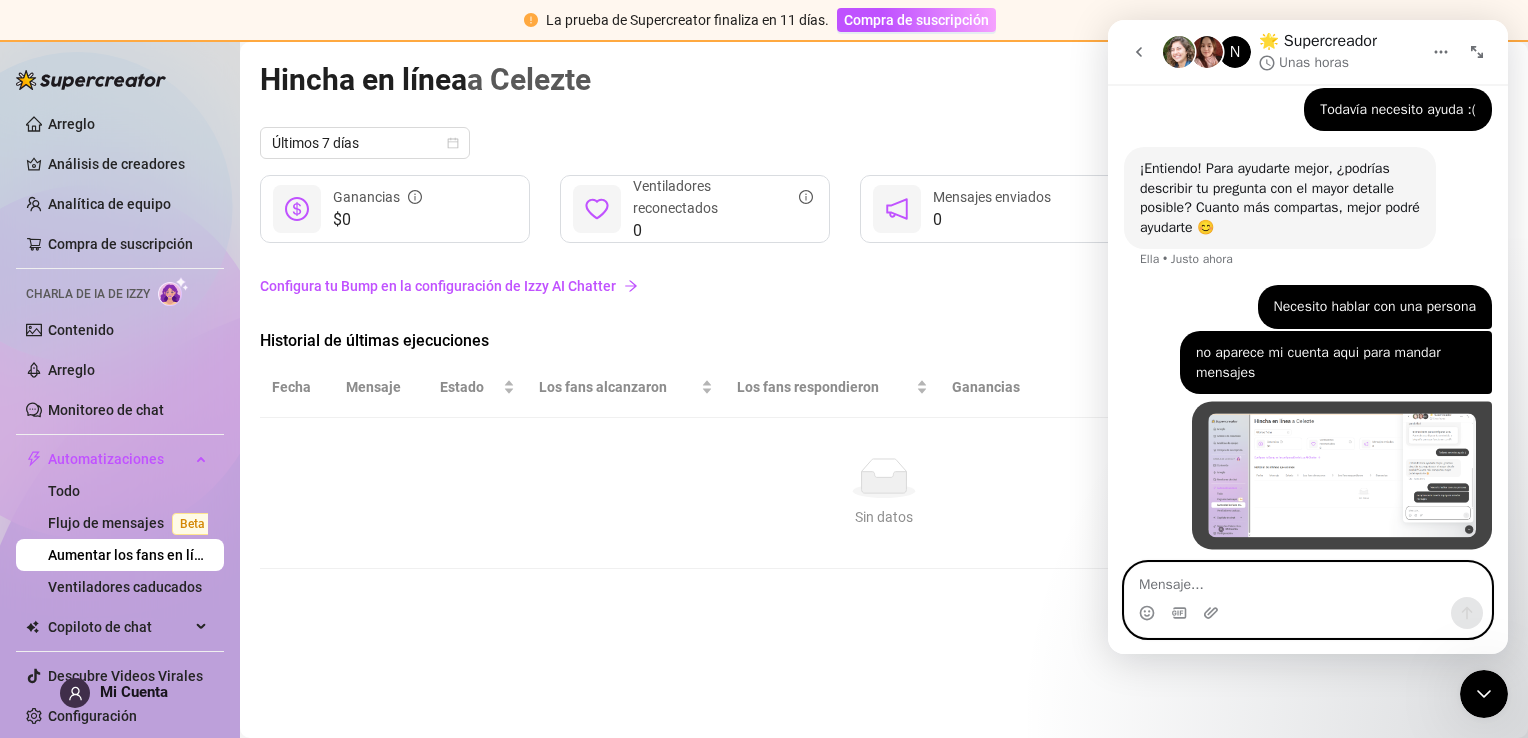 scroll, scrollTop: 699, scrollLeft: 0, axis: vertical 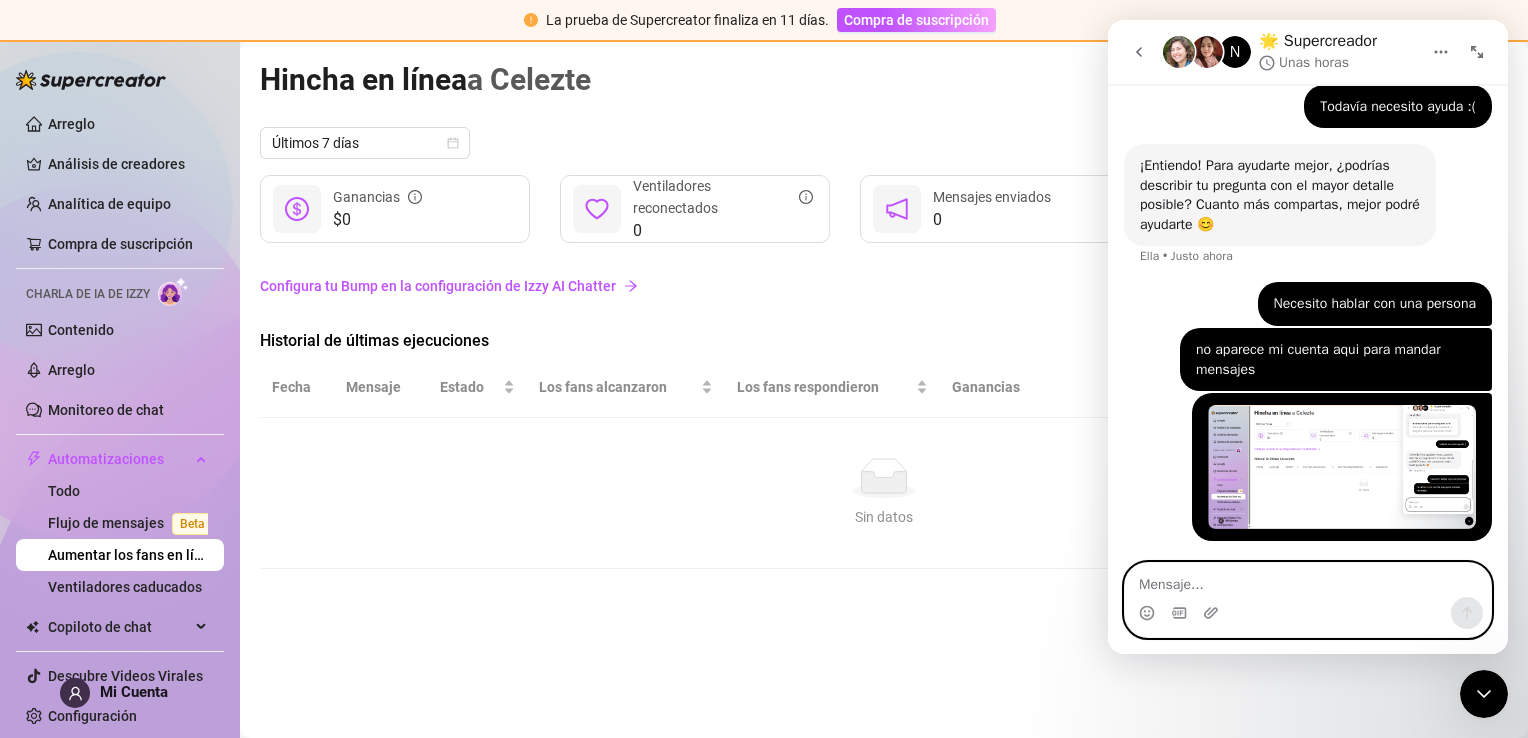 click at bounding box center [1308, 580] 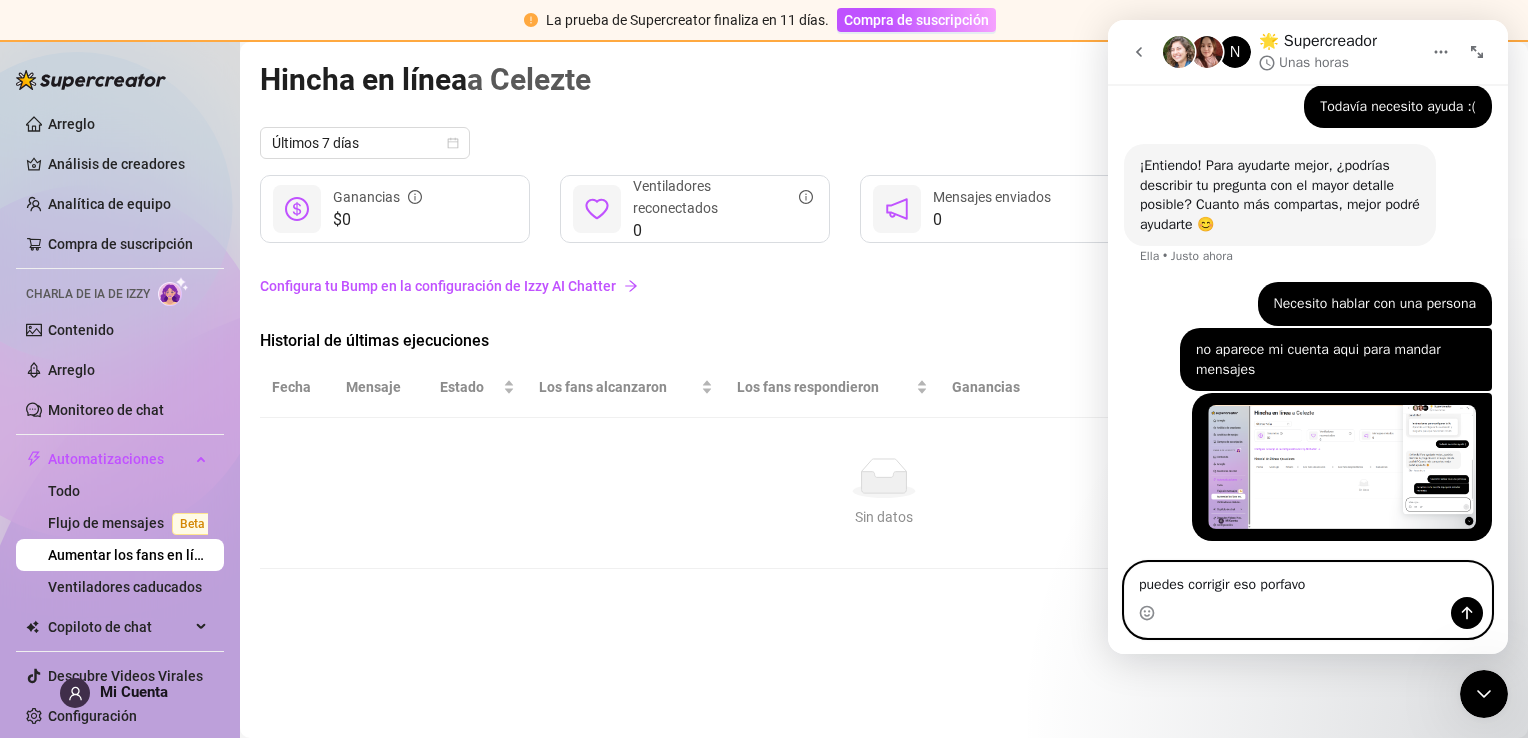 type on "puedes corrigir eso porfavor" 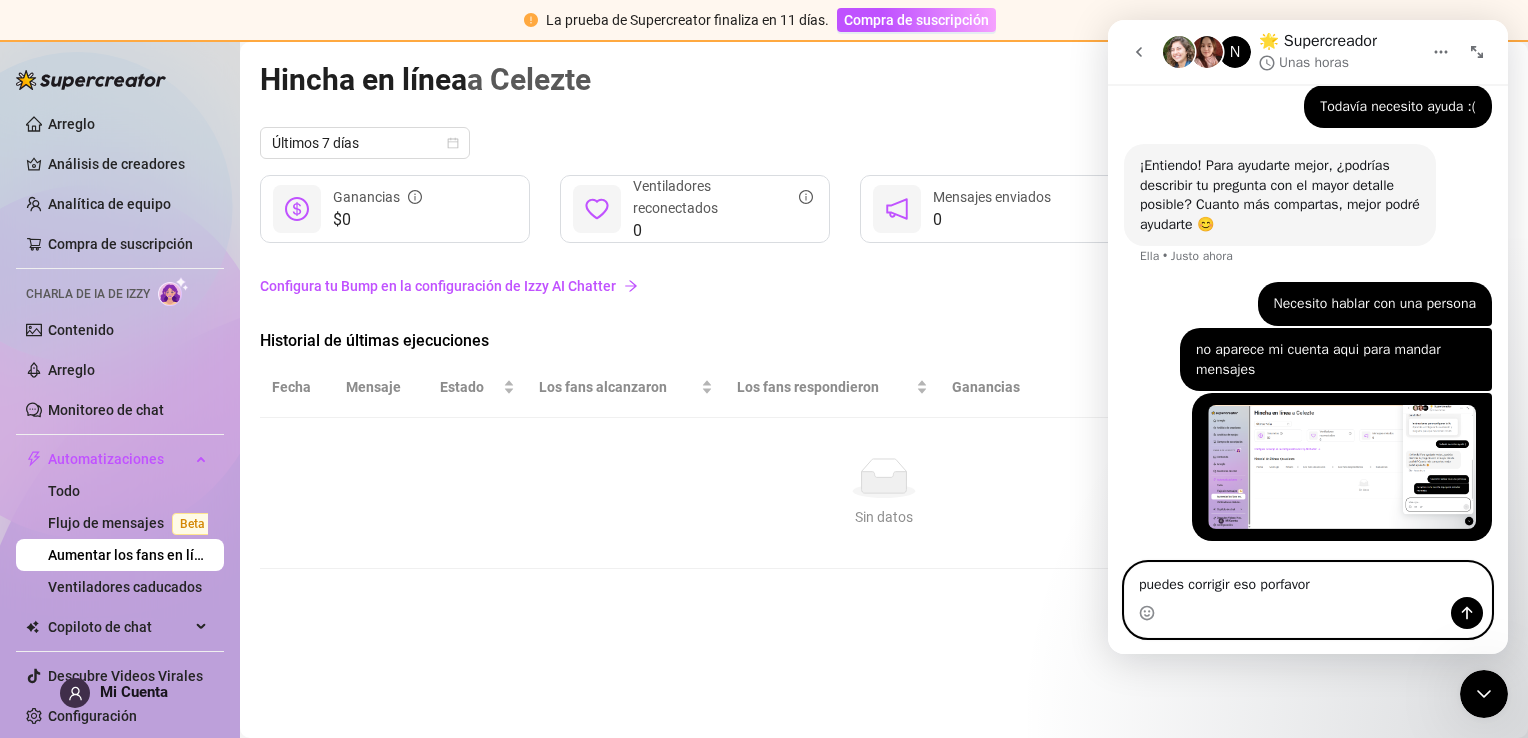 type 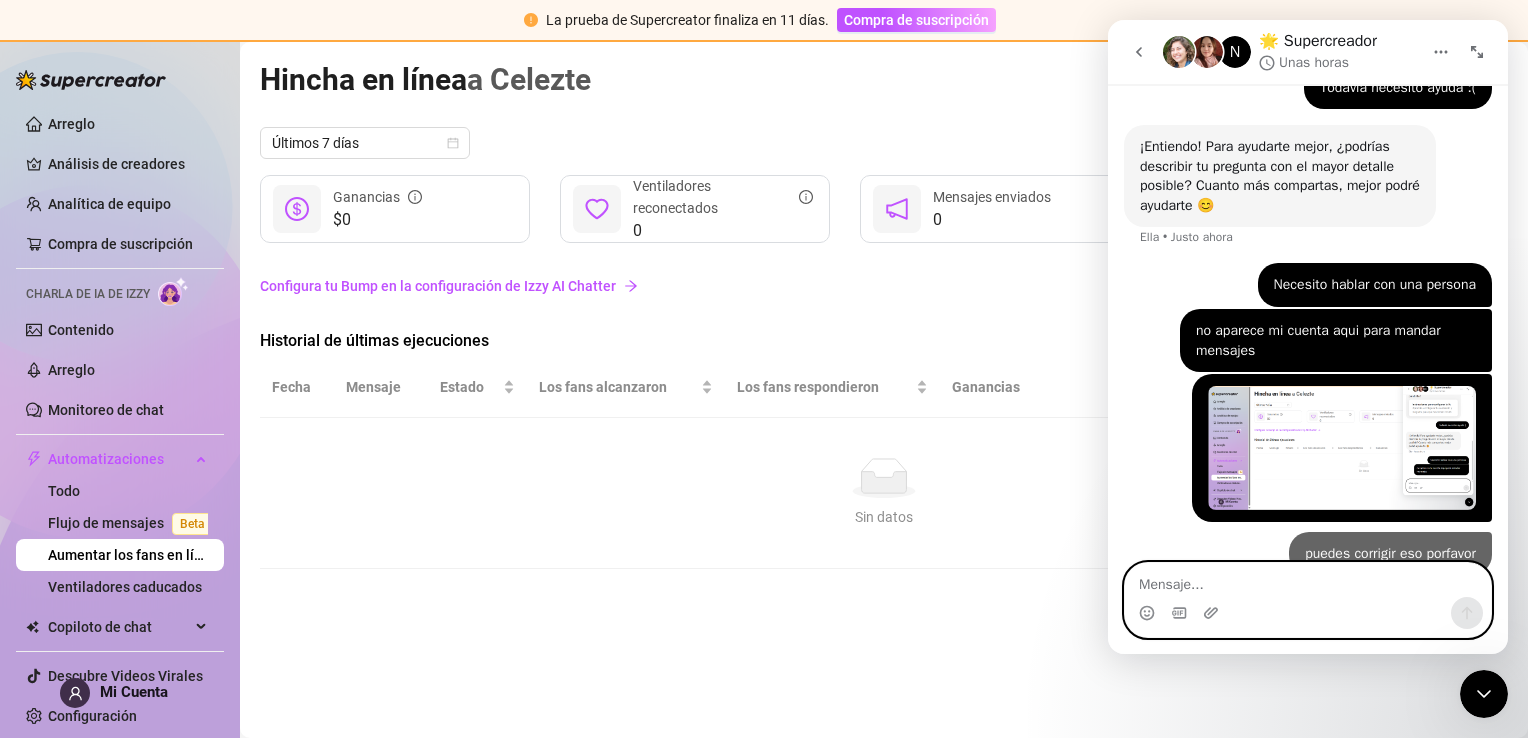 scroll, scrollTop: 744, scrollLeft: 0, axis: vertical 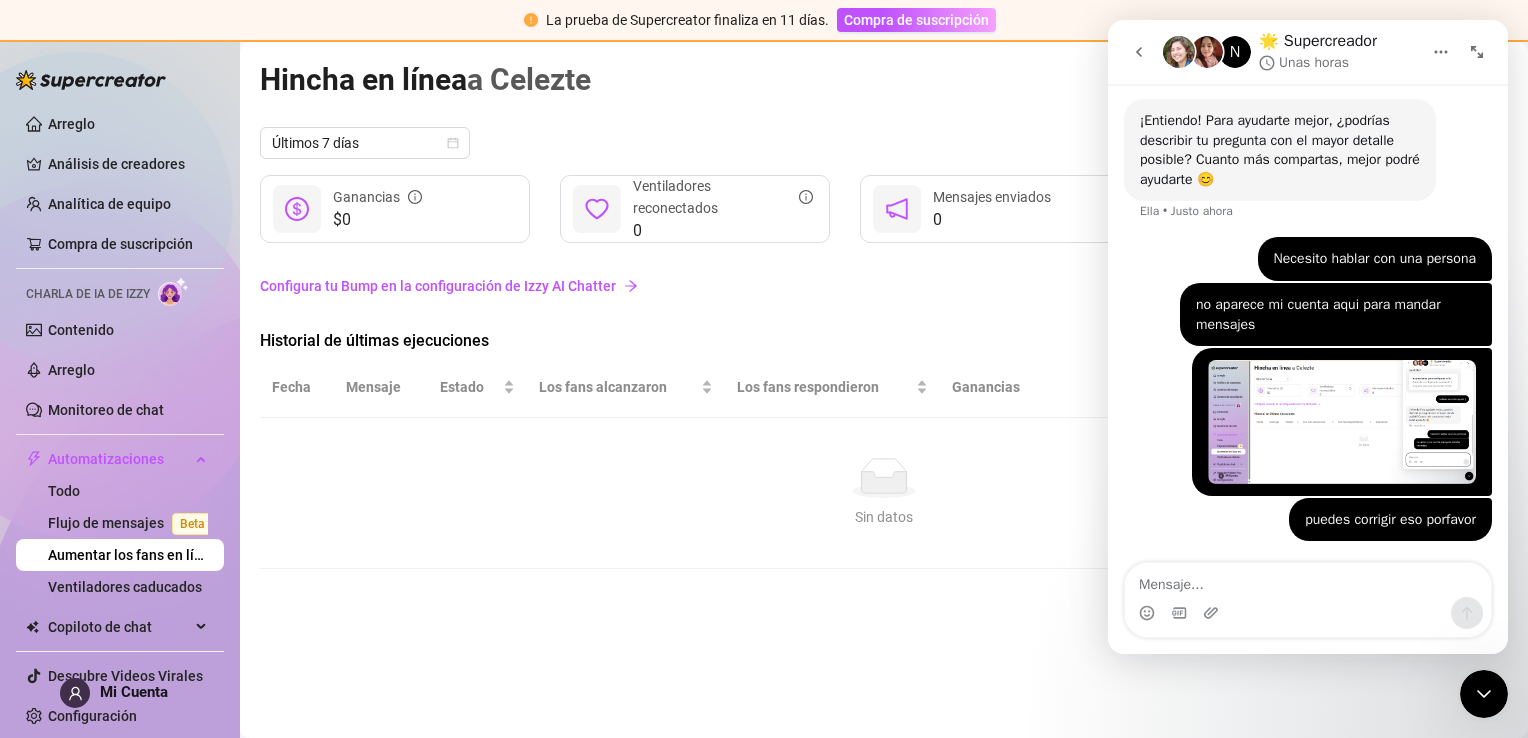 click at bounding box center (1441, 52) 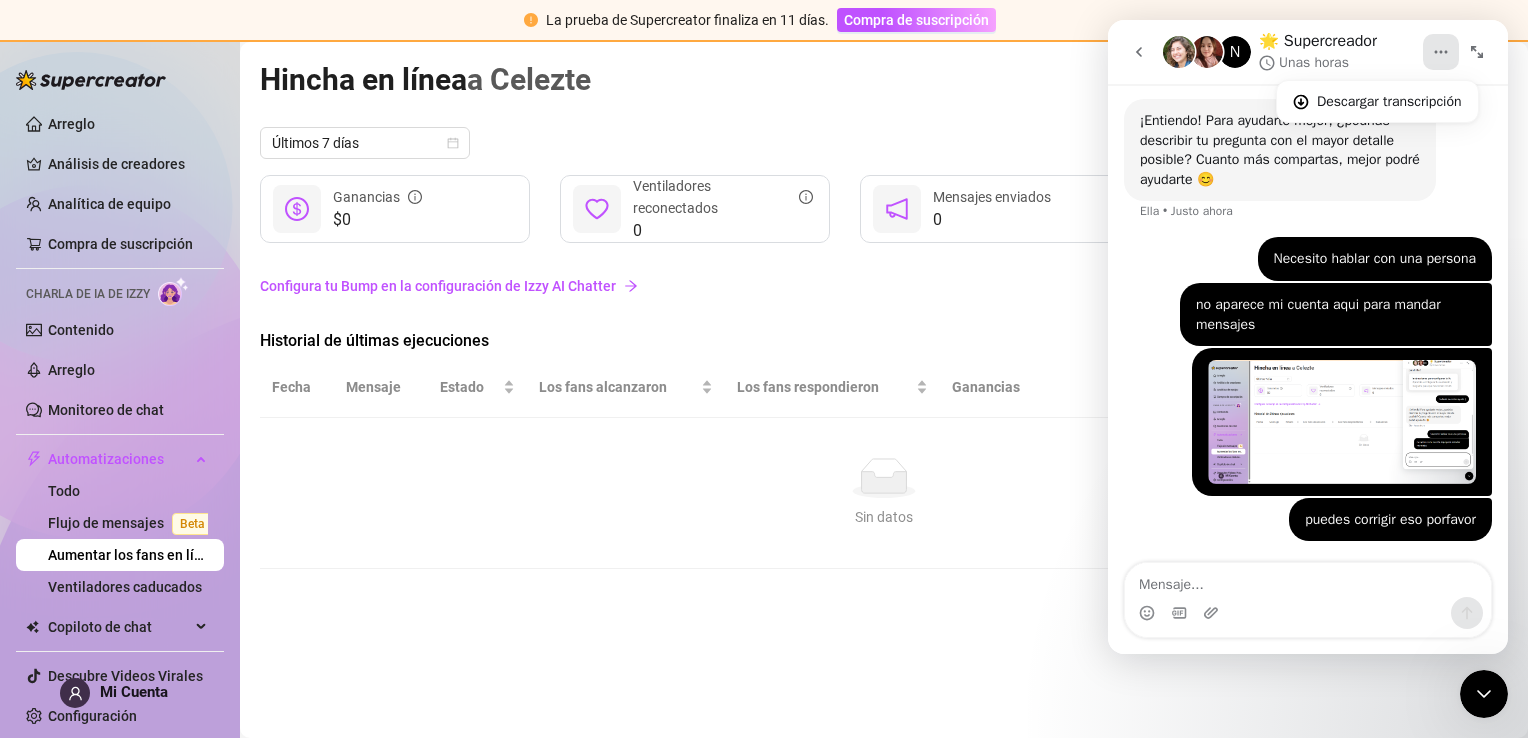 click 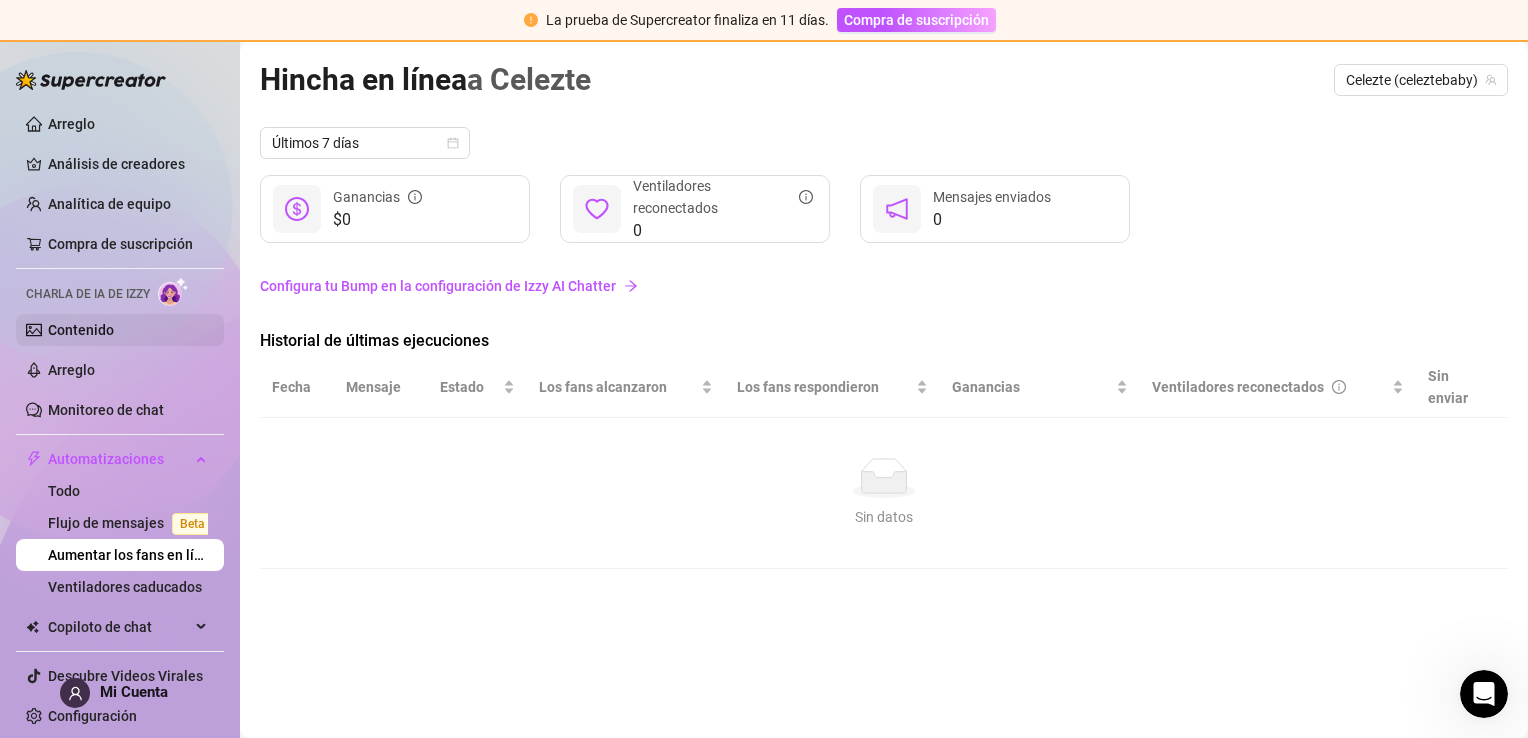 click on "Contenido" at bounding box center (81, 330) 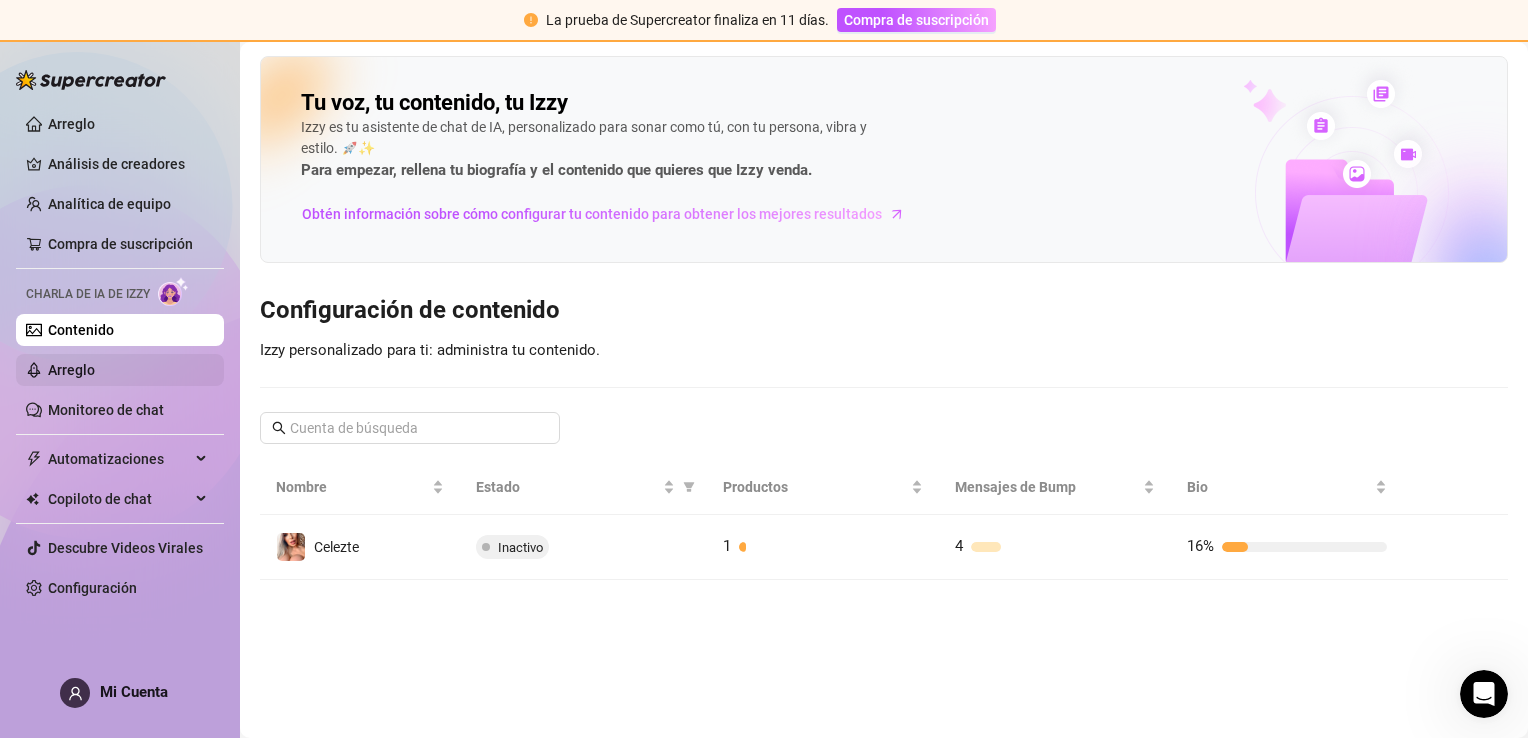 click on "Arreglo" at bounding box center (71, 370) 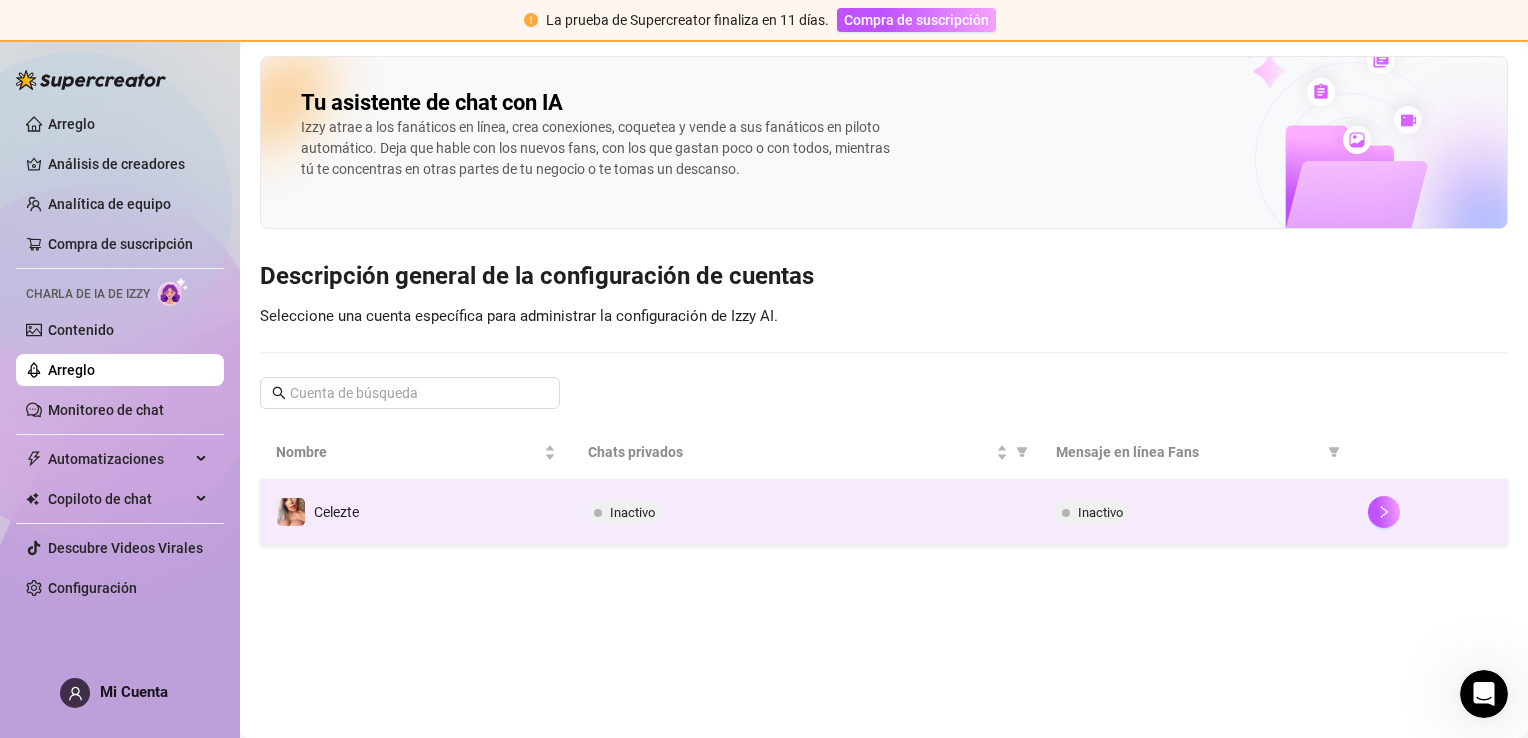 click on "Celezte" at bounding box center (416, 512) 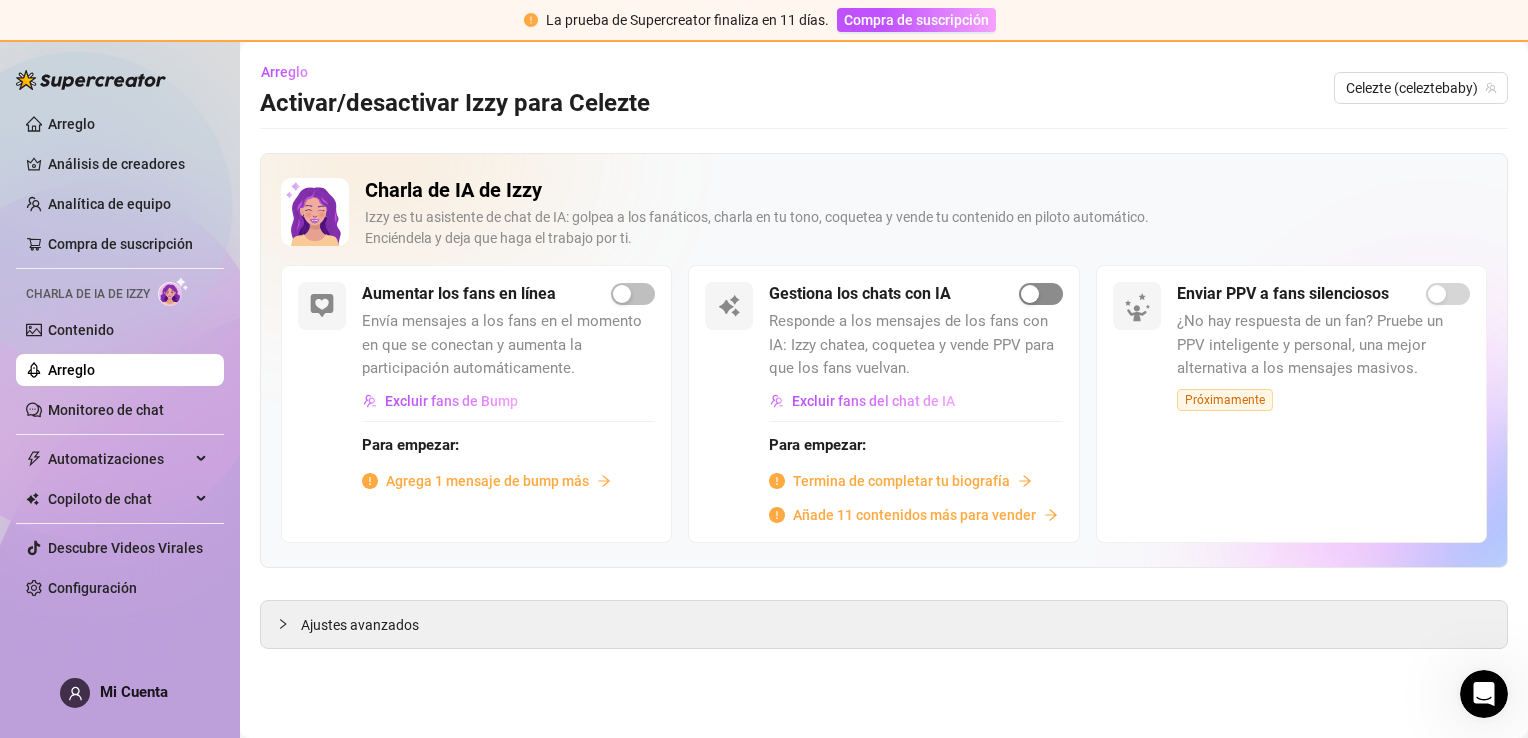 click at bounding box center [1041, 294] 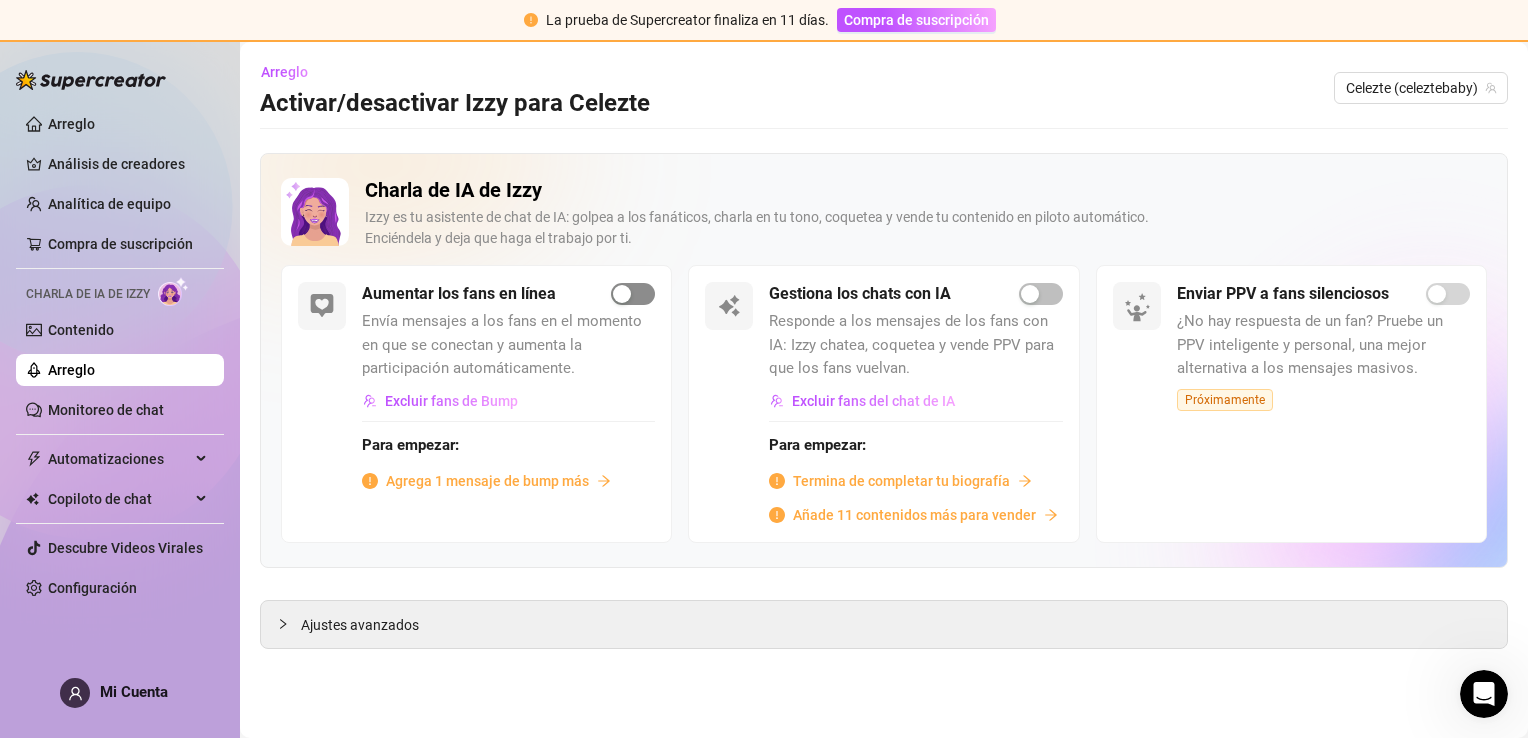 click at bounding box center (633, 294) 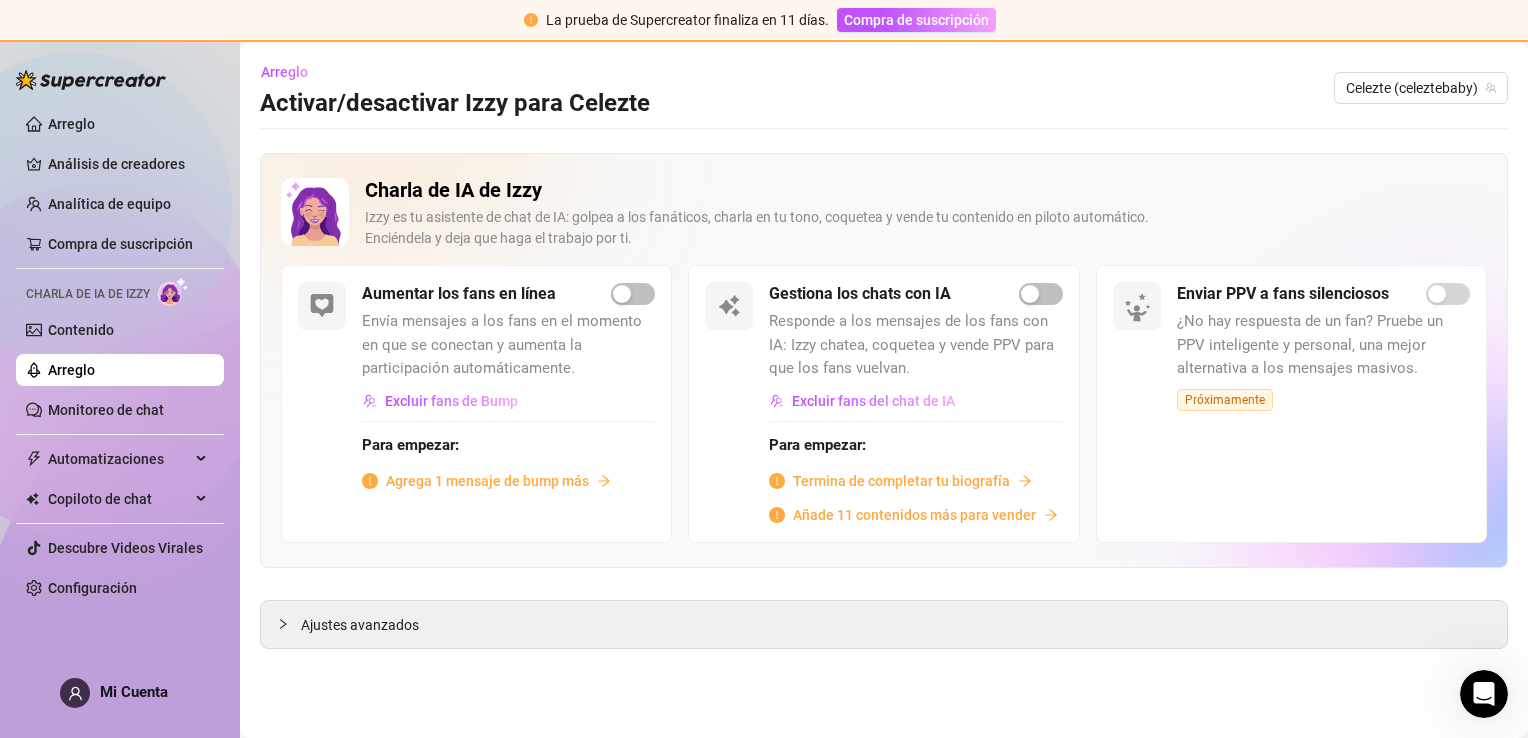 click on "Agrega 1 mensaje de bump más" at bounding box center (487, 481) 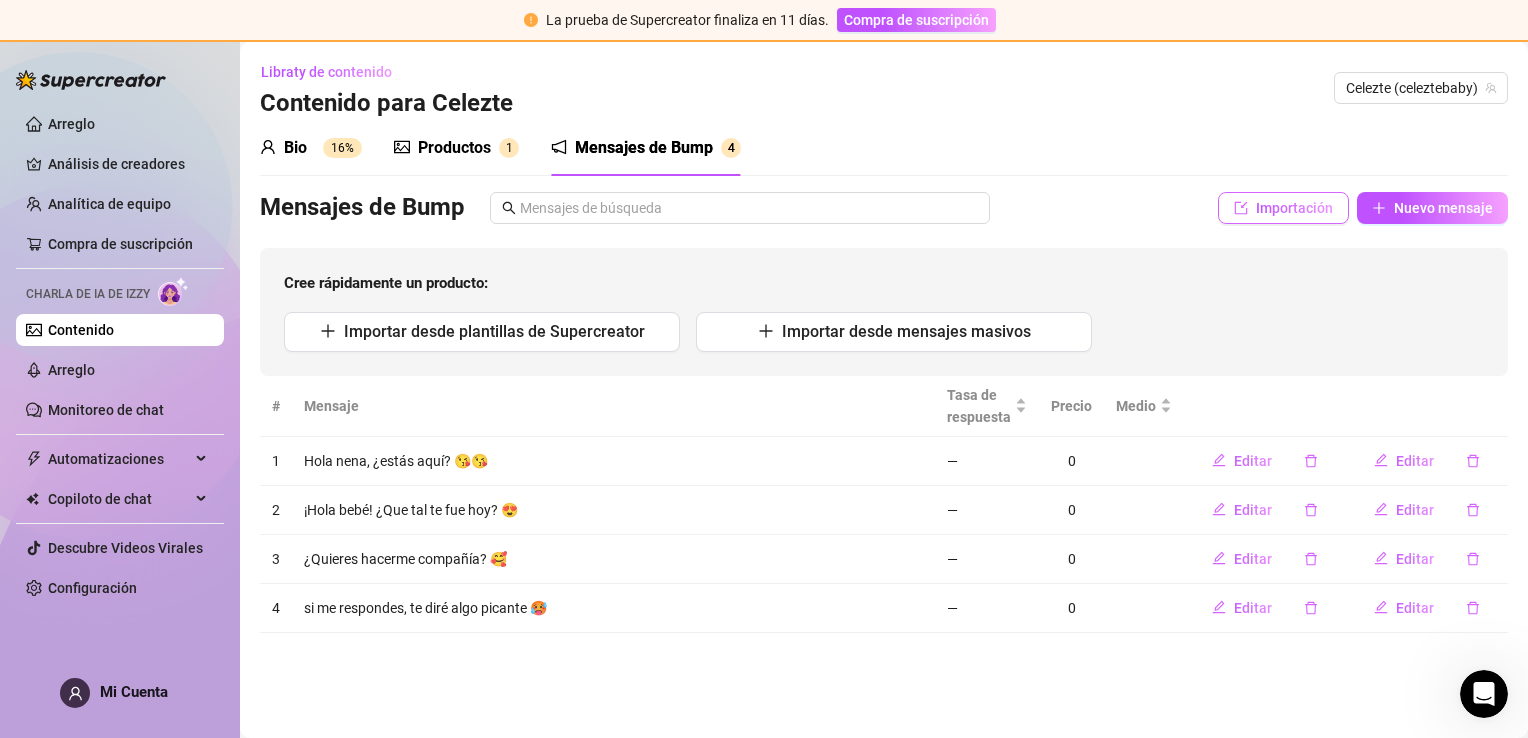 click on "Importación" at bounding box center (1294, 208) 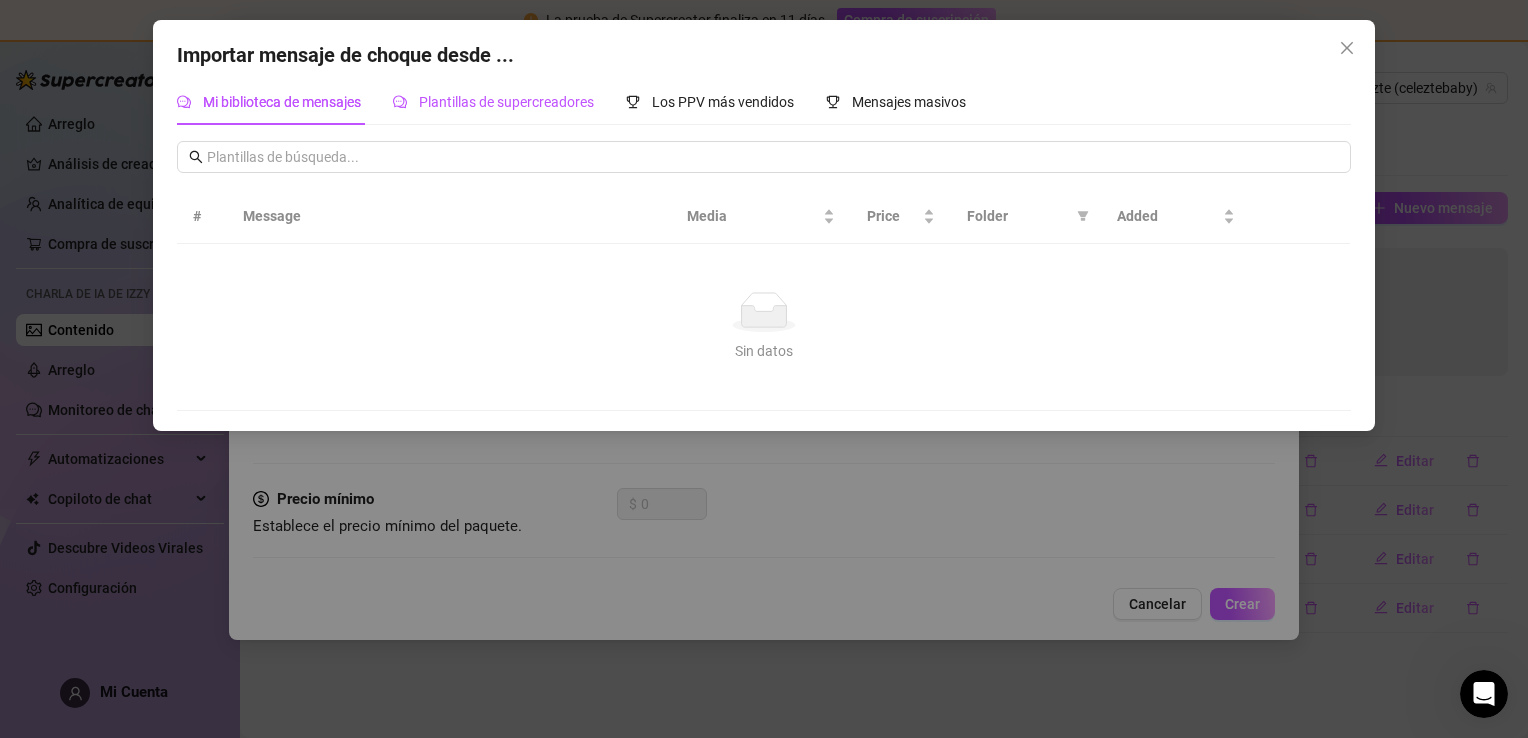 click on "Plantillas de supercreadores" at bounding box center (506, 102) 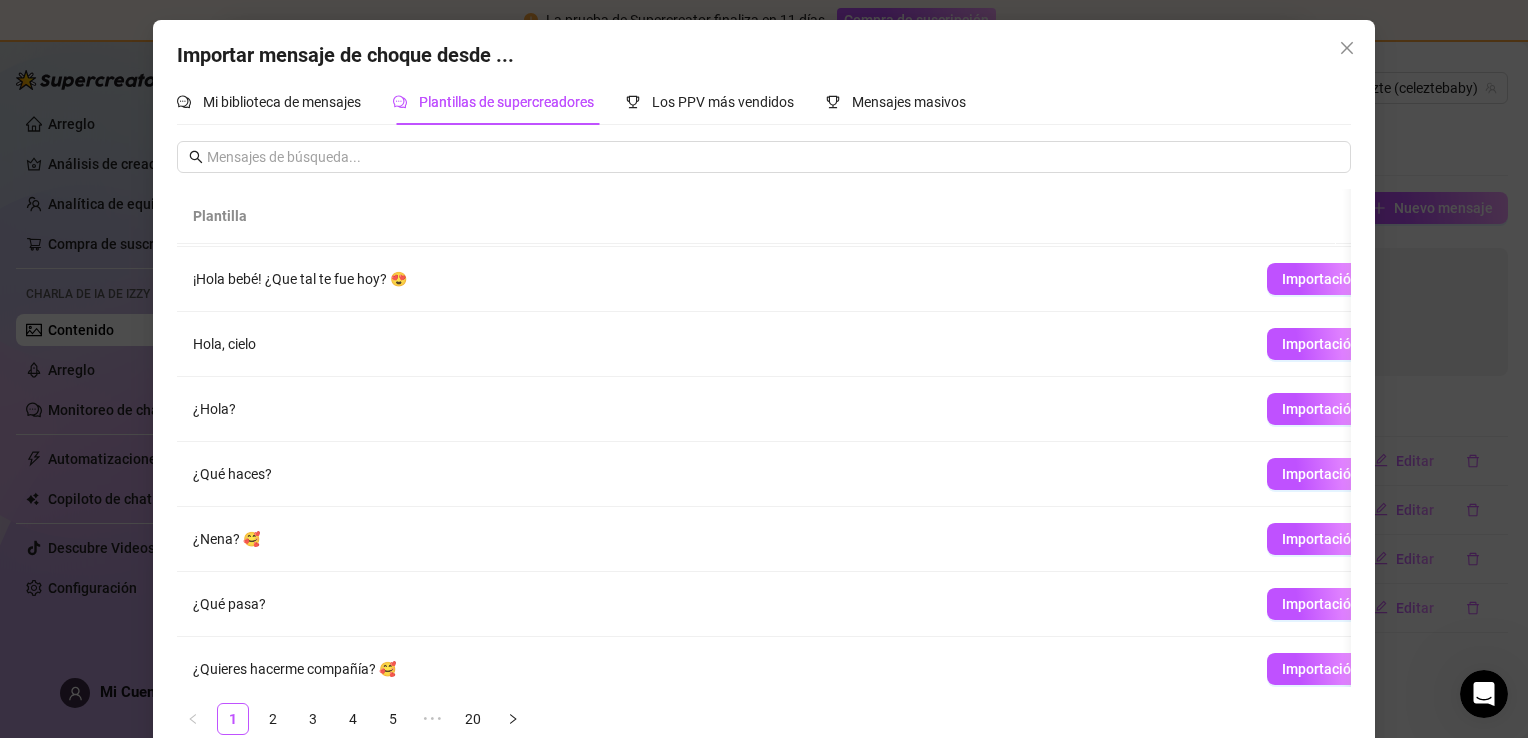 scroll, scrollTop: 200, scrollLeft: 0, axis: vertical 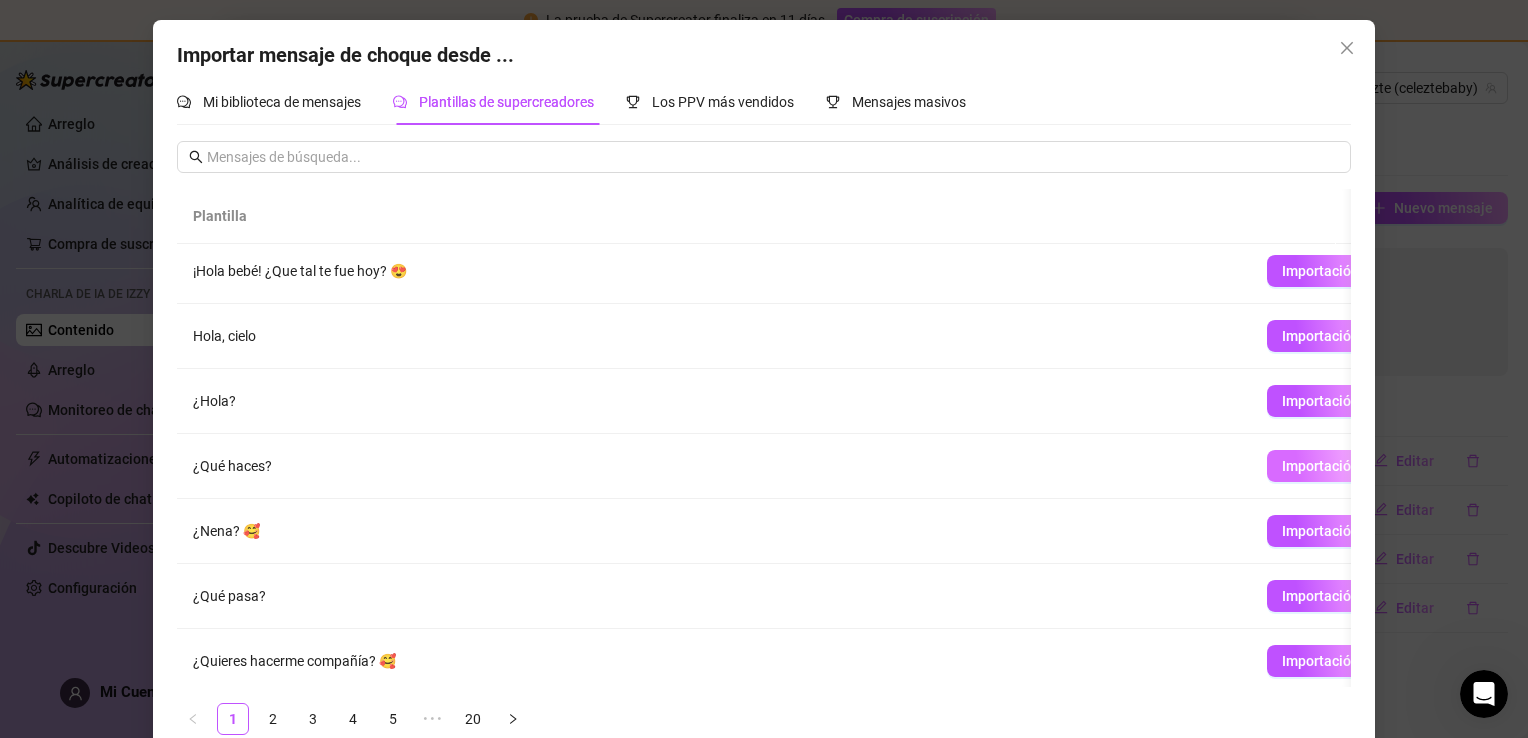 click on "Importación" at bounding box center [1320, 466] 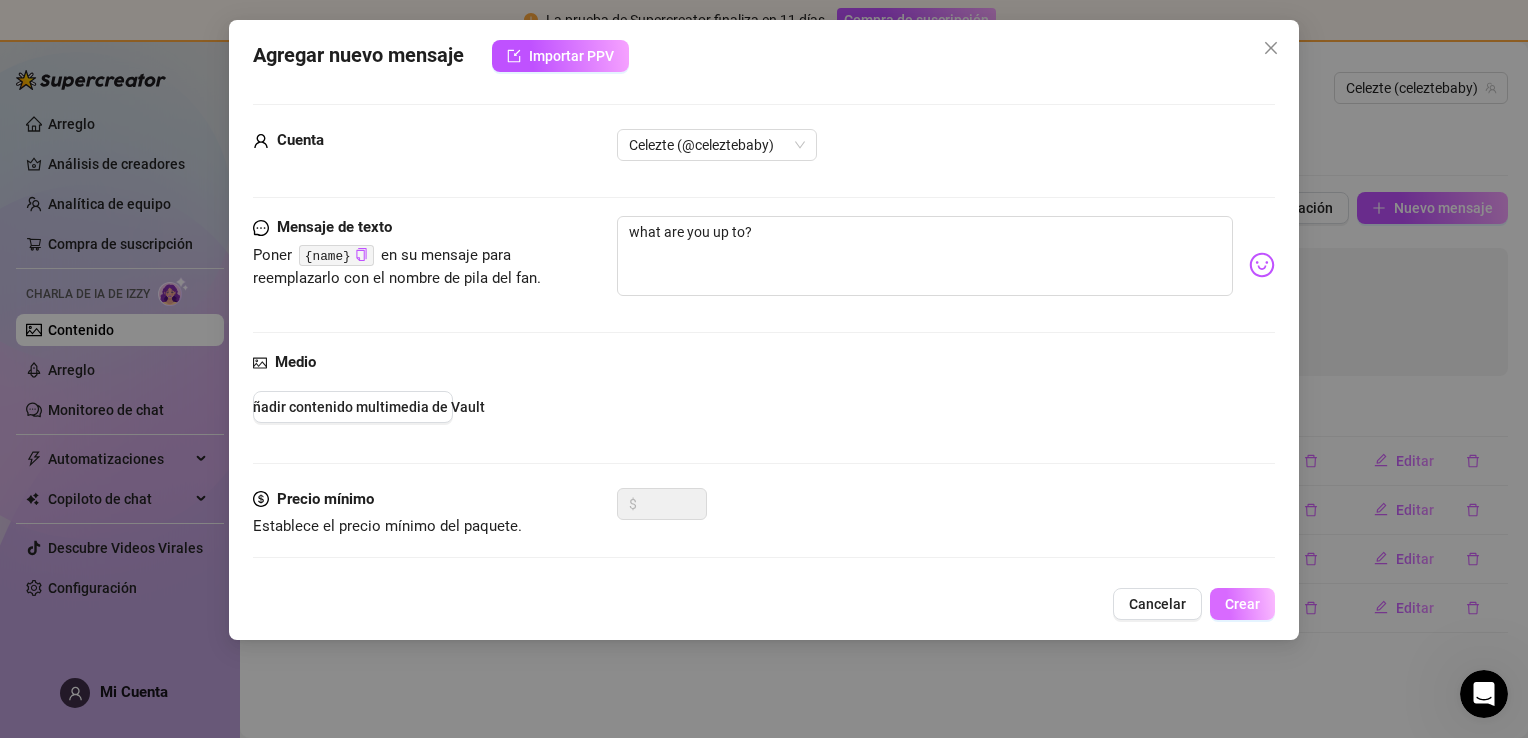 click on "Crear" at bounding box center (1242, 604) 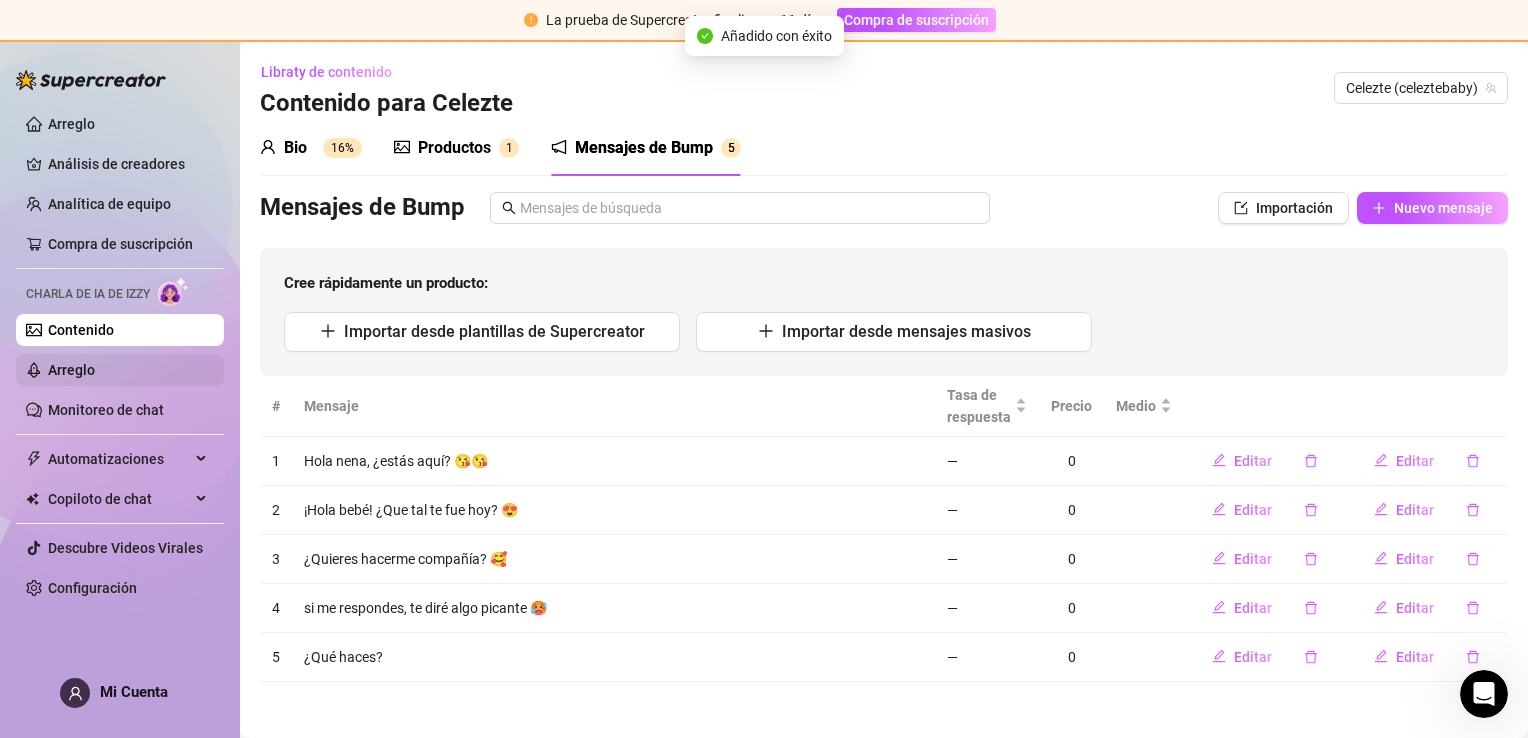 click on "Arreglo" at bounding box center [71, 370] 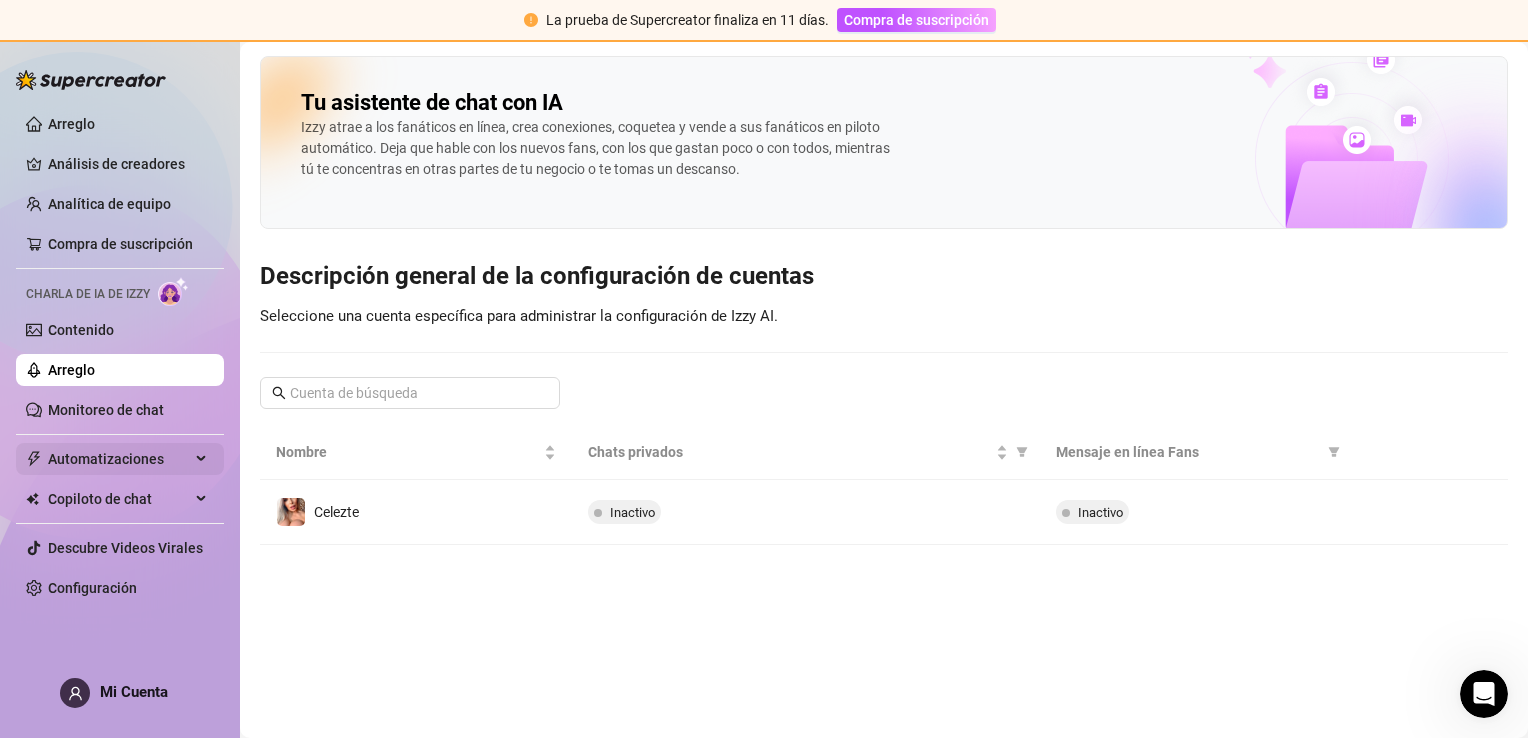 click on "Automatizaciones" at bounding box center [119, 459] 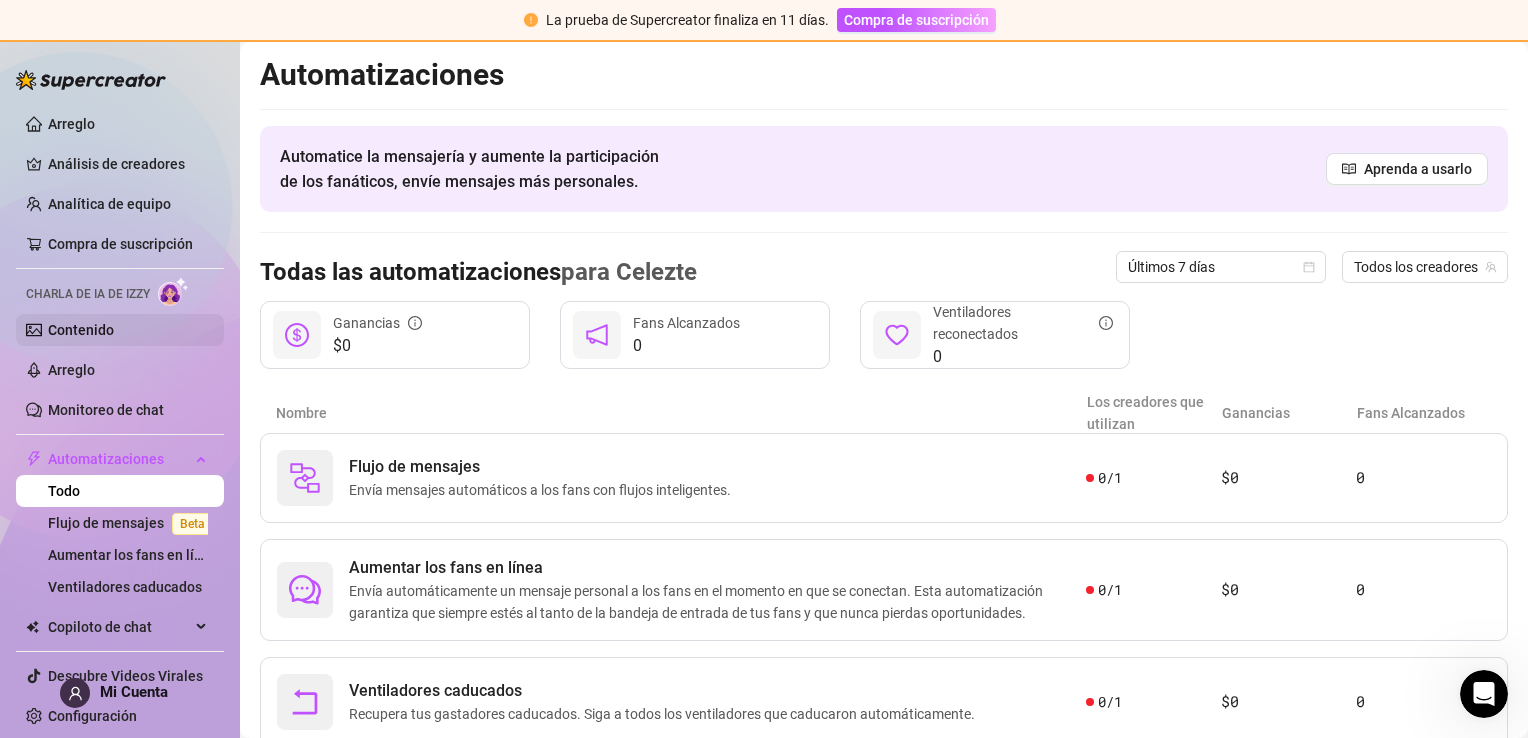 click on "Contenido" at bounding box center (81, 330) 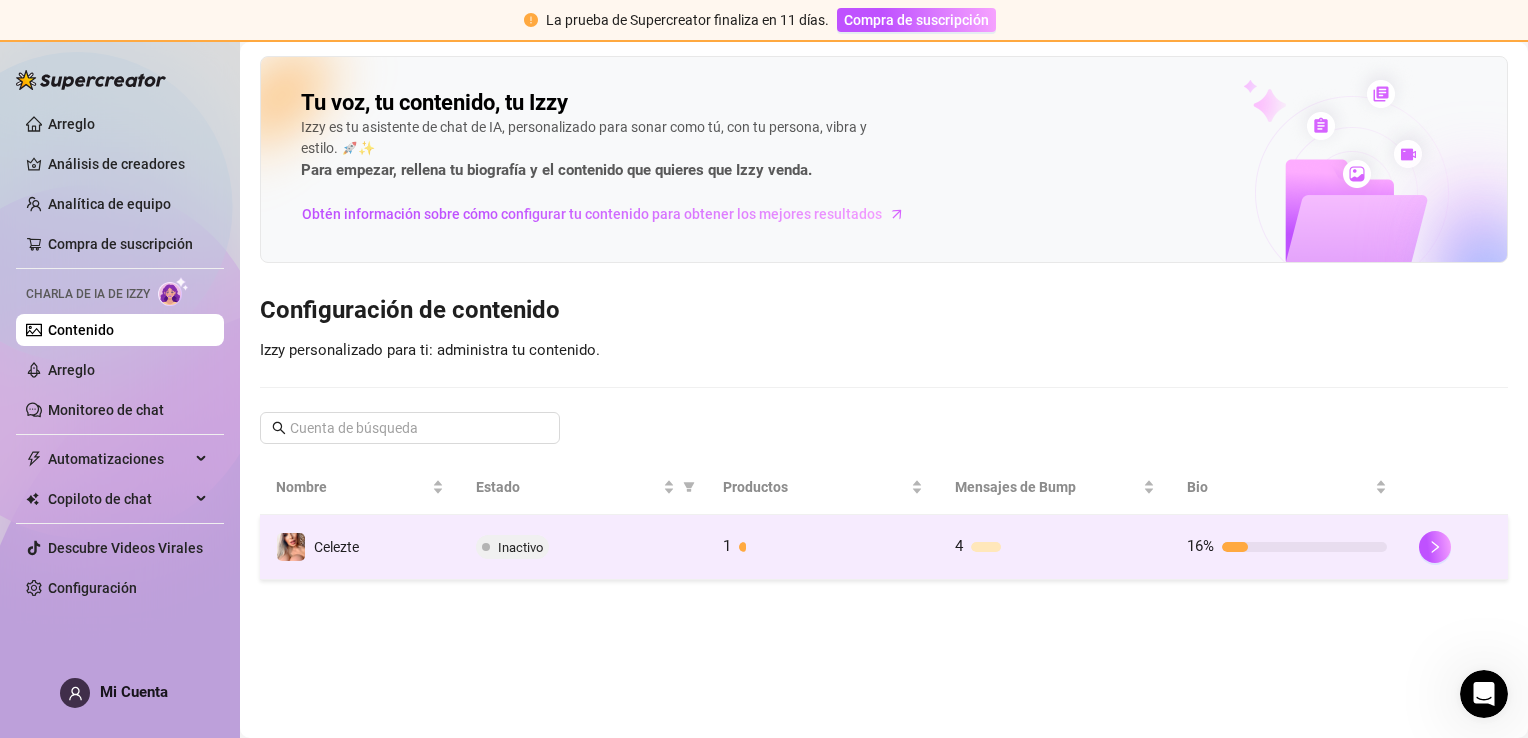 click on "Inactivo" at bounding box center [583, 547] 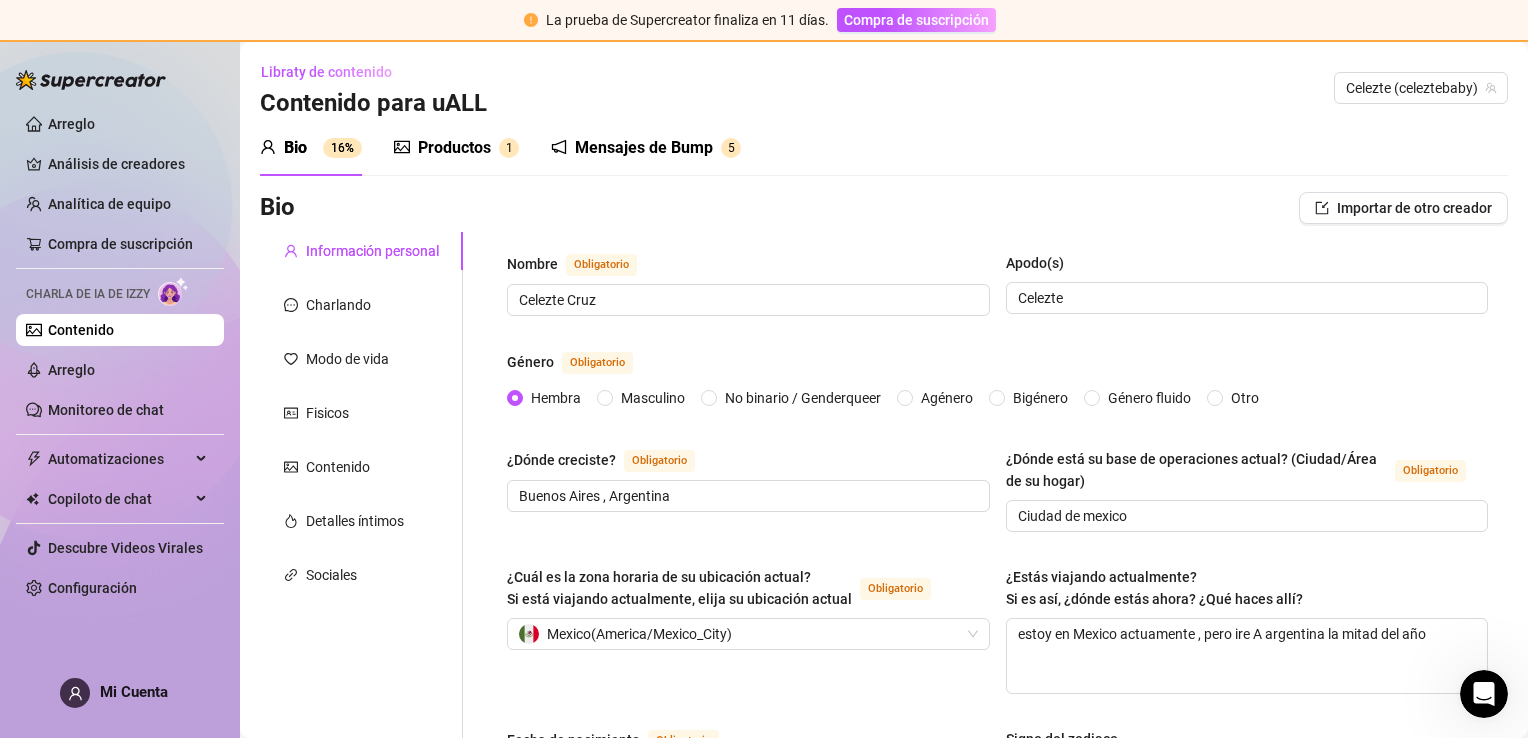 type 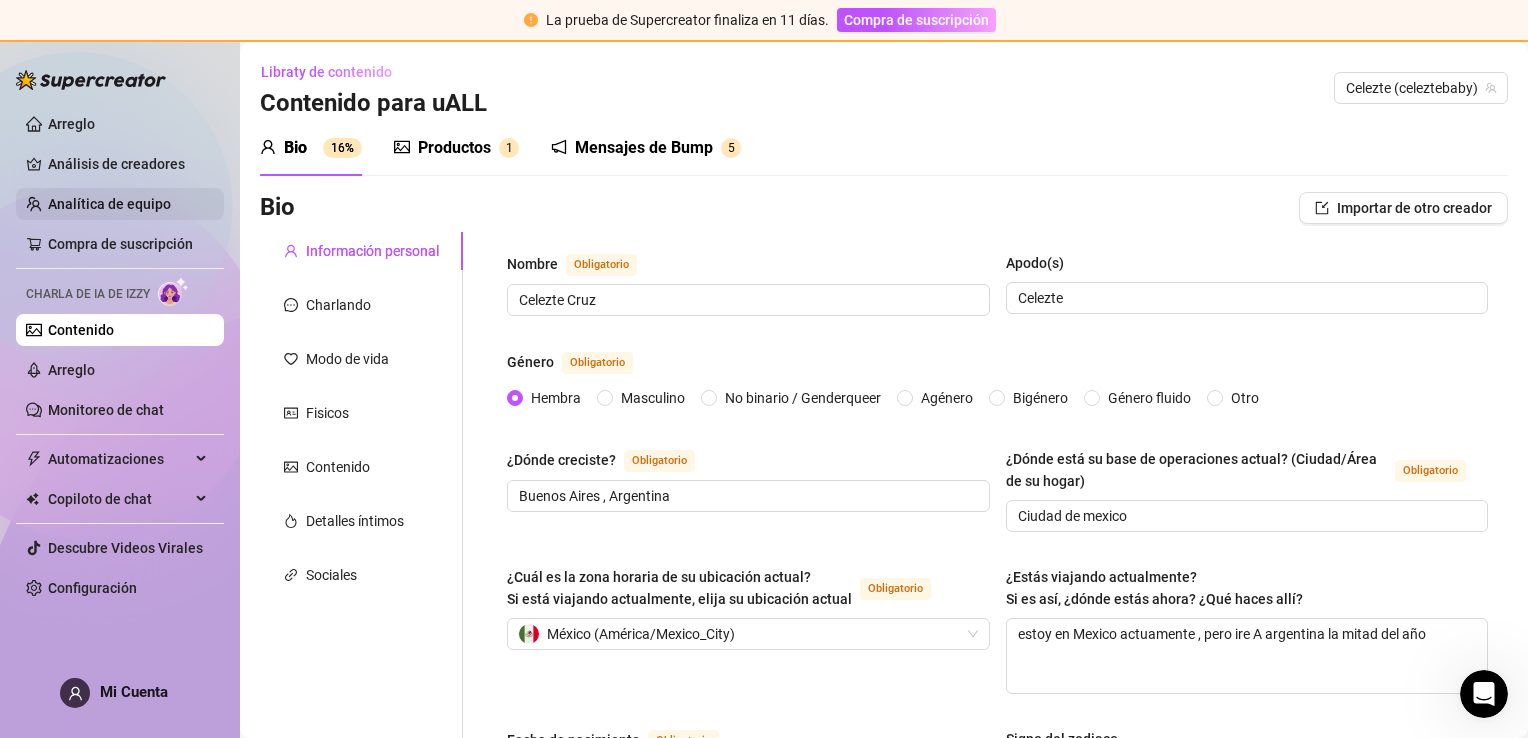 click on "Analítica de equipo" at bounding box center (109, 204) 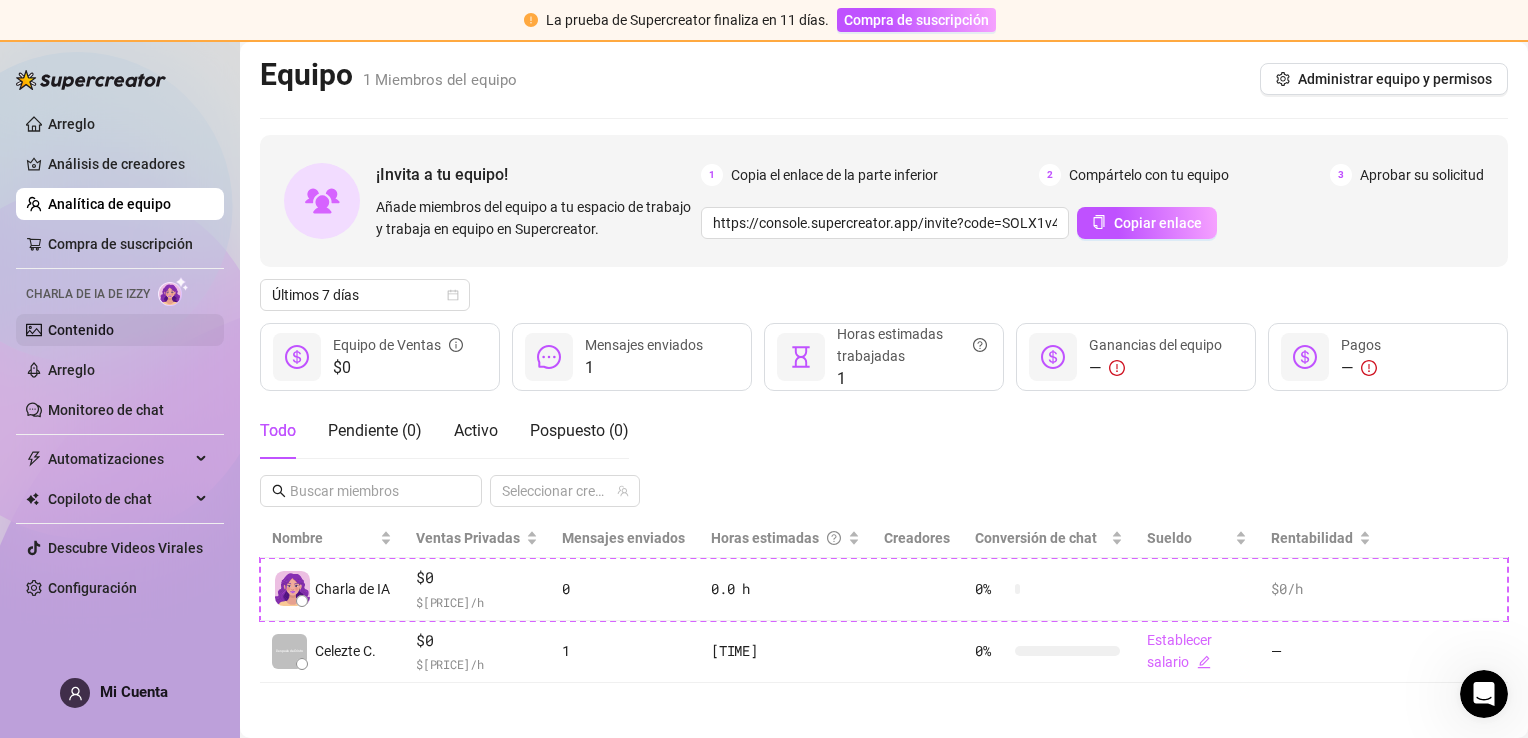 click on "Contenido" at bounding box center (81, 330) 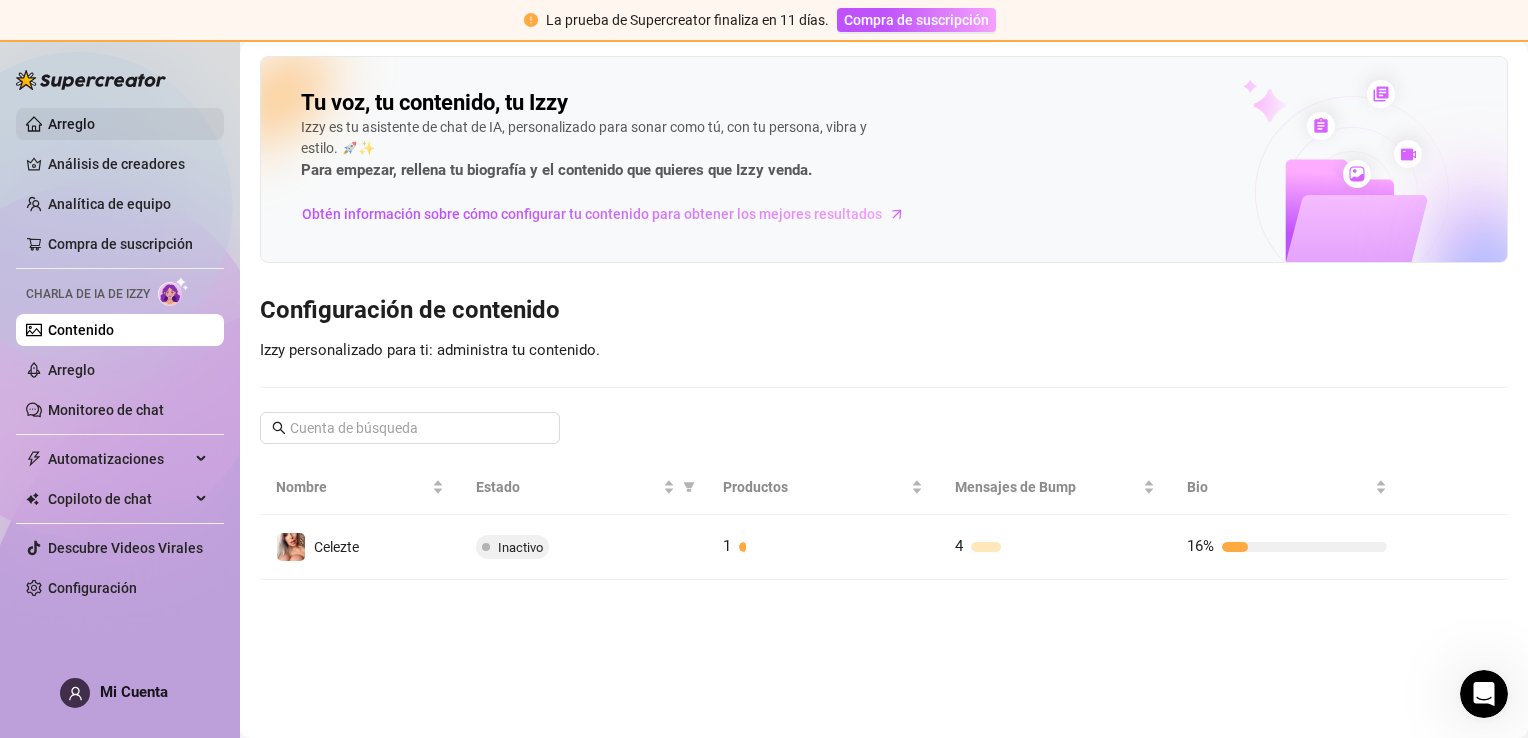 click on "Arreglo" at bounding box center (71, 124) 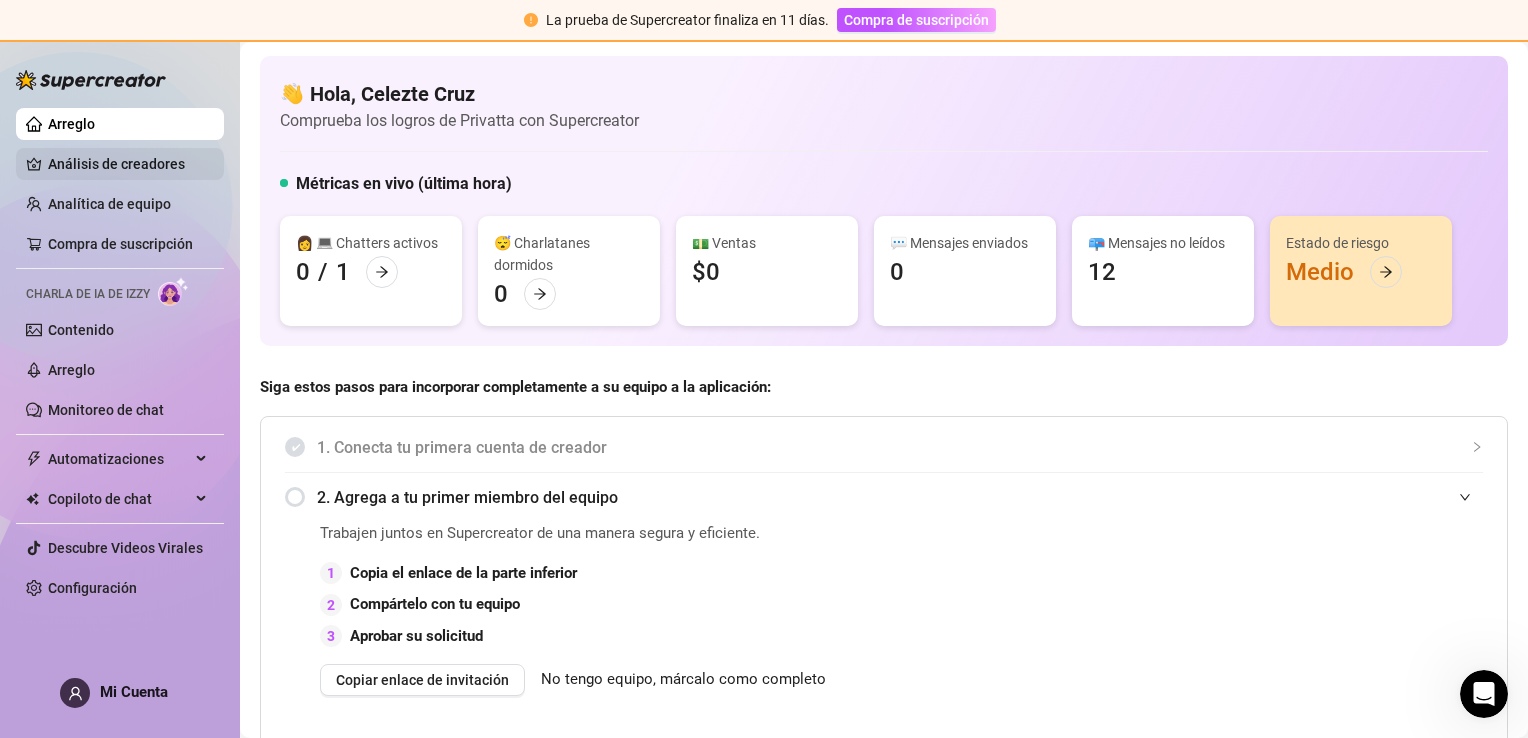 click on "Análisis de creadores" at bounding box center [128, 164] 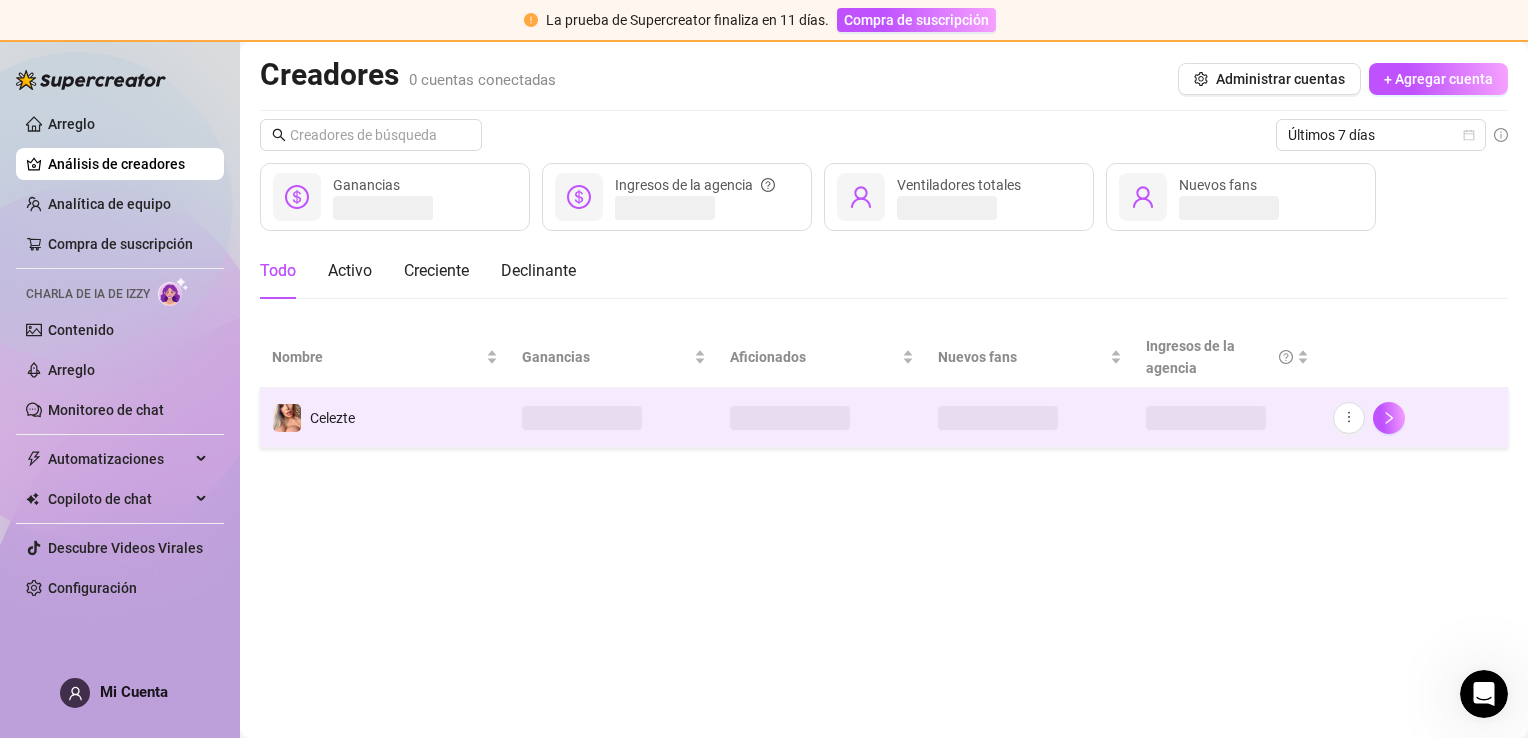 click on "Celezte" at bounding box center (332, 418) 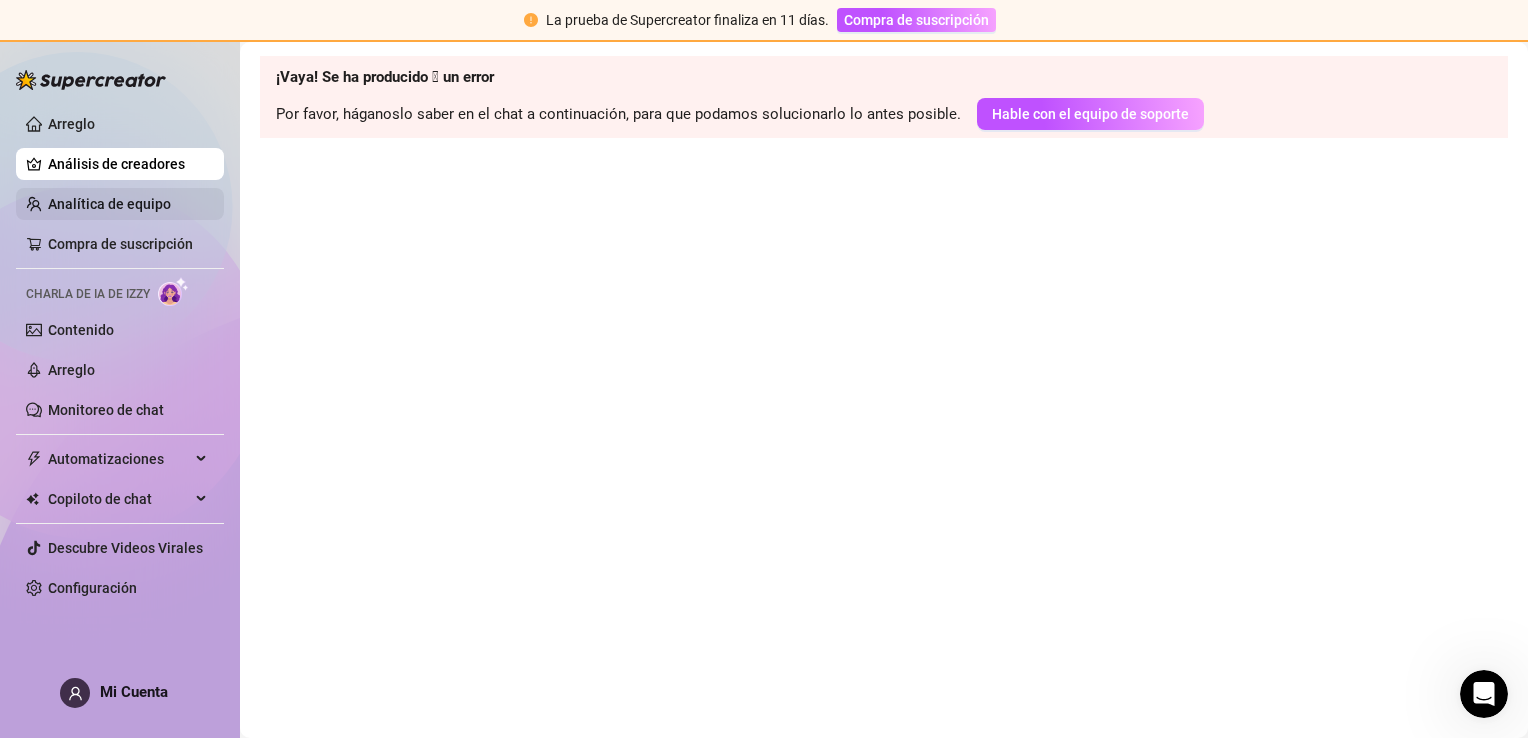 click on "Analítica de equipo" at bounding box center [109, 204] 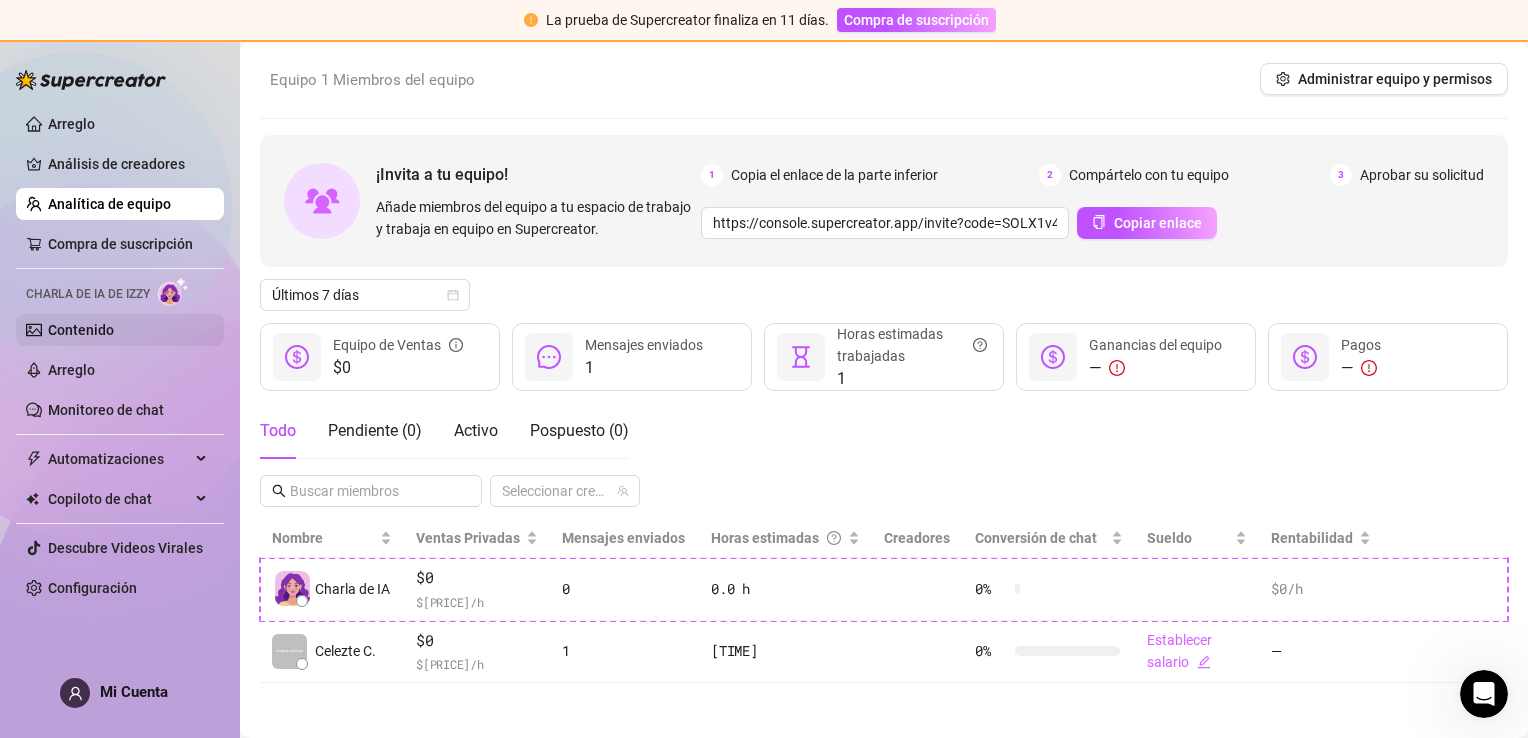 click on "Contenido" at bounding box center [81, 330] 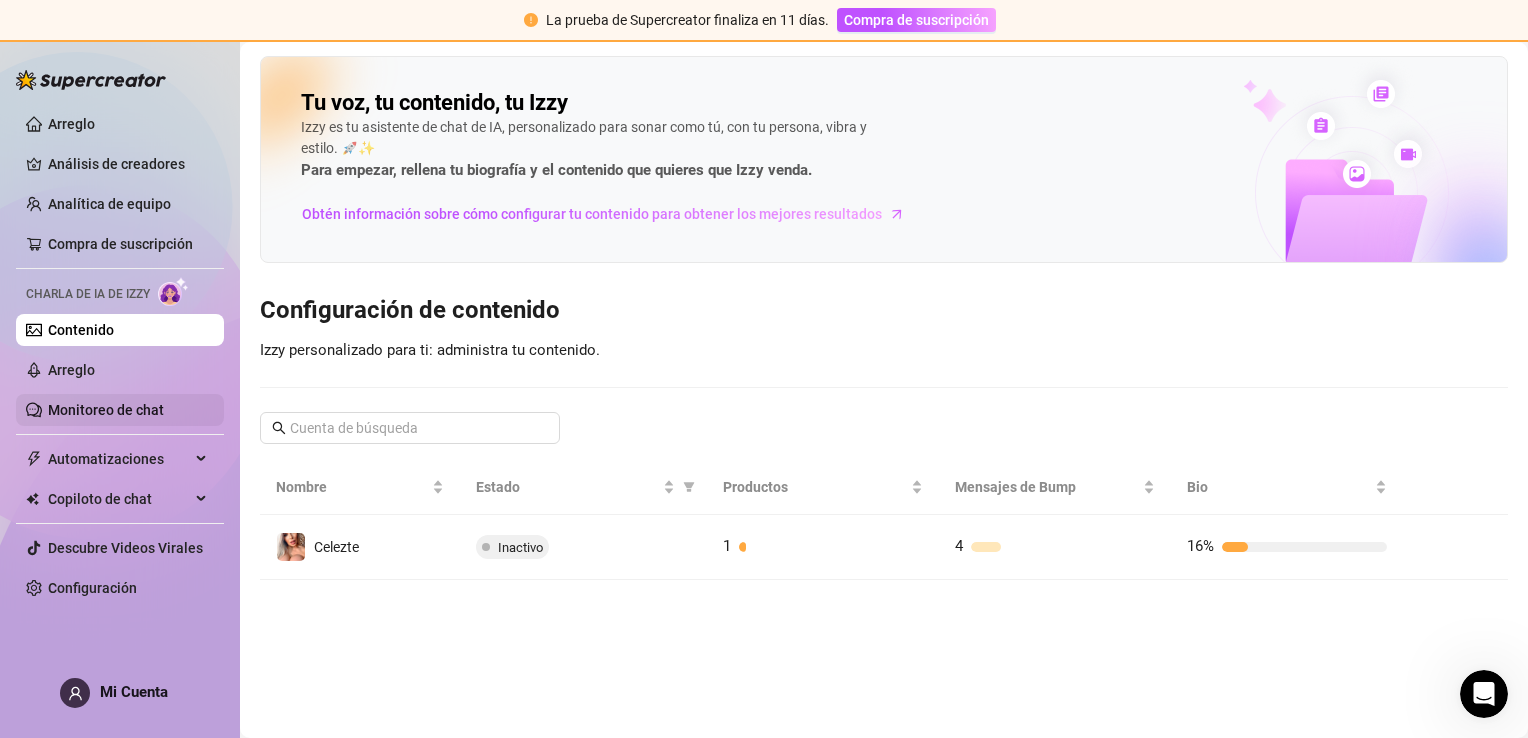 click on "Monitoreo de chat" at bounding box center [106, 410] 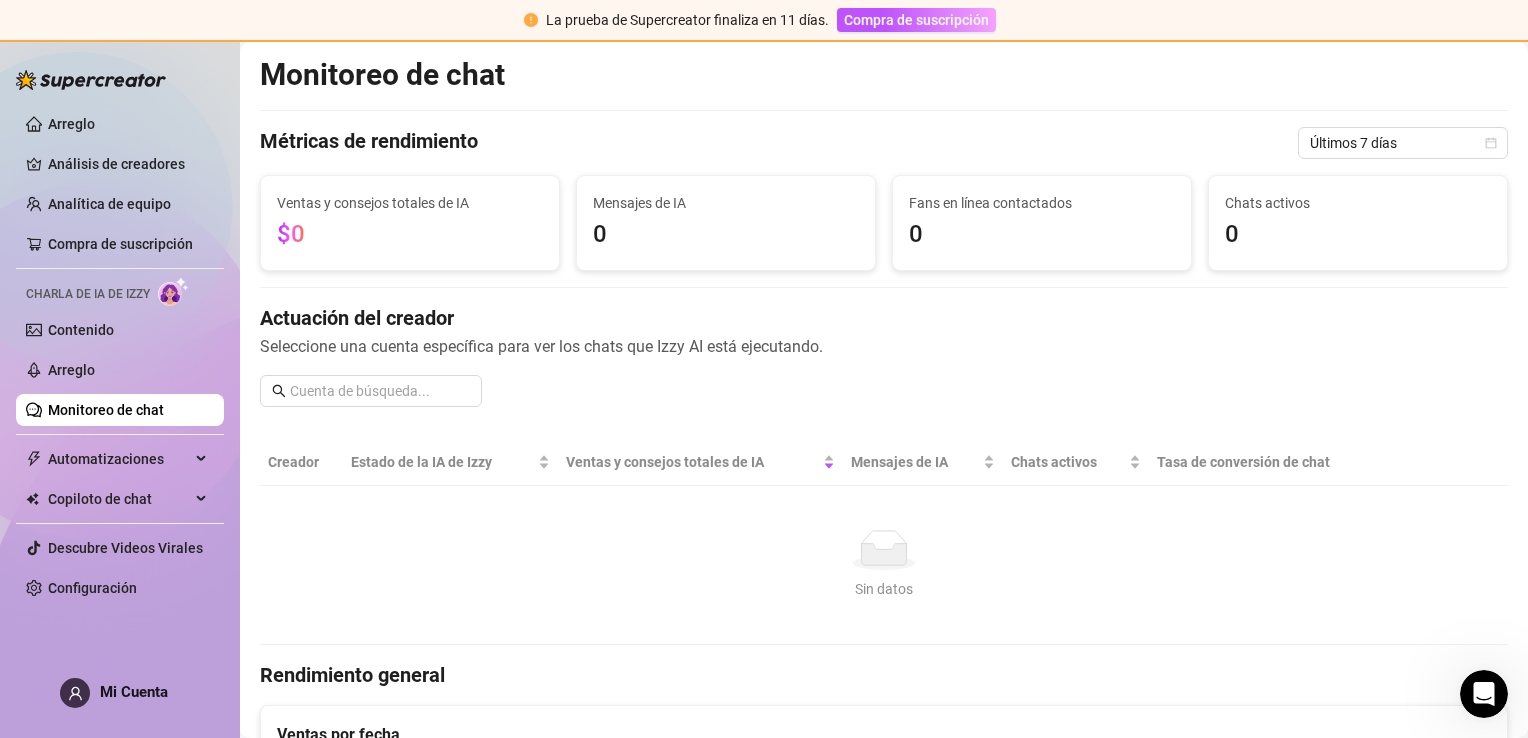 click on "Sin datos" at bounding box center [884, 589] 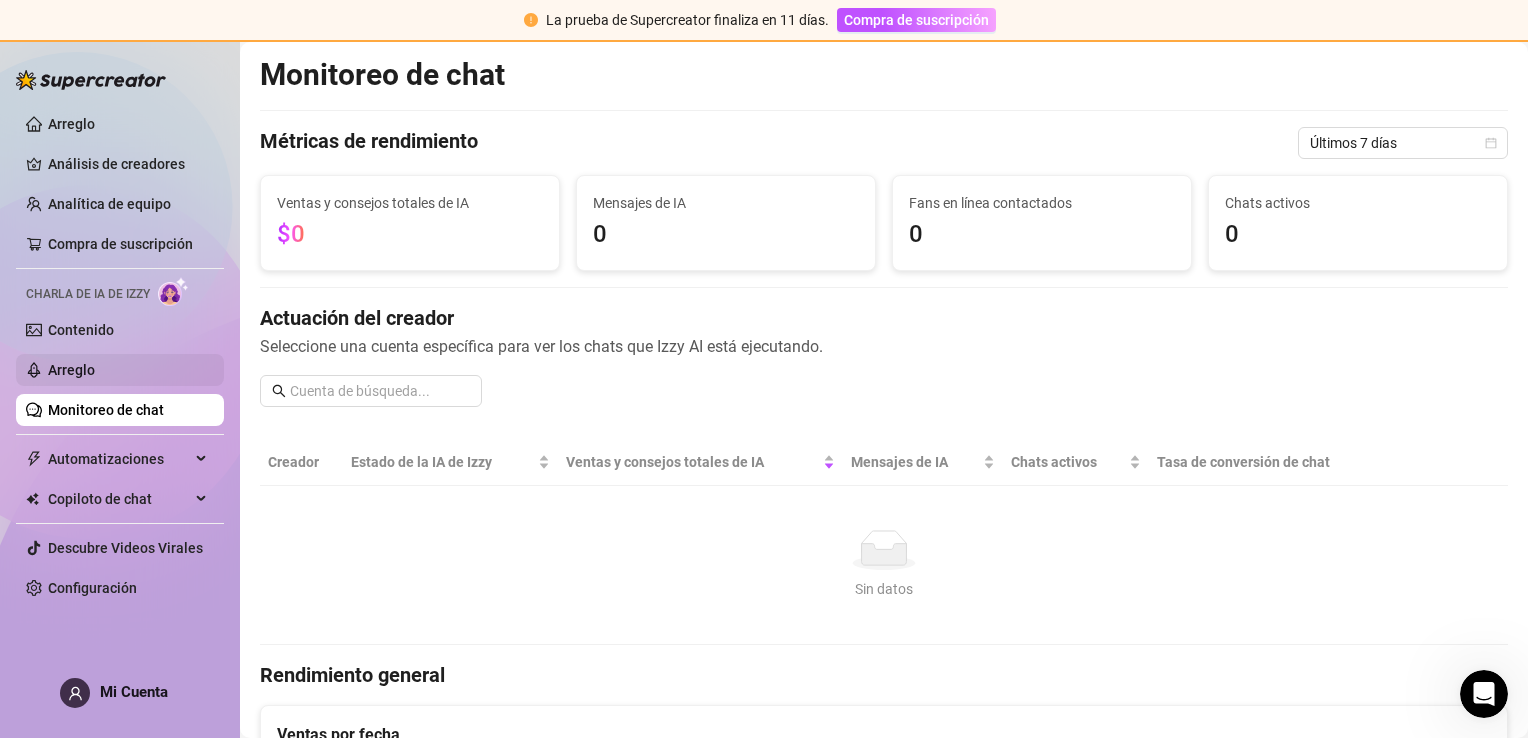 click on "Arreglo" at bounding box center [71, 370] 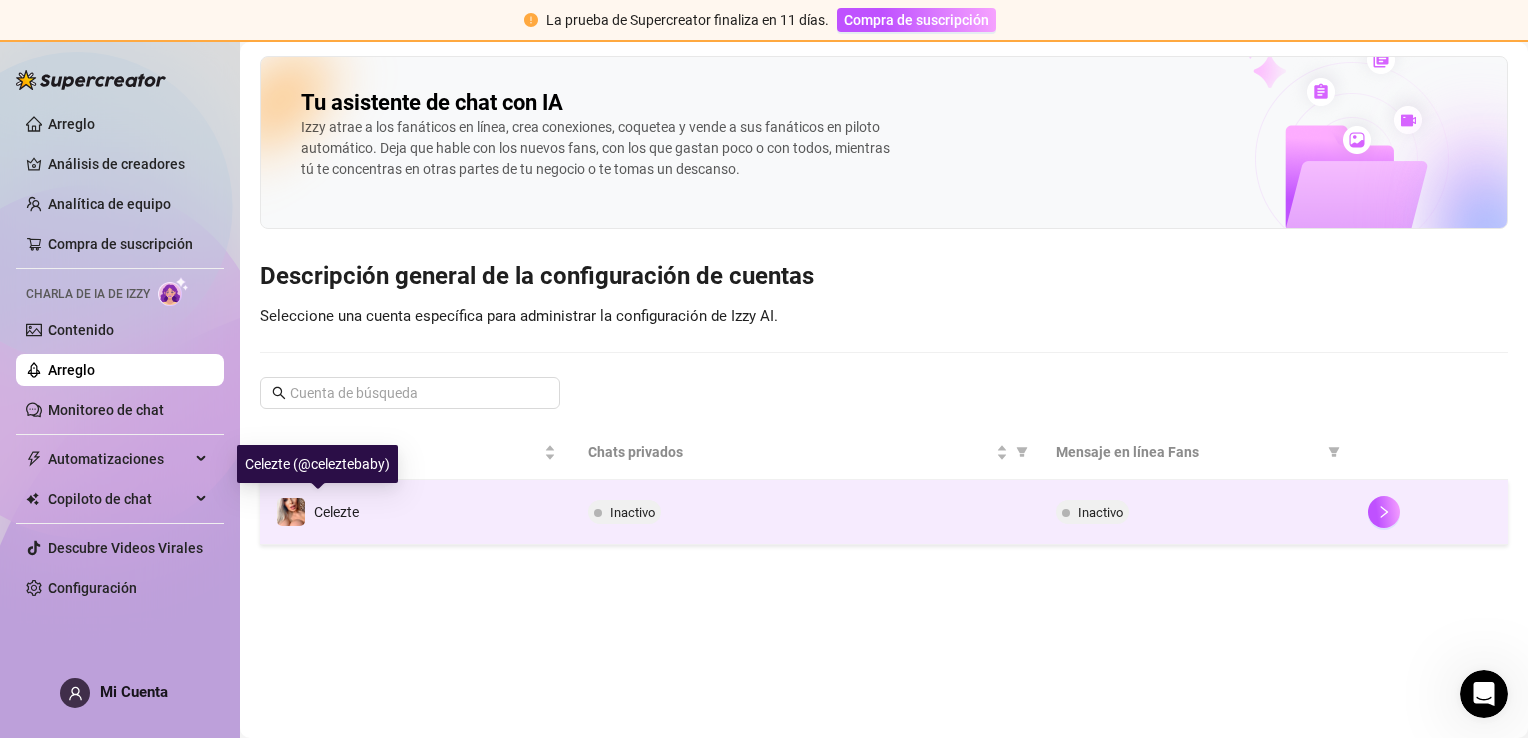 click on "Celezte" at bounding box center [336, 512] 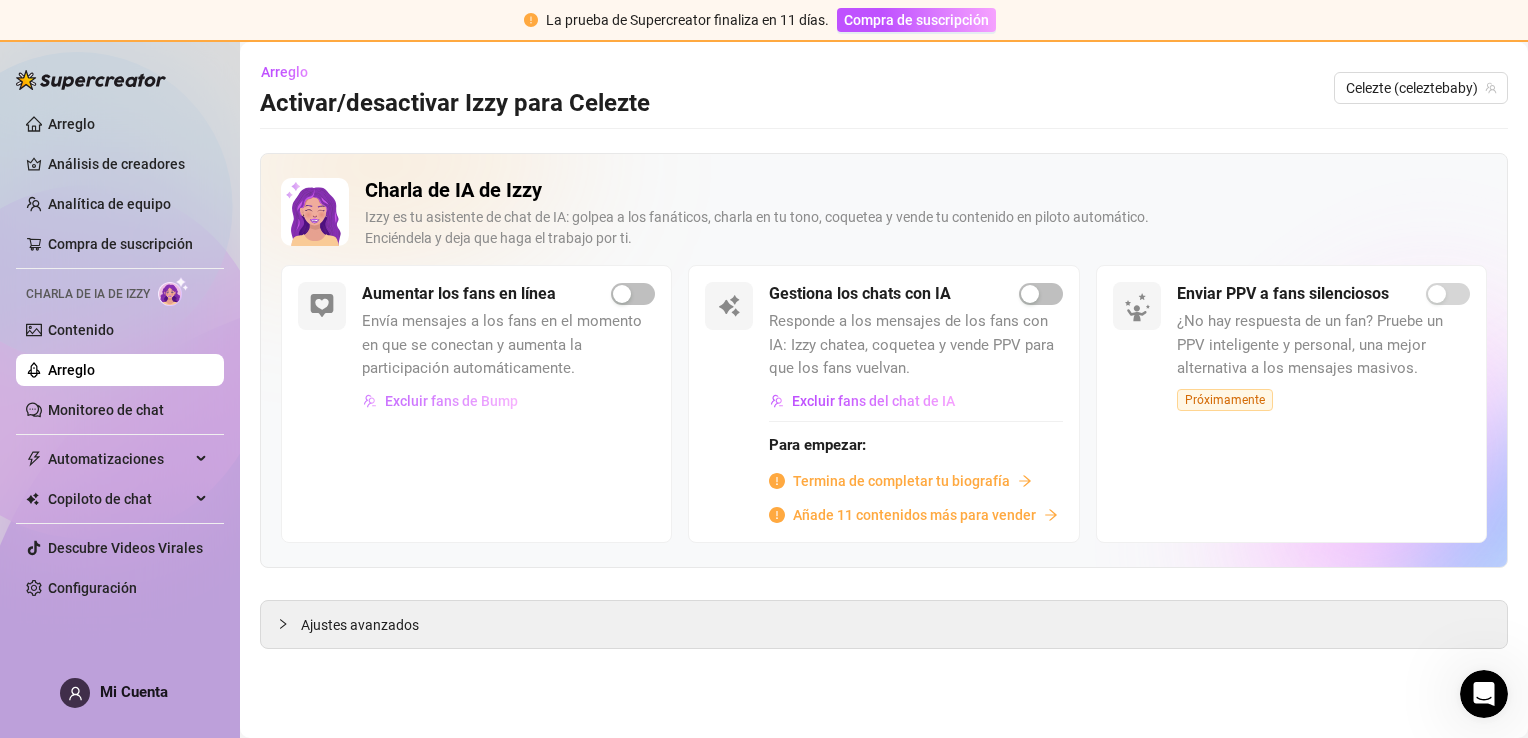 click on "Excluir fans de Bump" at bounding box center (451, 401) 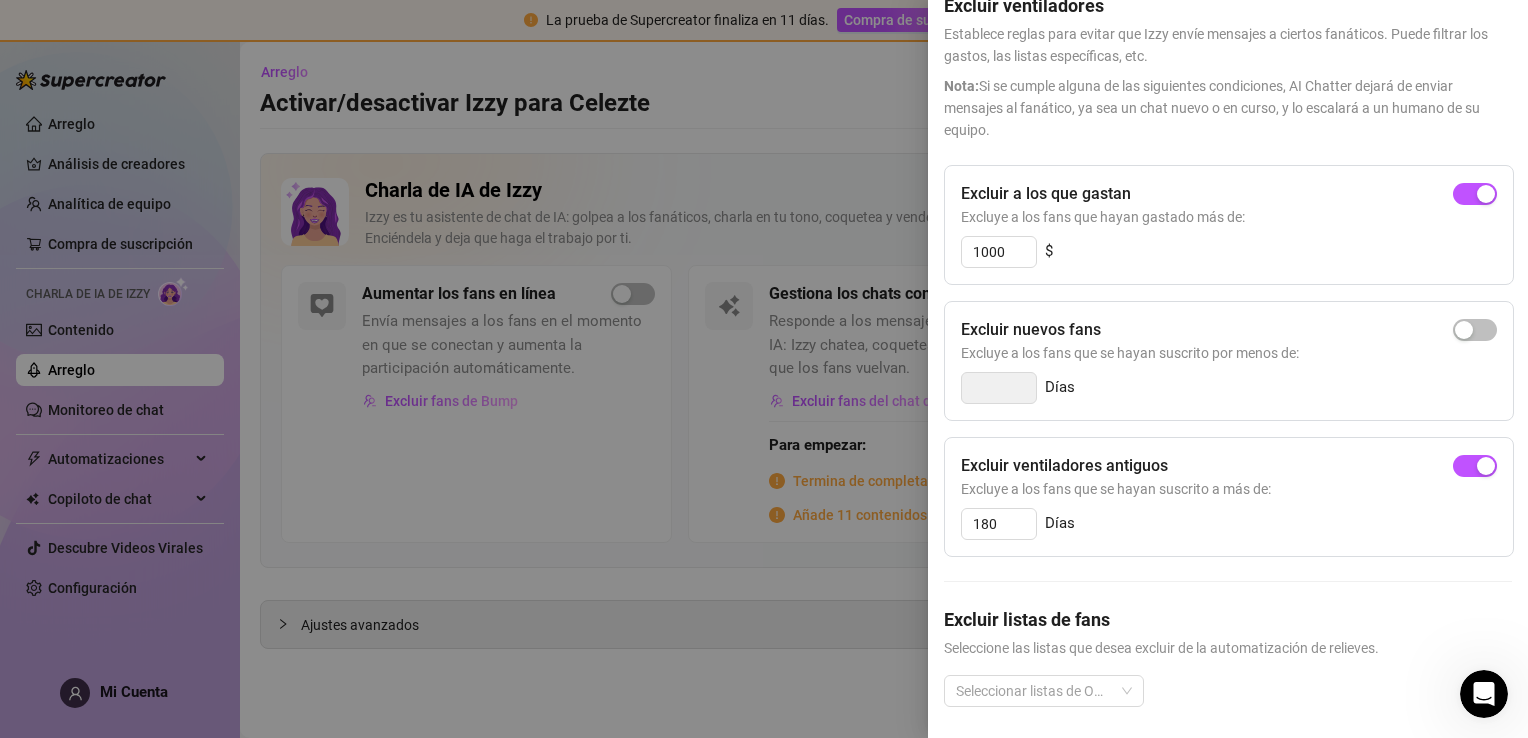 scroll, scrollTop: 120, scrollLeft: 0, axis: vertical 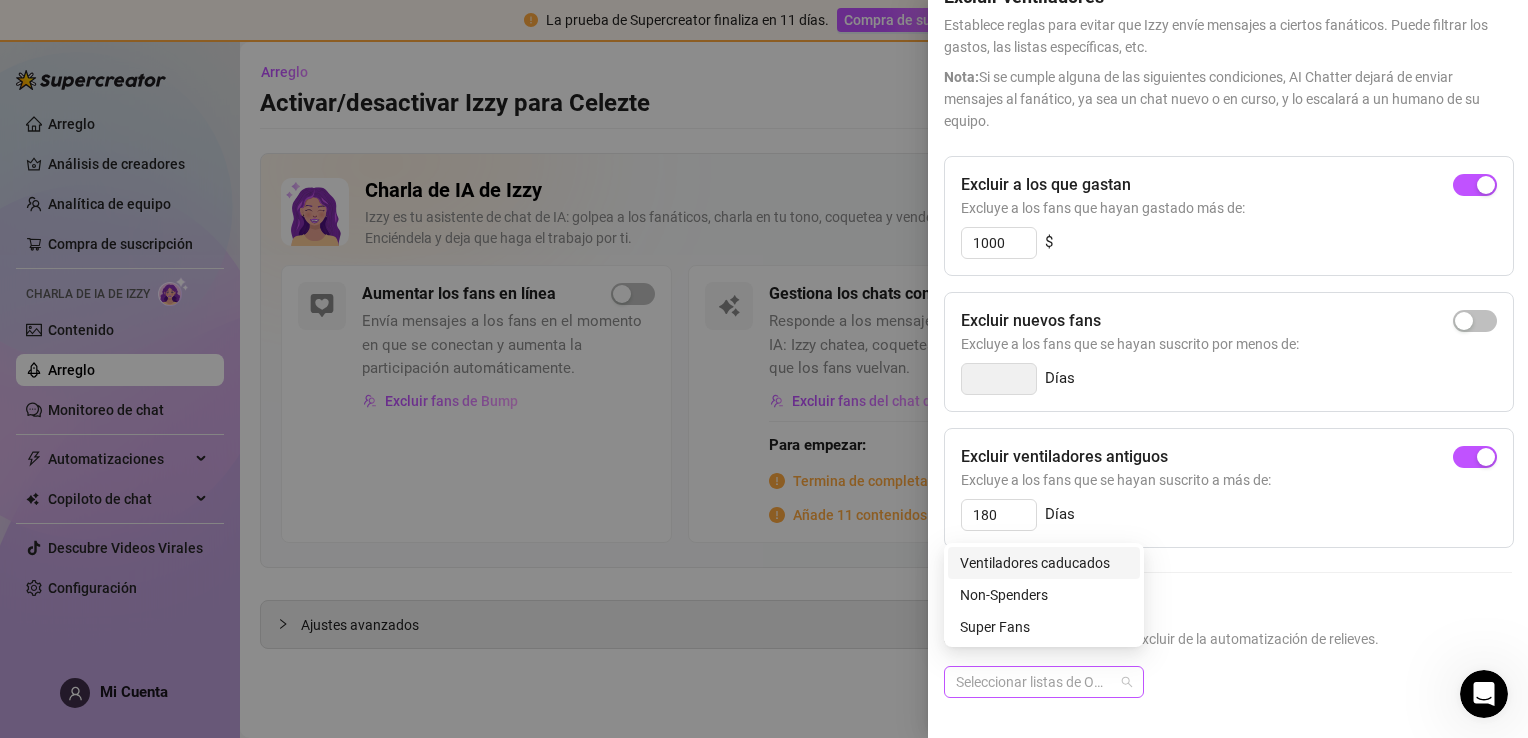 click at bounding box center (1033, 682) 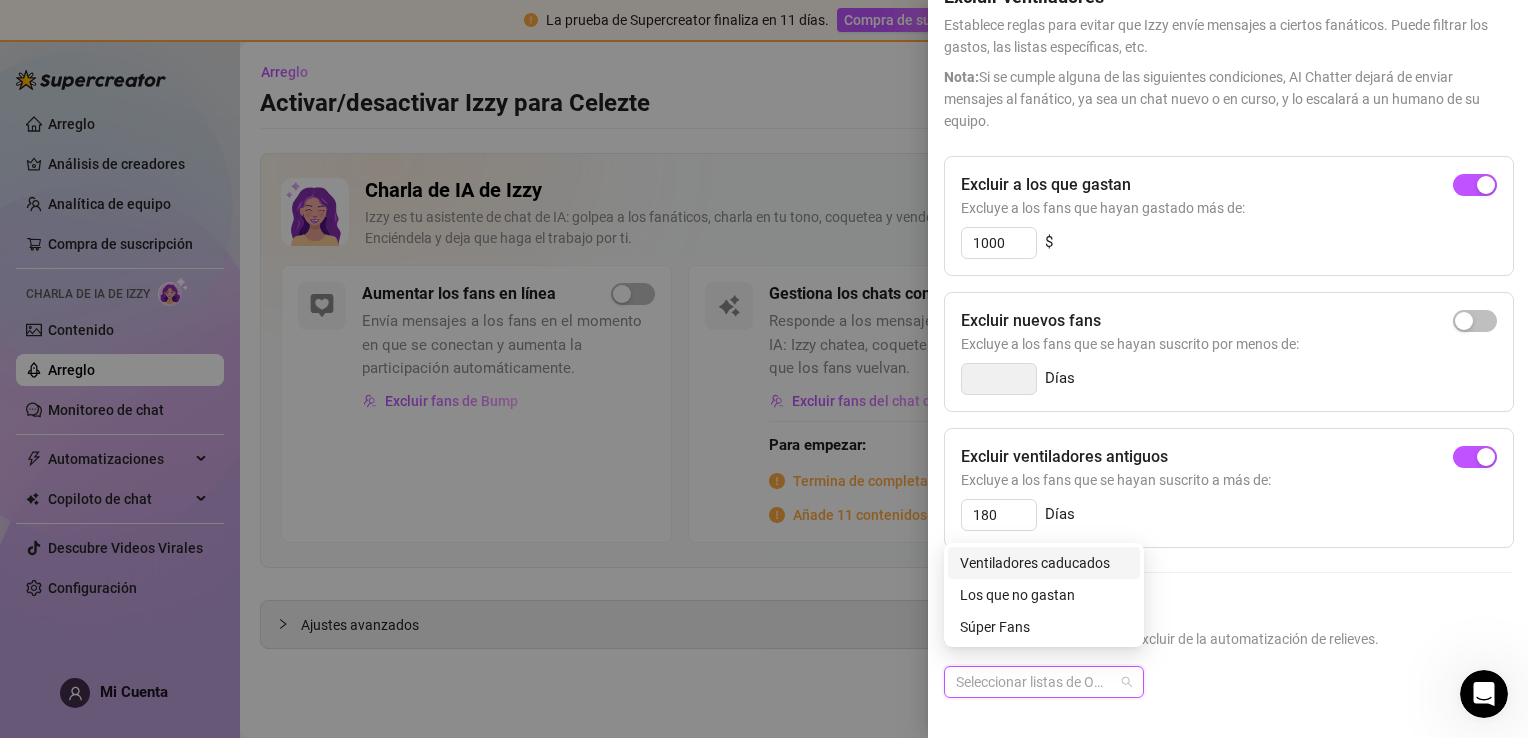 click on "Seleccionar listas de OnlyFans" at bounding box center [1228, 698] 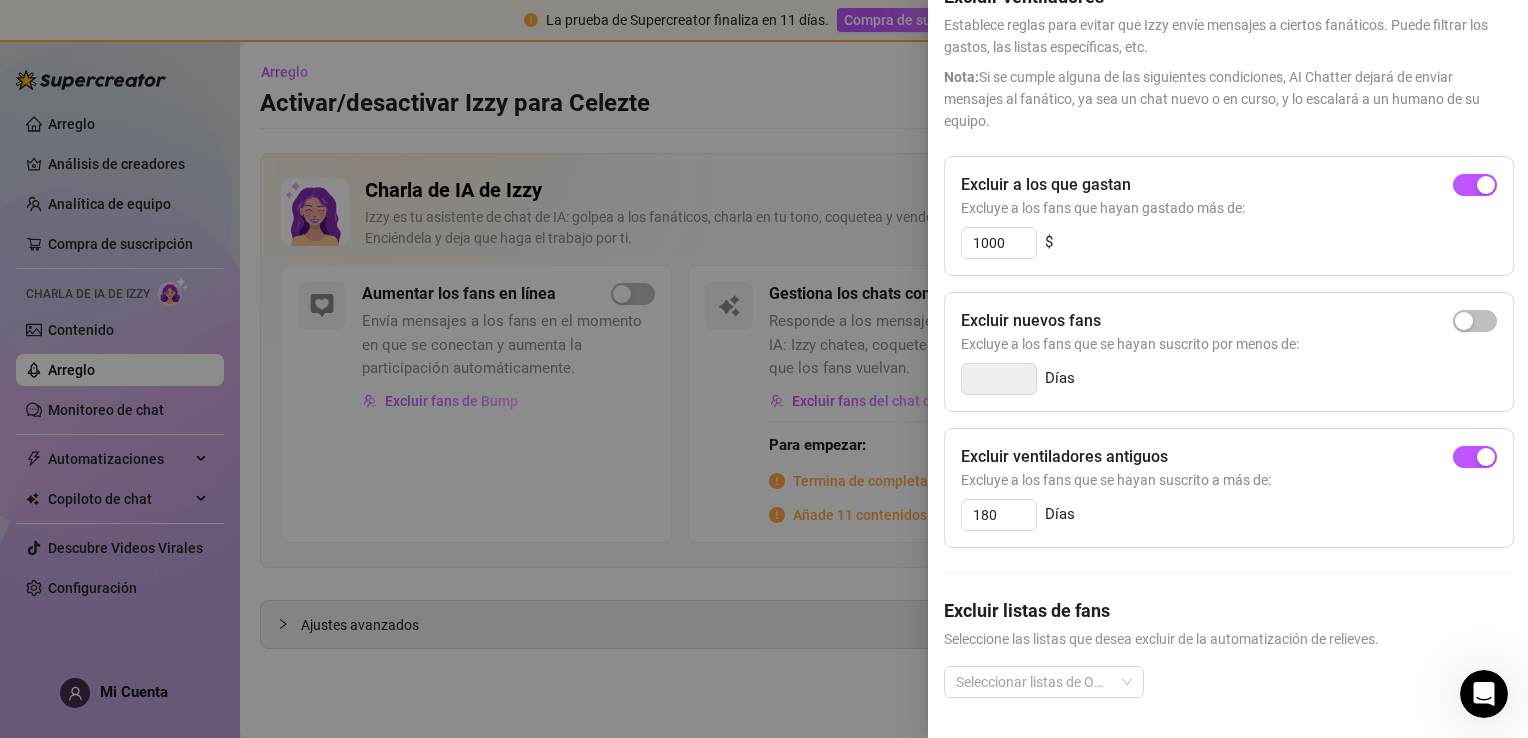 click at bounding box center [764, 369] 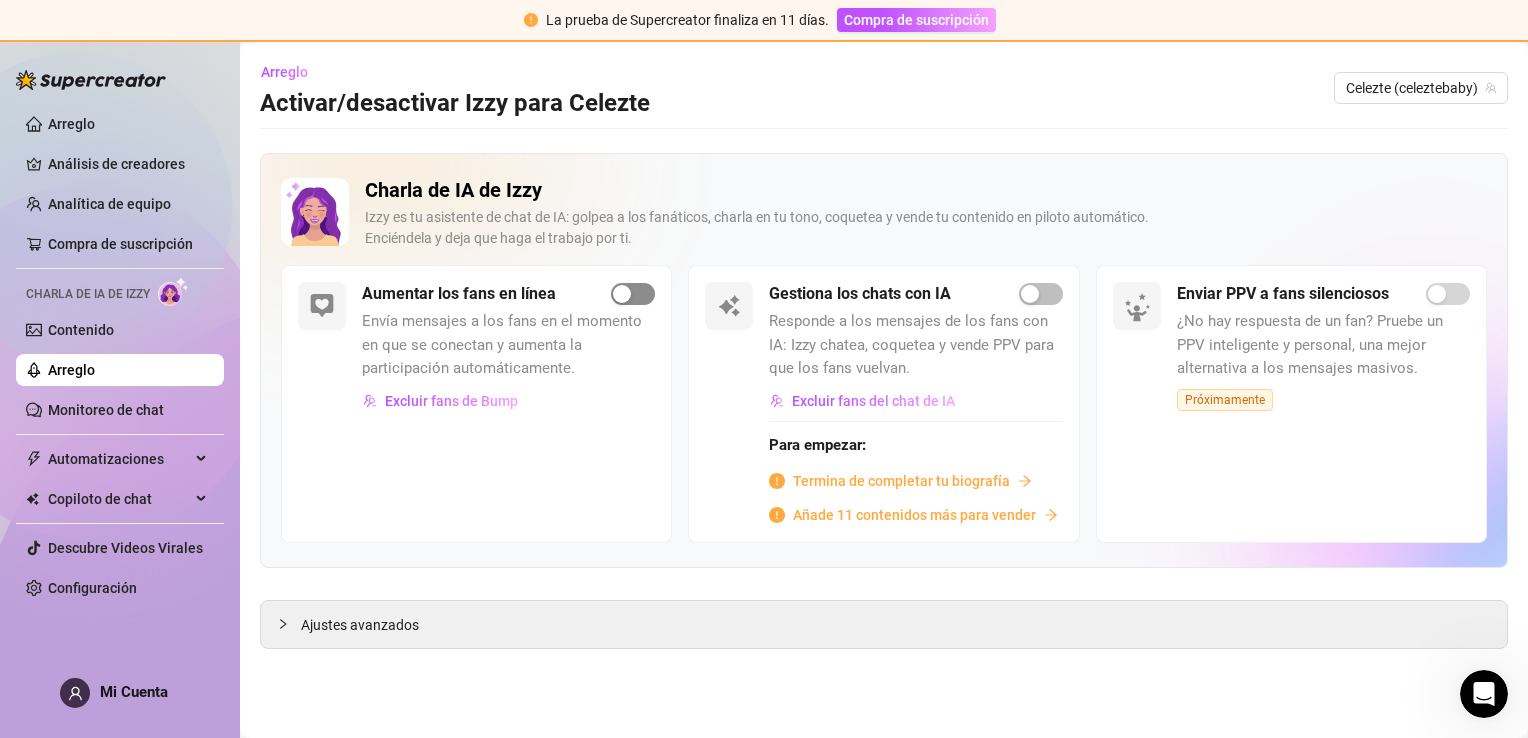 click at bounding box center [633, 294] 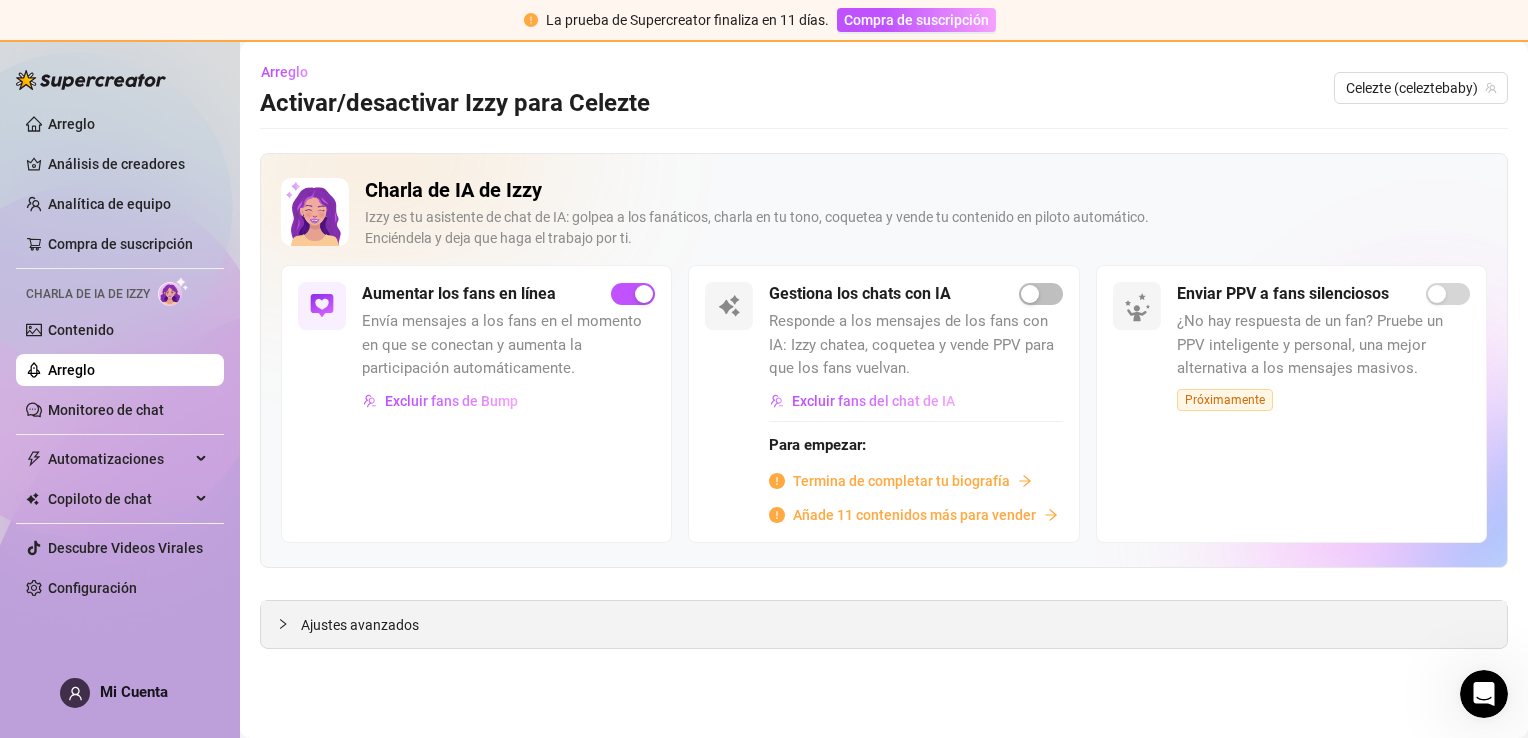 click on "Ajustes avanzados" at bounding box center [360, 625] 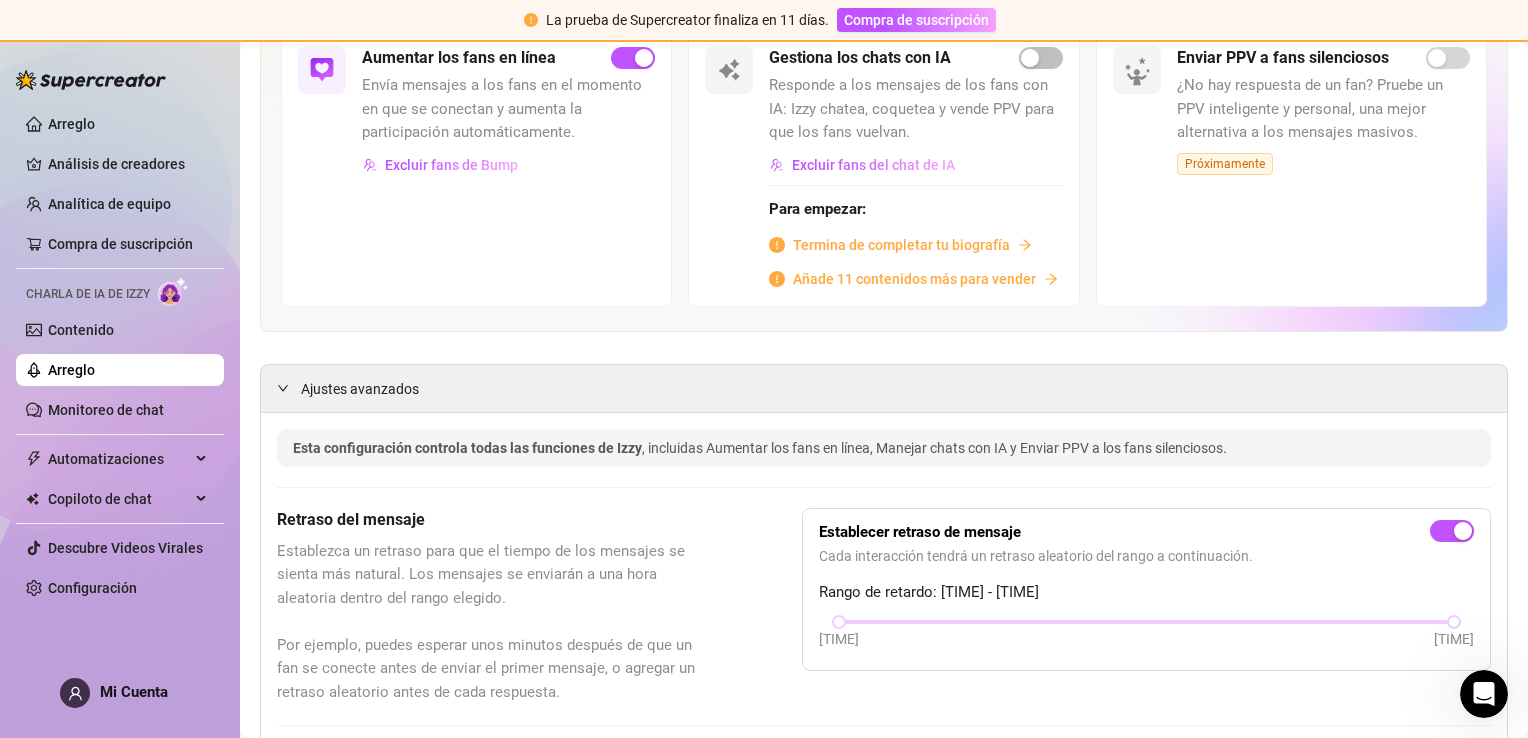 scroll, scrollTop: 300, scrollLeft: 0, axis: vertical 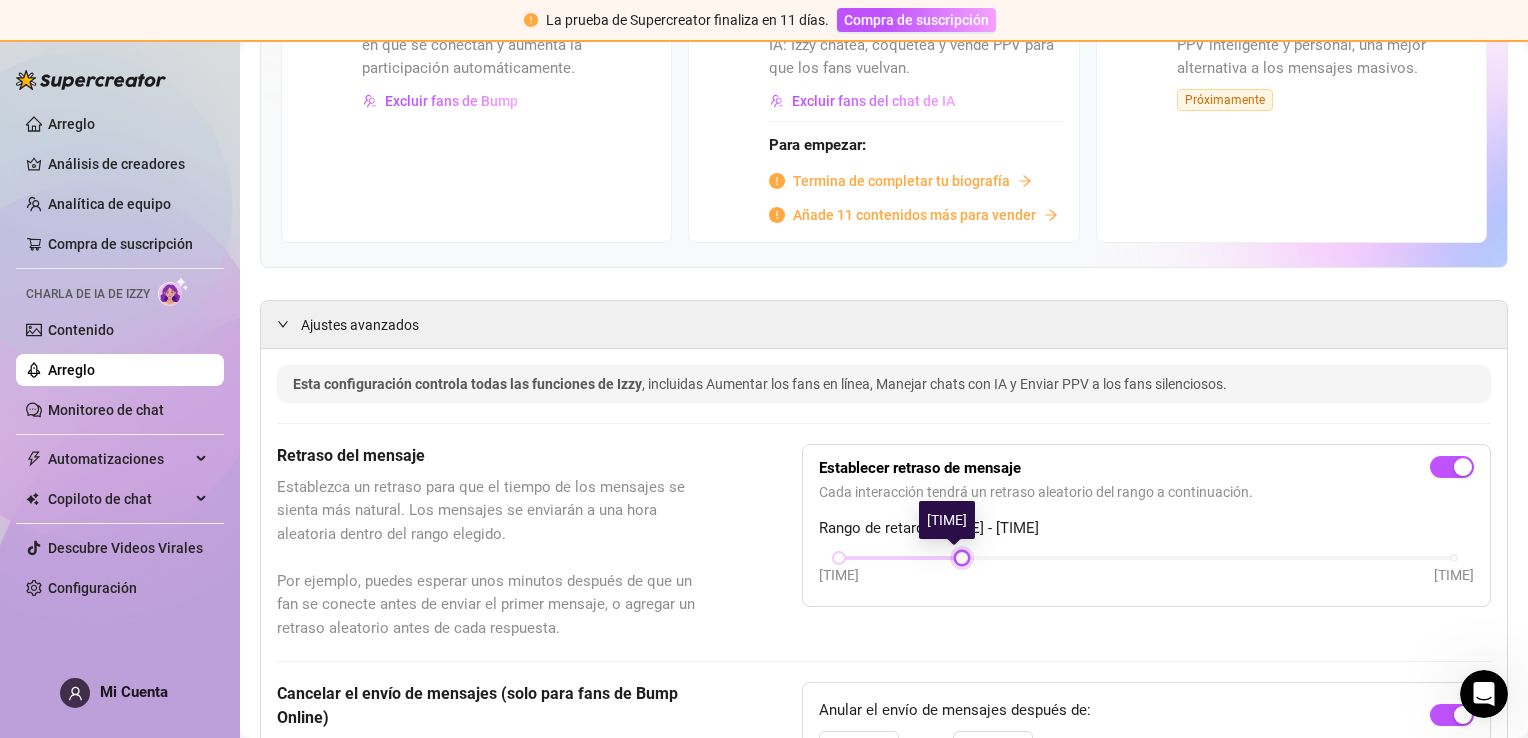 drag, startPoint x: 1440, startPoint y: 551, endPoint x: 995, endPoint y: 562, distance: 445.13593 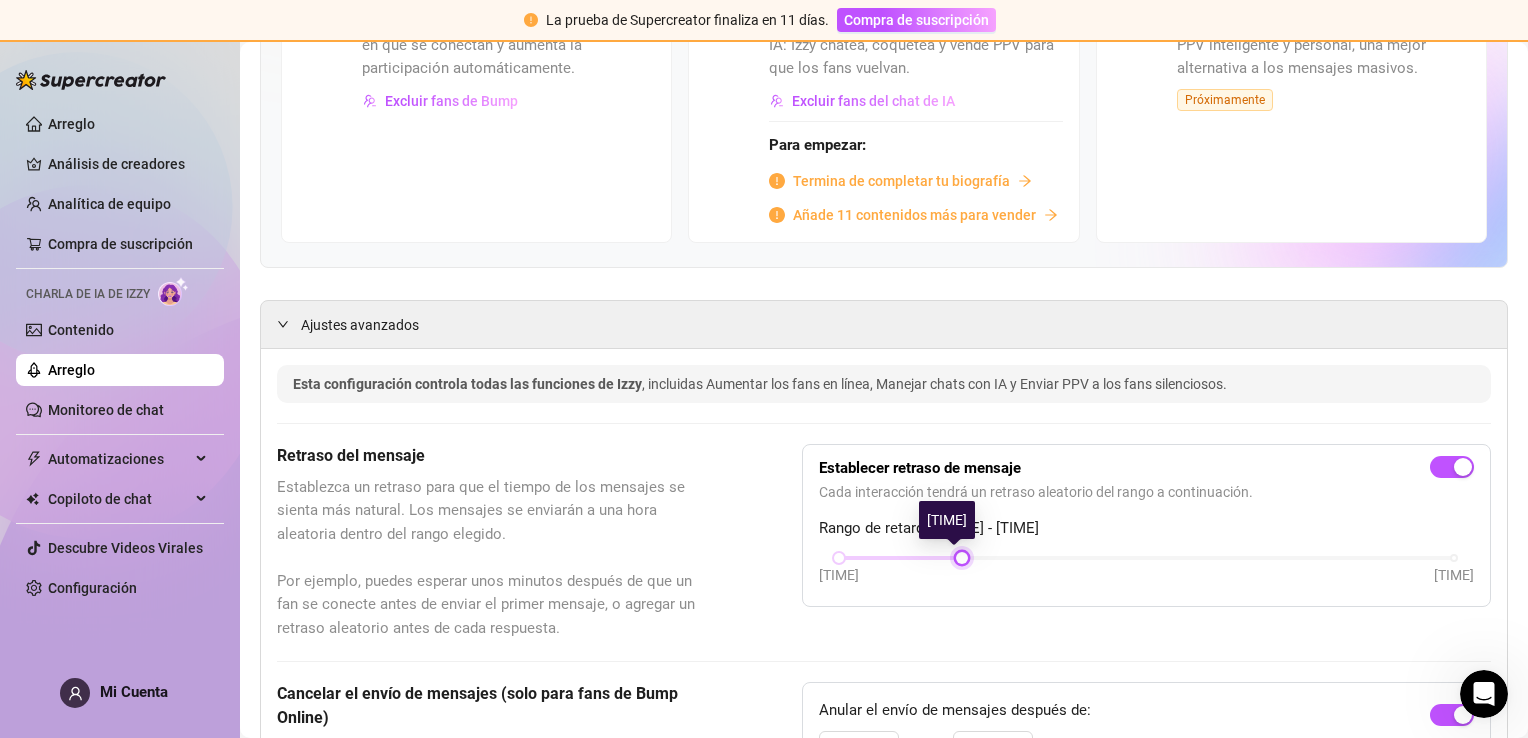 click on "[NUMBER] segundos [NUMBER] minutos" at bounding box center (1146, 571) 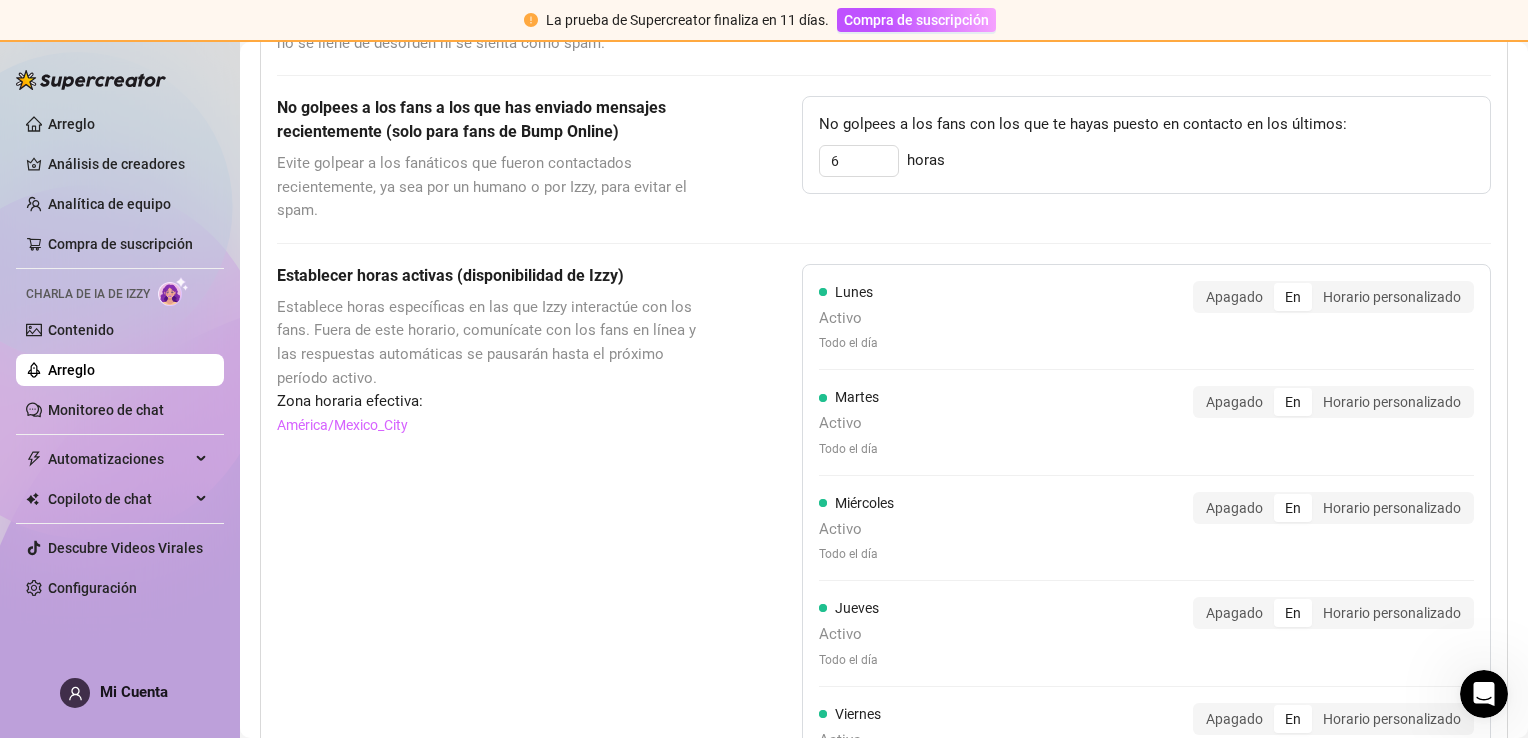 scroll, scrollTop: 1100, scrollLeft: 0, axis: vertical 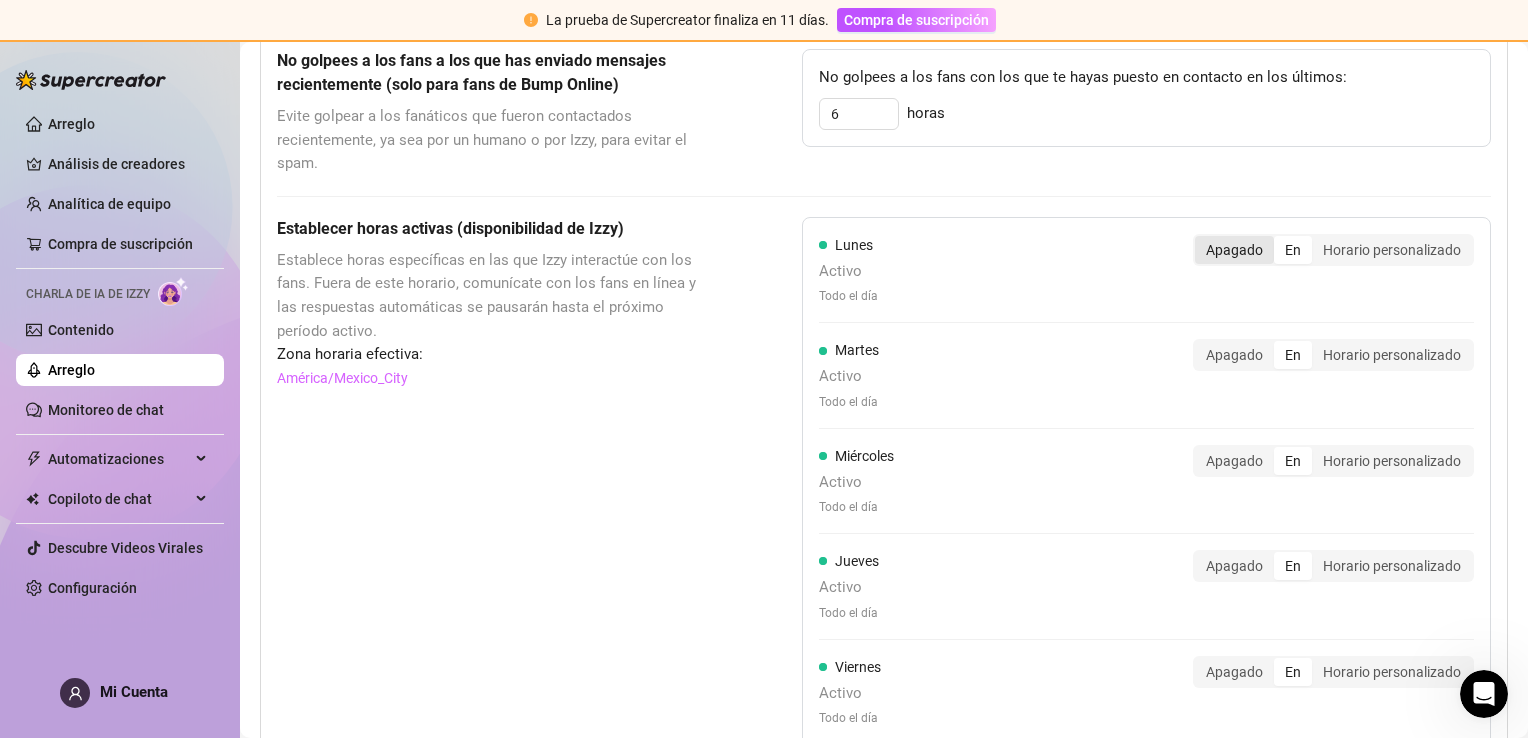click on "Apagado" at bounding box center [1234, 250] 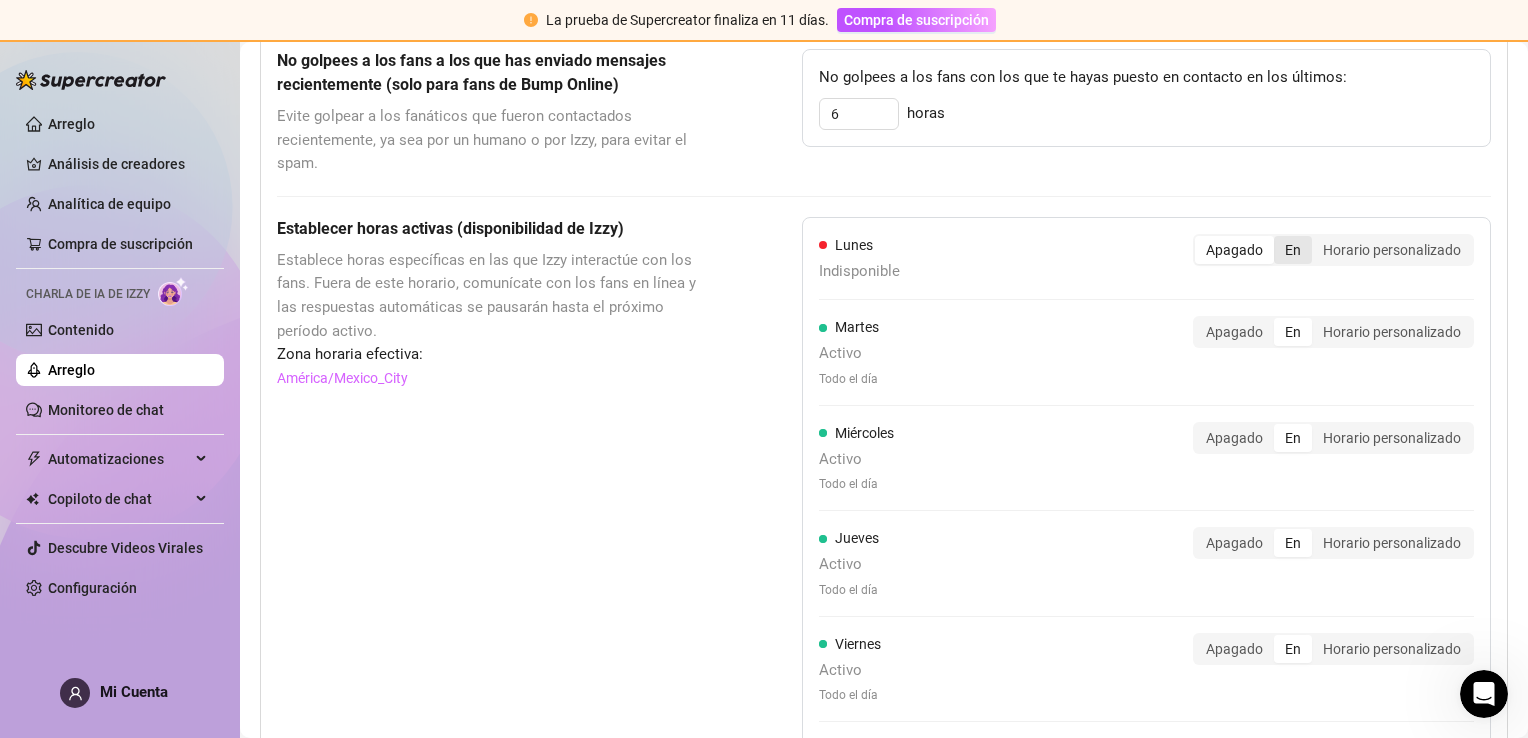 click on "En" at bounding box center [1293, 250] 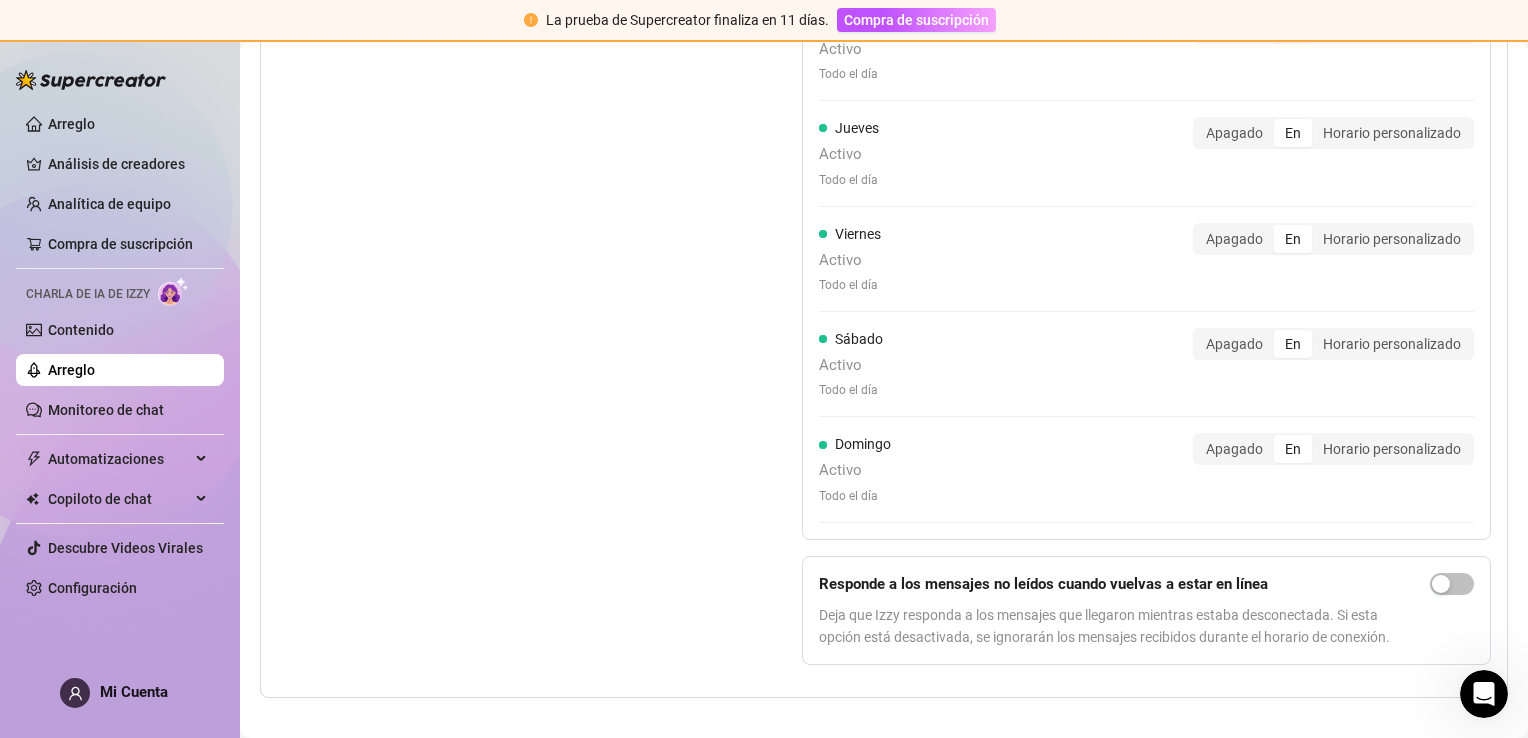 scroll, scrollTop: 1549, scrollLeft: 0, axis: vertical 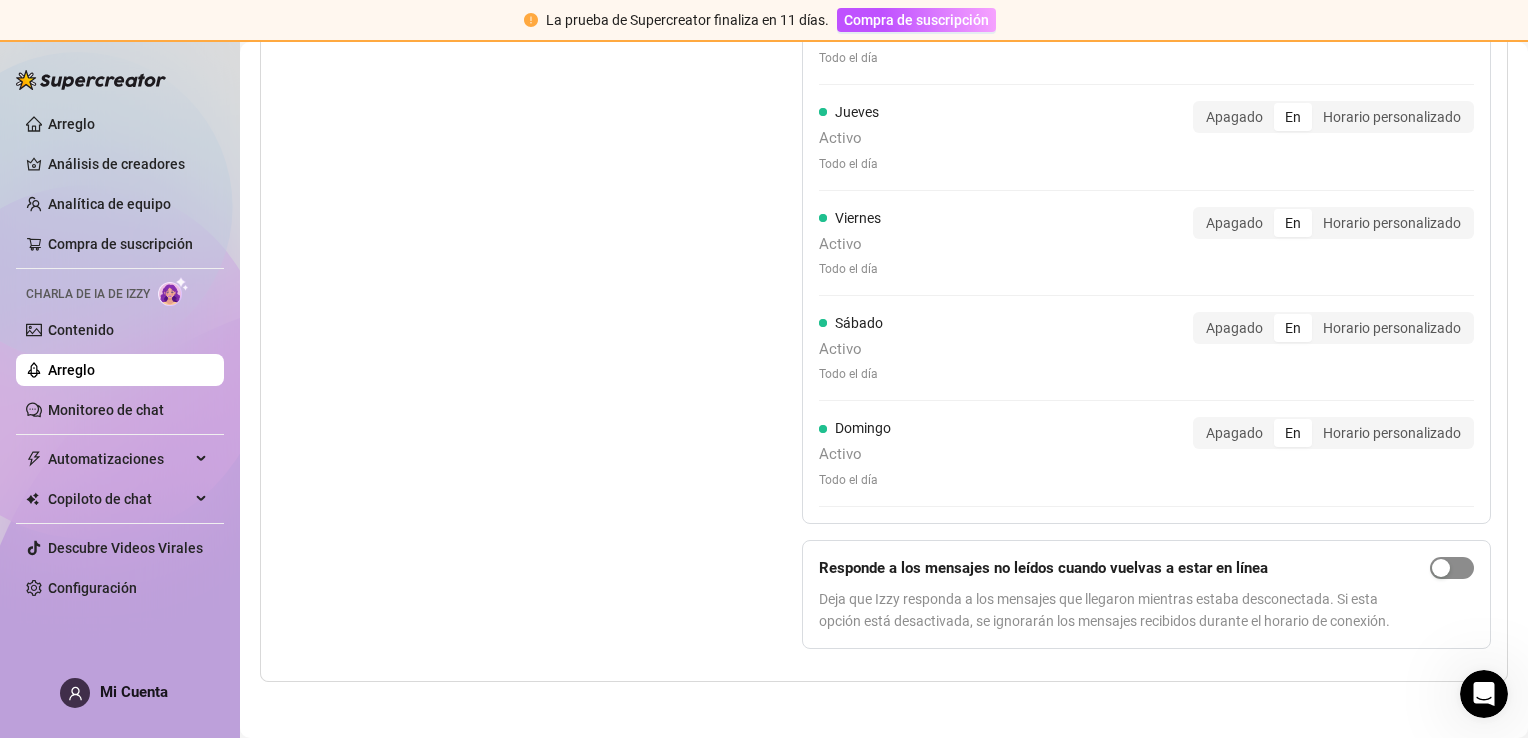 click at bounding box center [1452, 568] 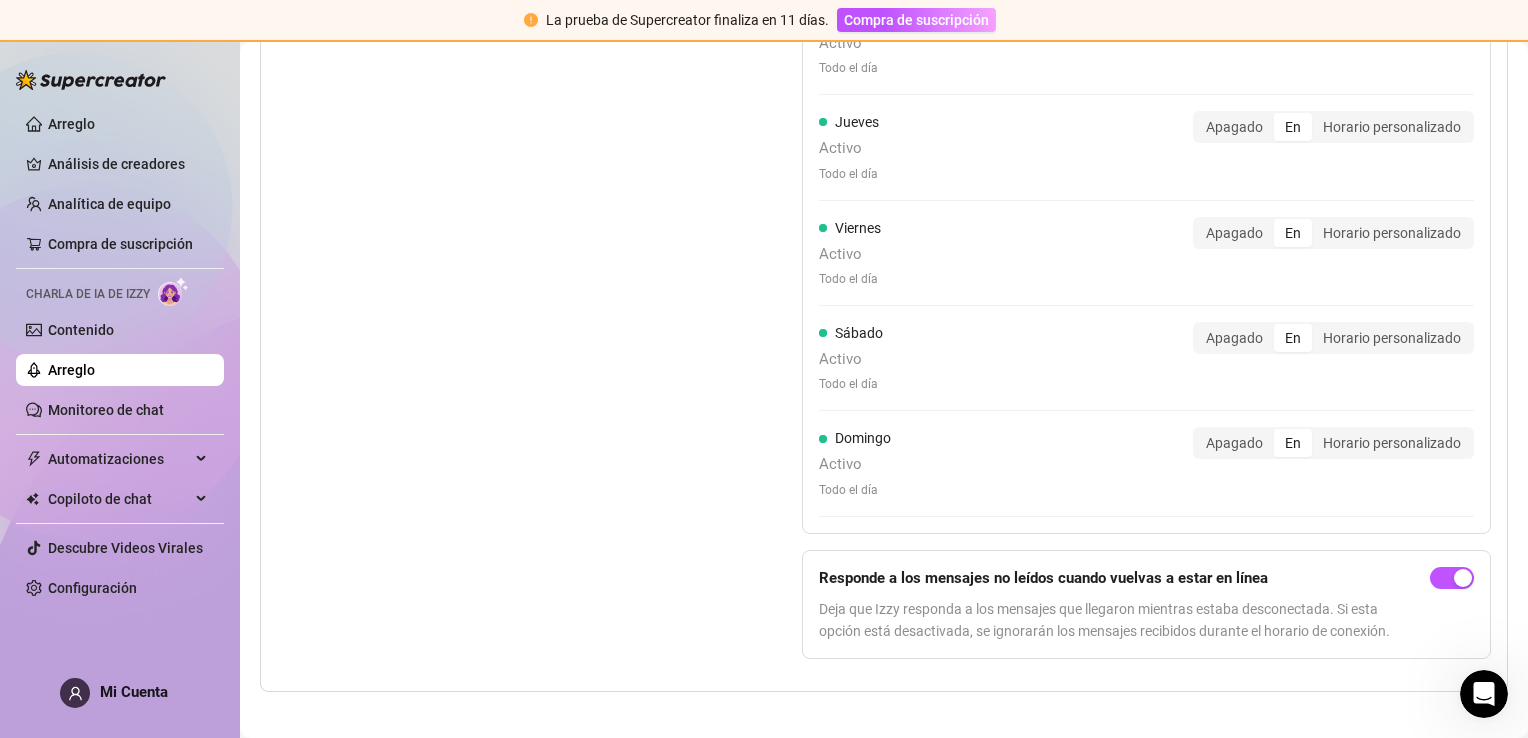 scroll, scrollTop: 1549, scrollLeft: 0, axis: vertical 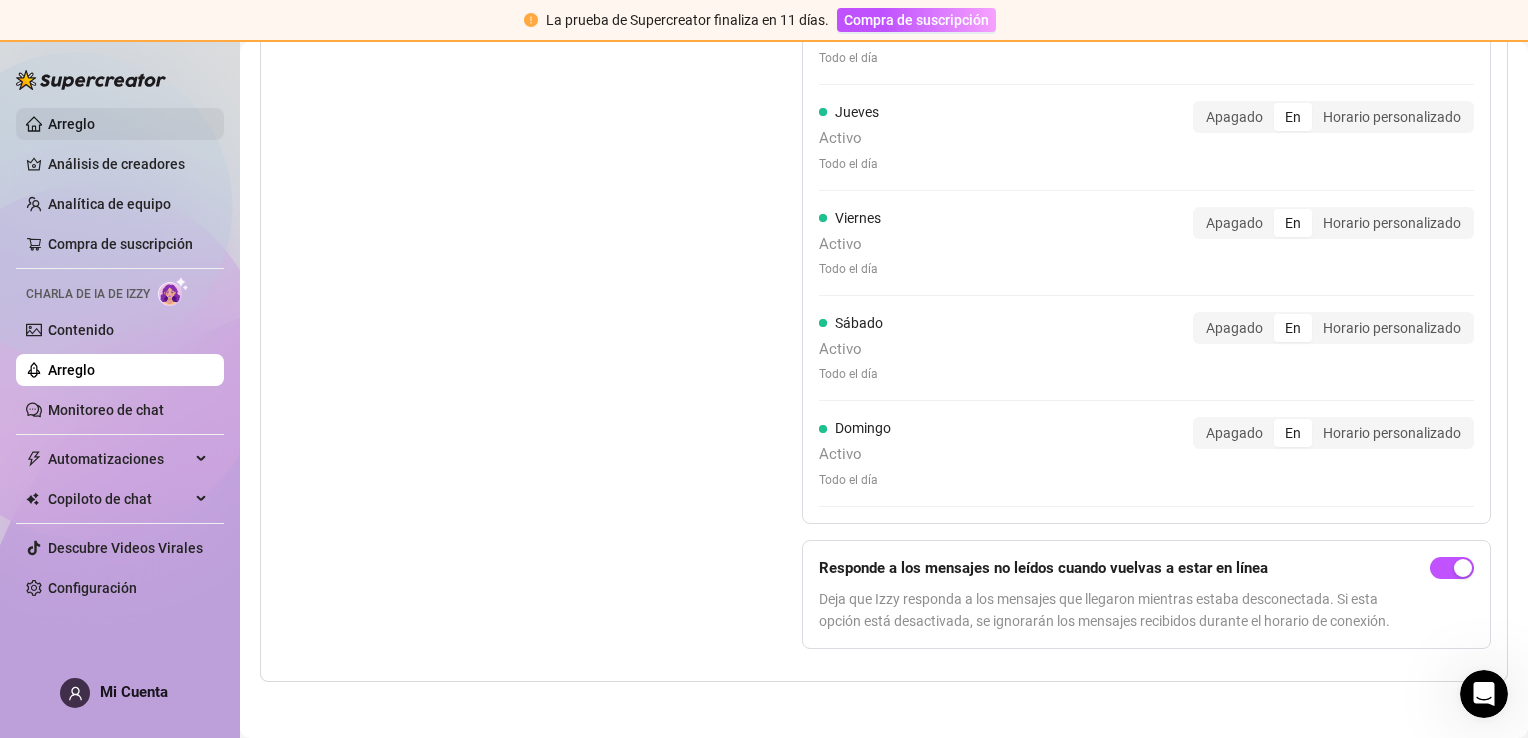 click on "Arreglo" at bounding box center [71, 124] 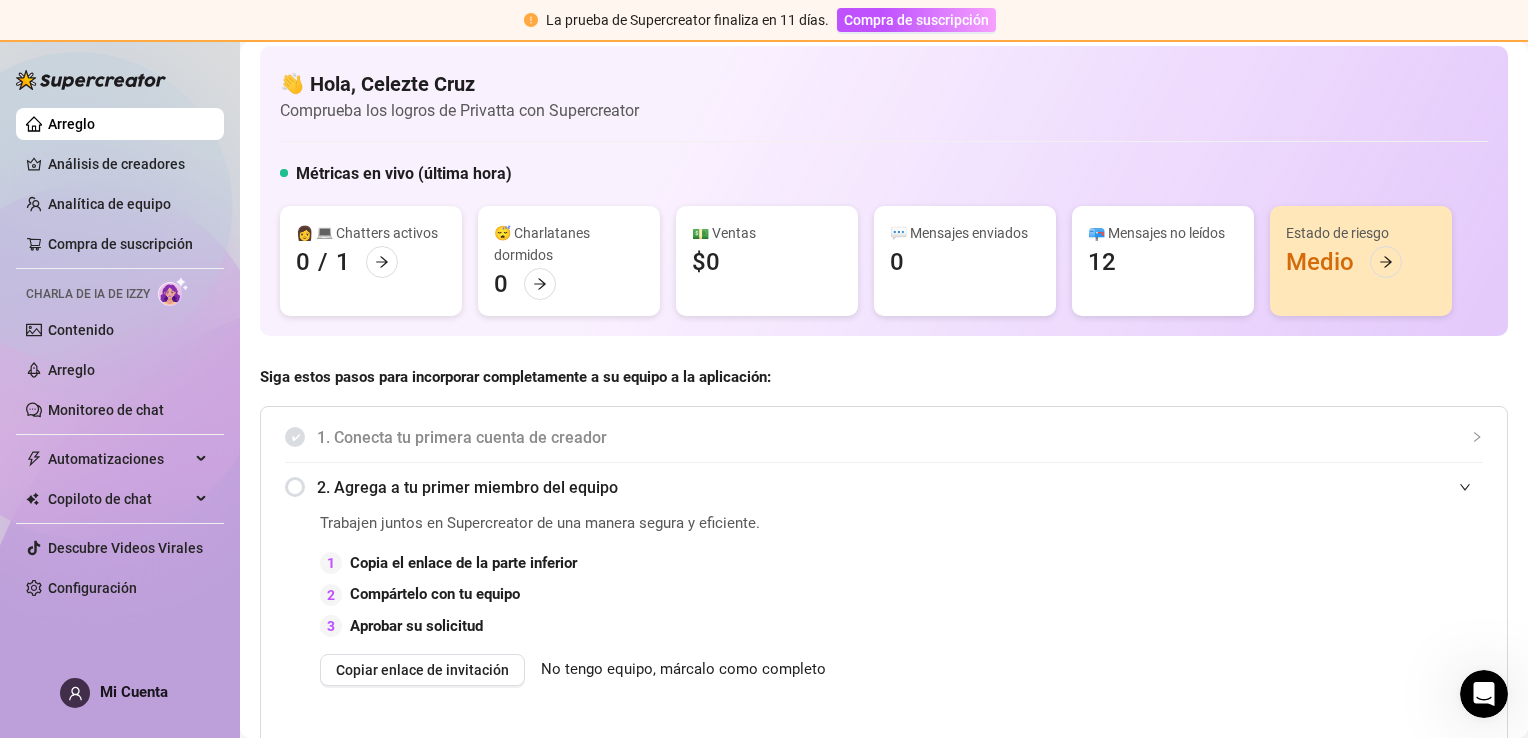 scroll, scrollTop: 0, scrollLeft: 0, axis: both 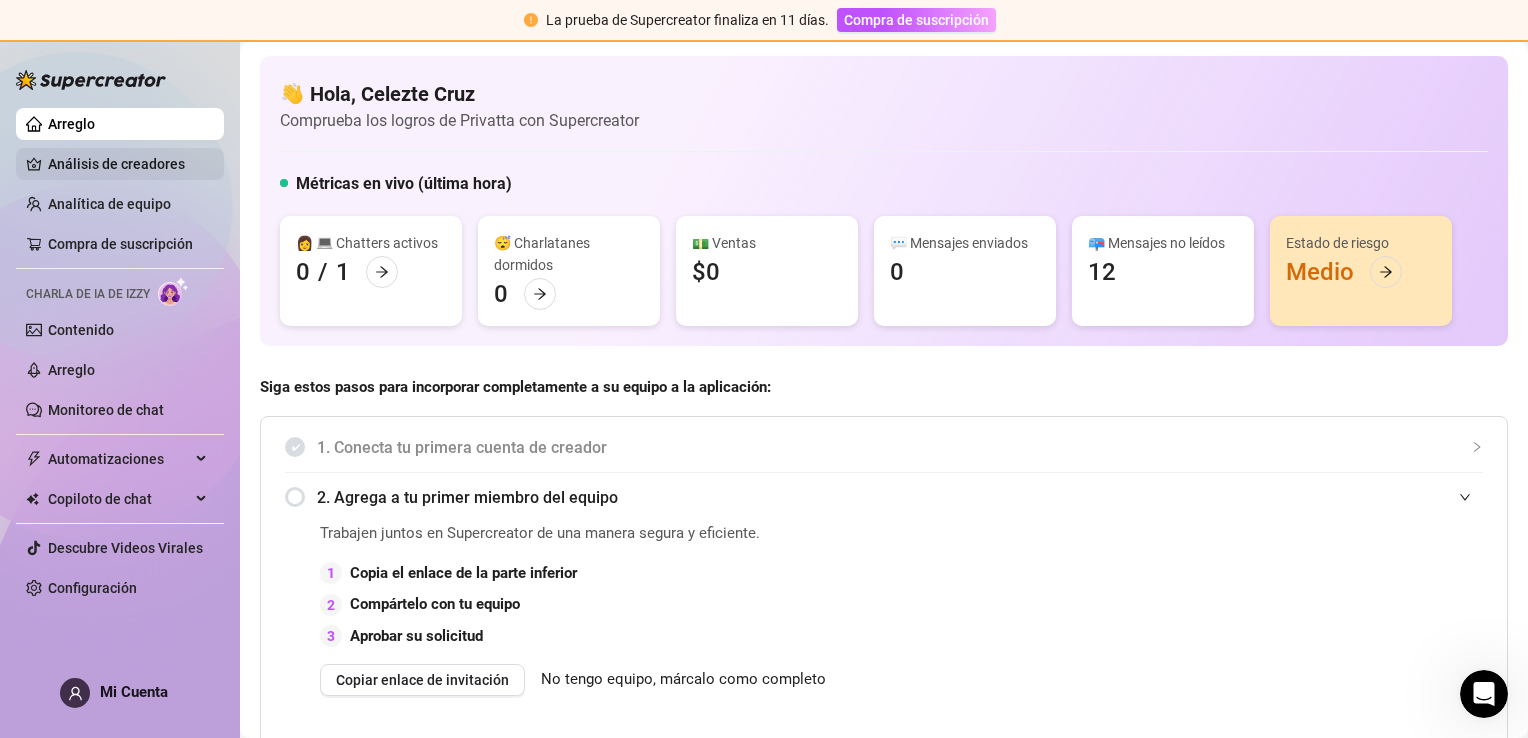 click on "Análisis de creadores" at bounding box center (128, 164) 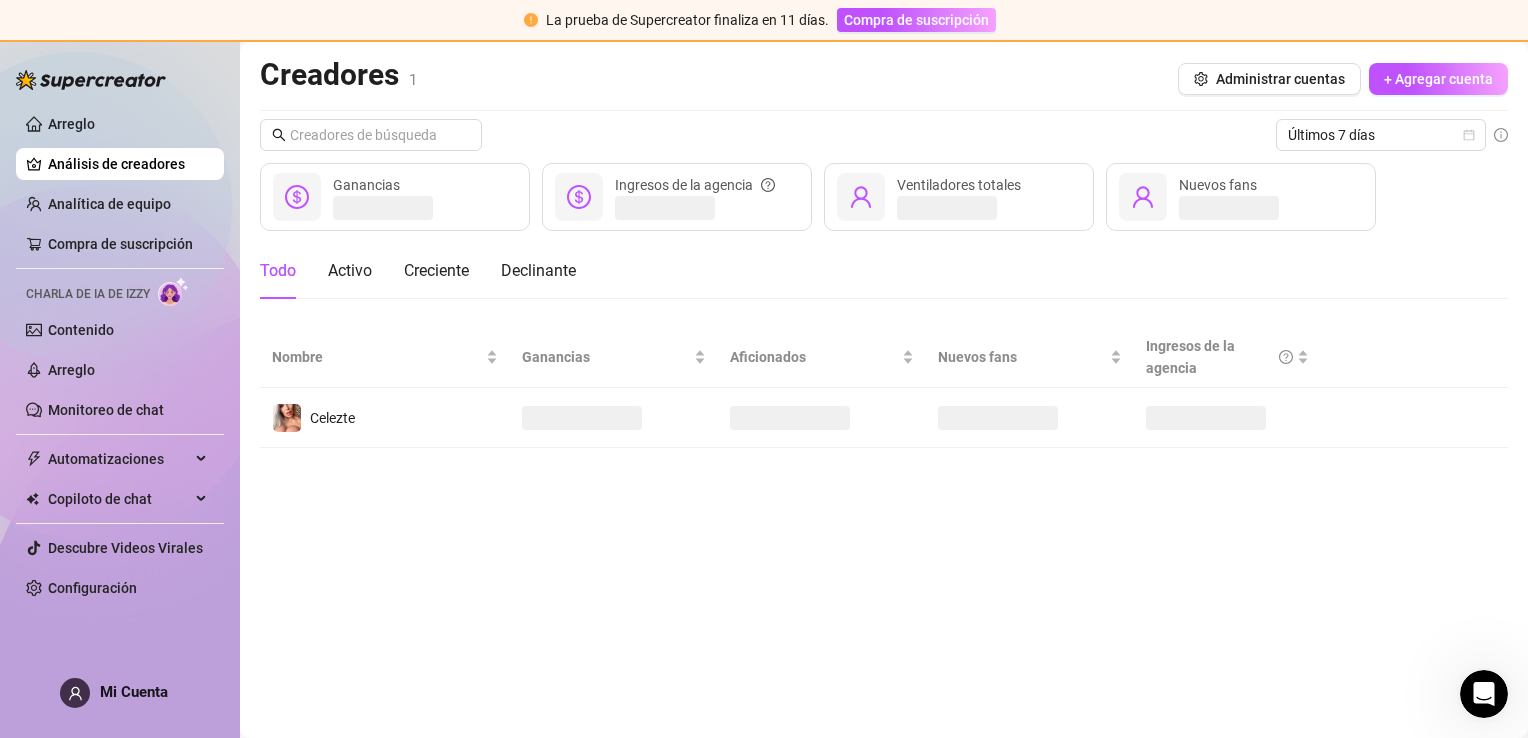 click 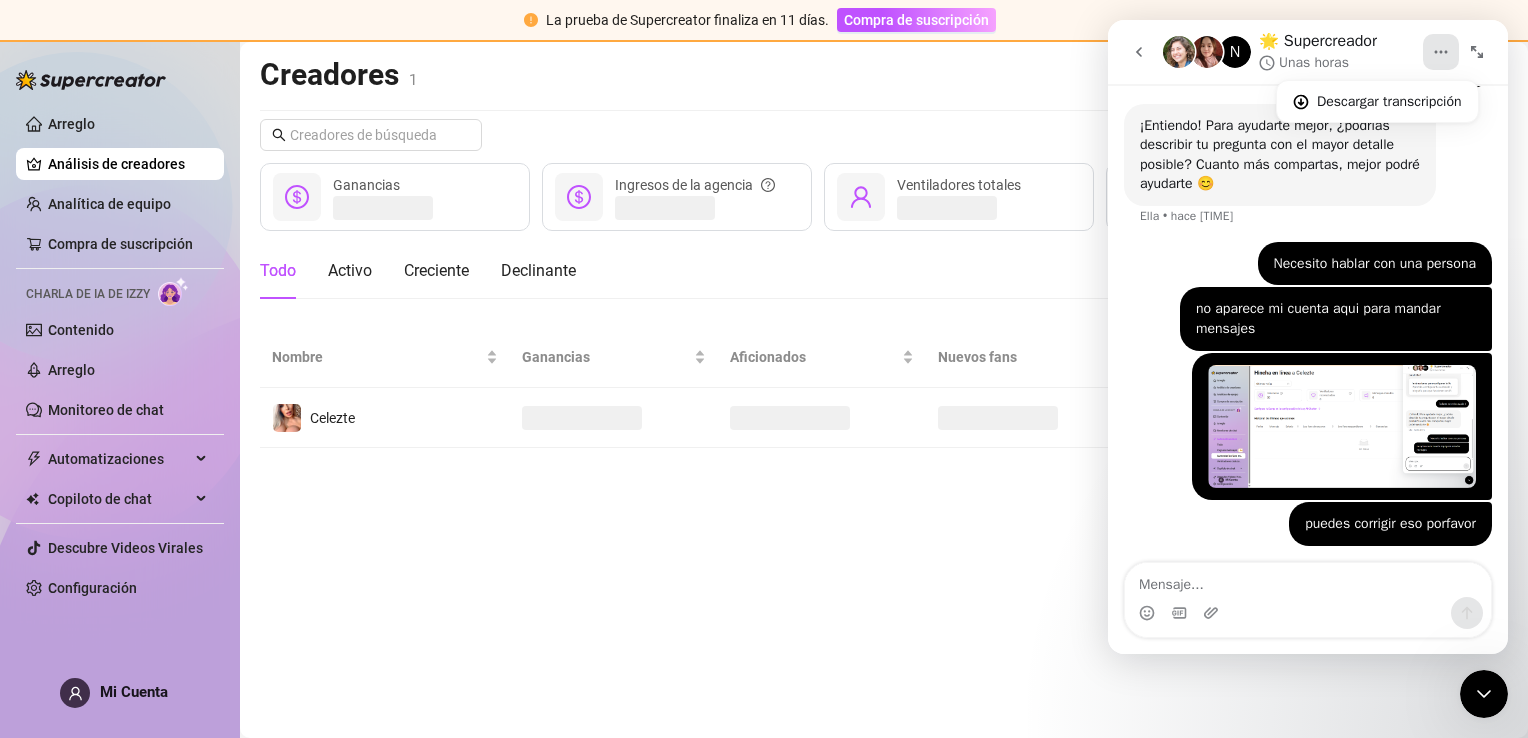 scroll, scrollTop: 704, scrollLeft: 0, axis: vertical 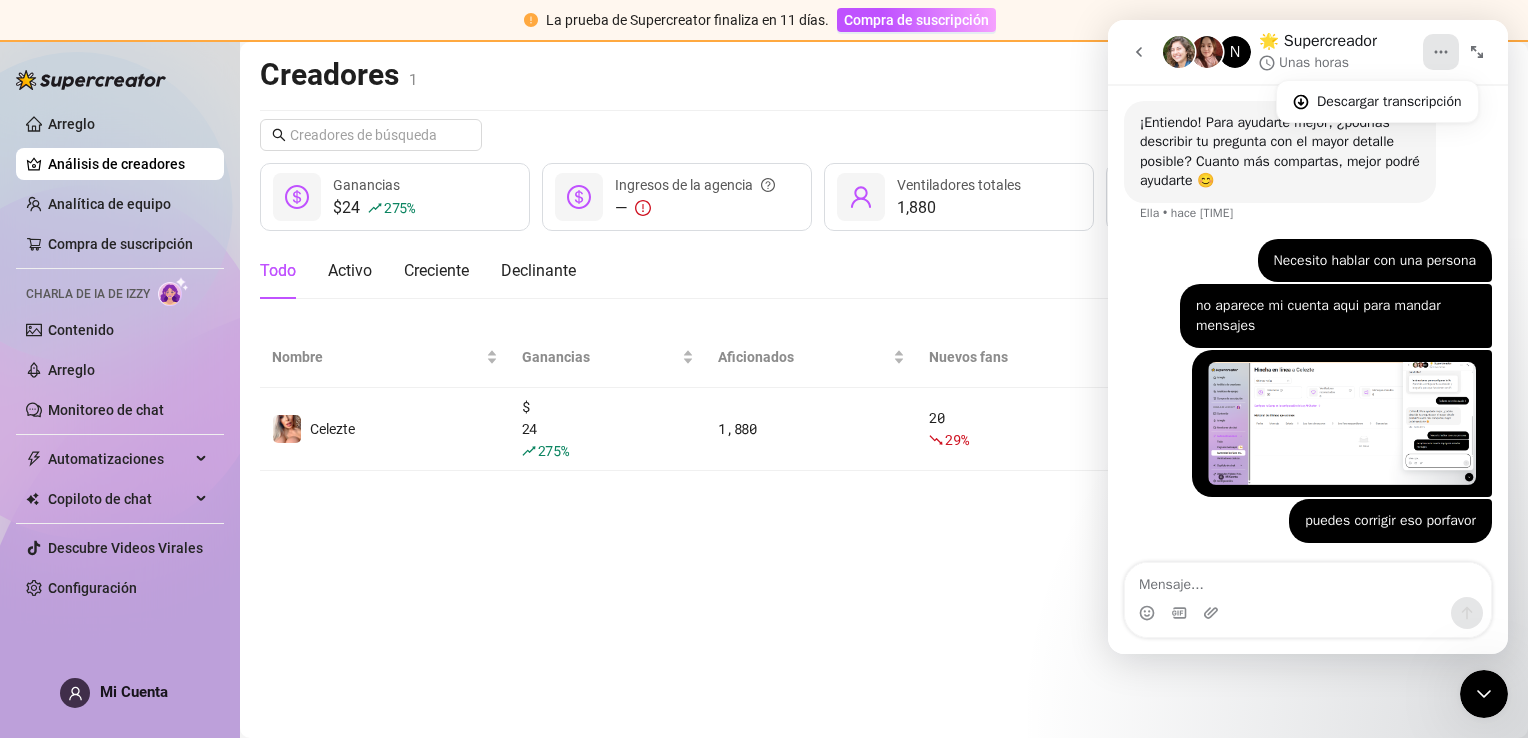 click at bounding box center (1308, 580) 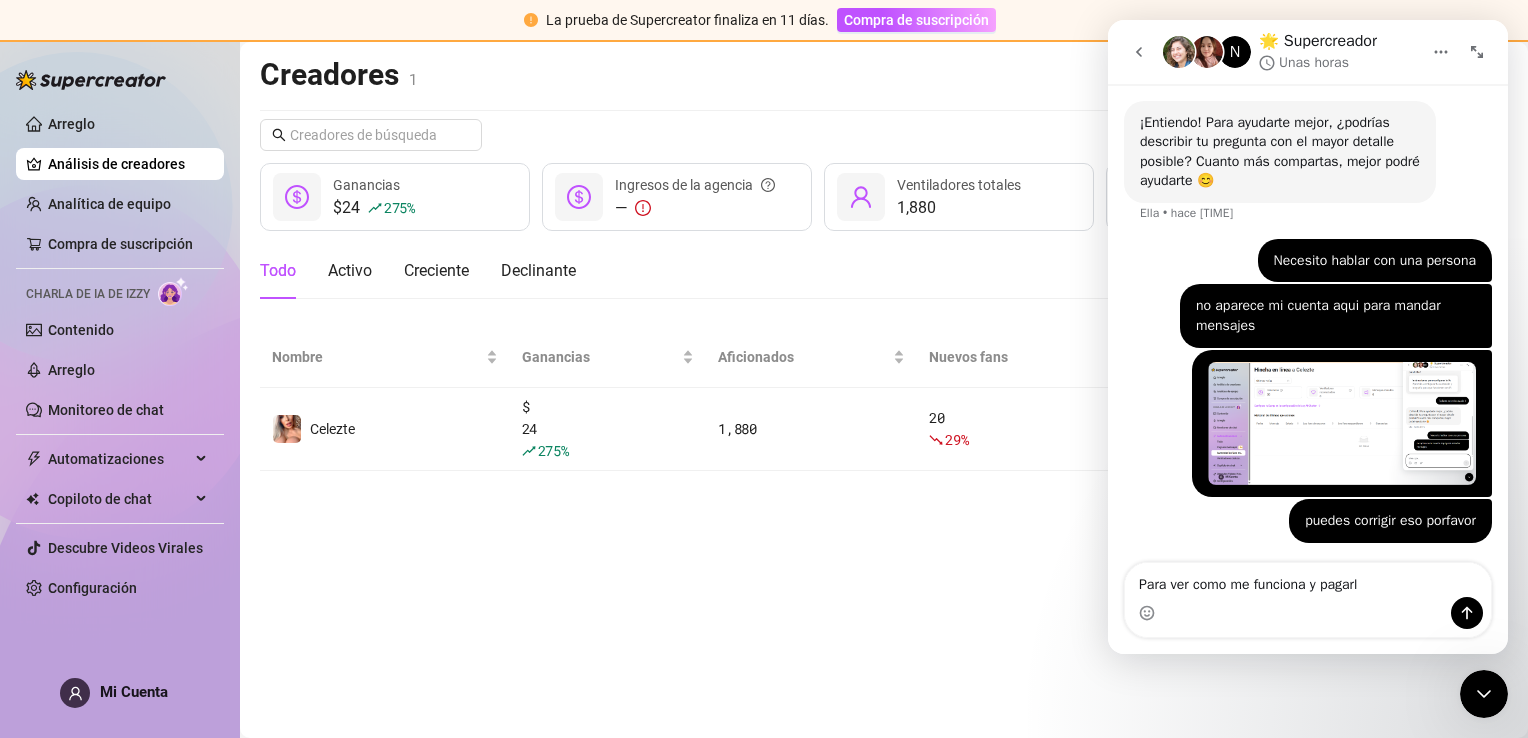 type on "Para ver como me funciona y pagarlo" 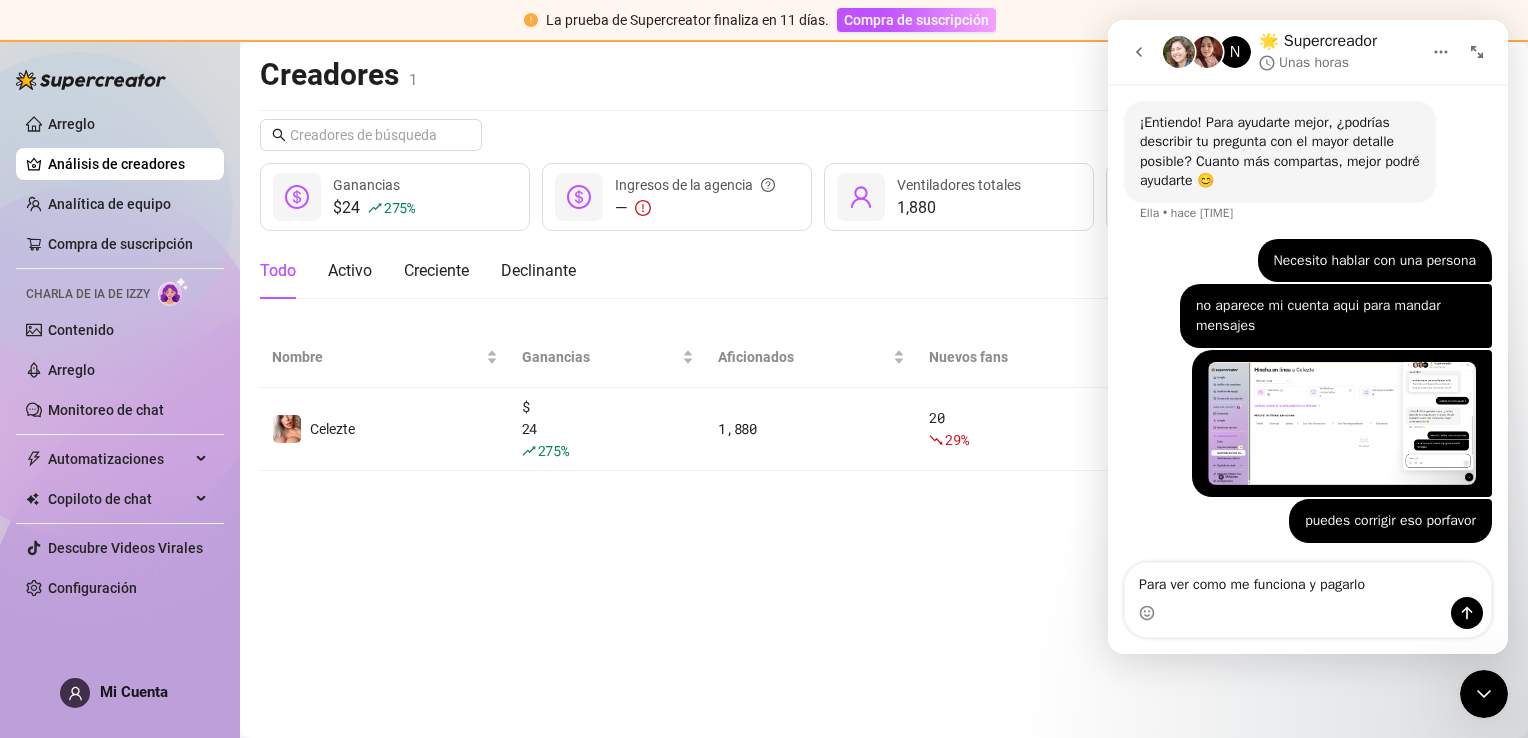 type 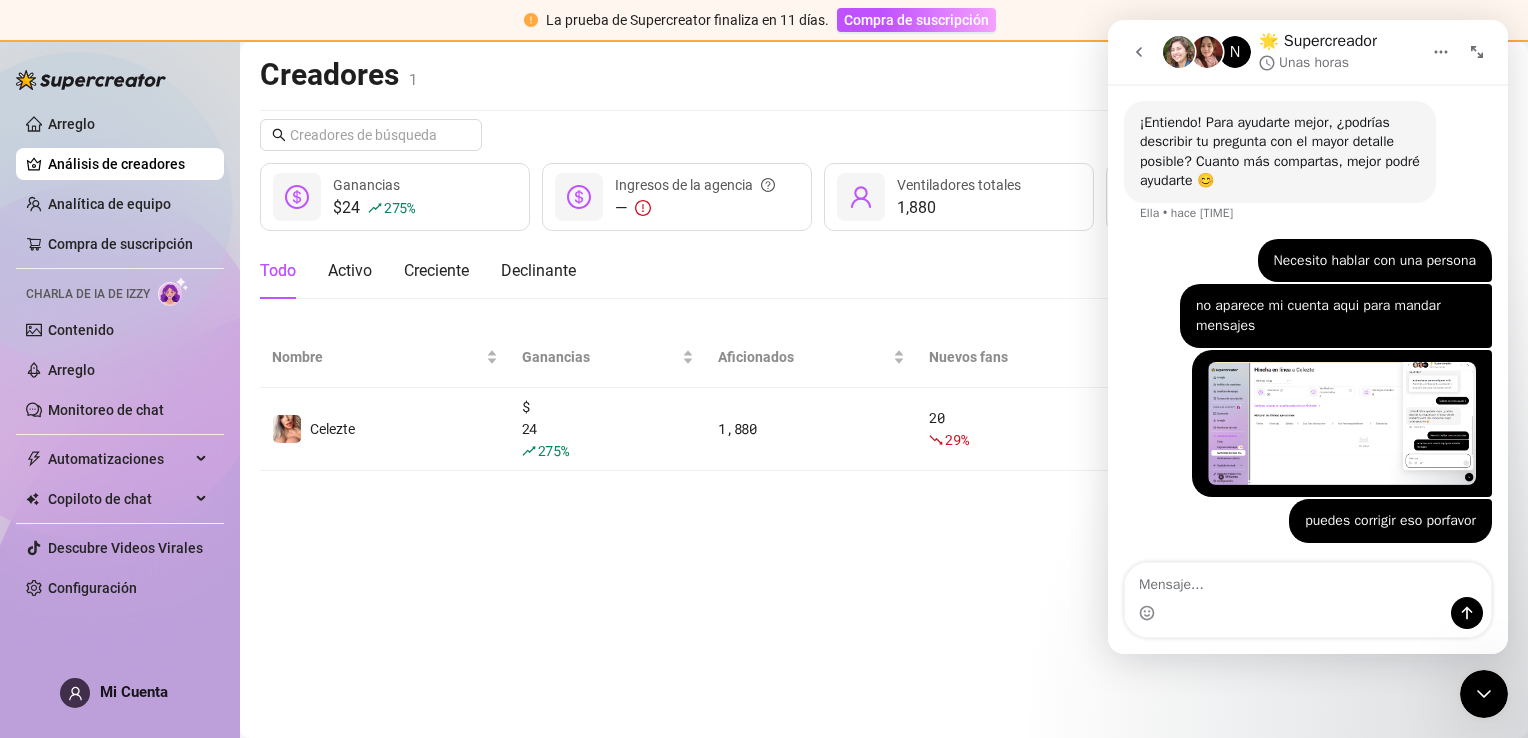 scroll, scrollTop: 750, scrollLeft: 0, axis: vertical 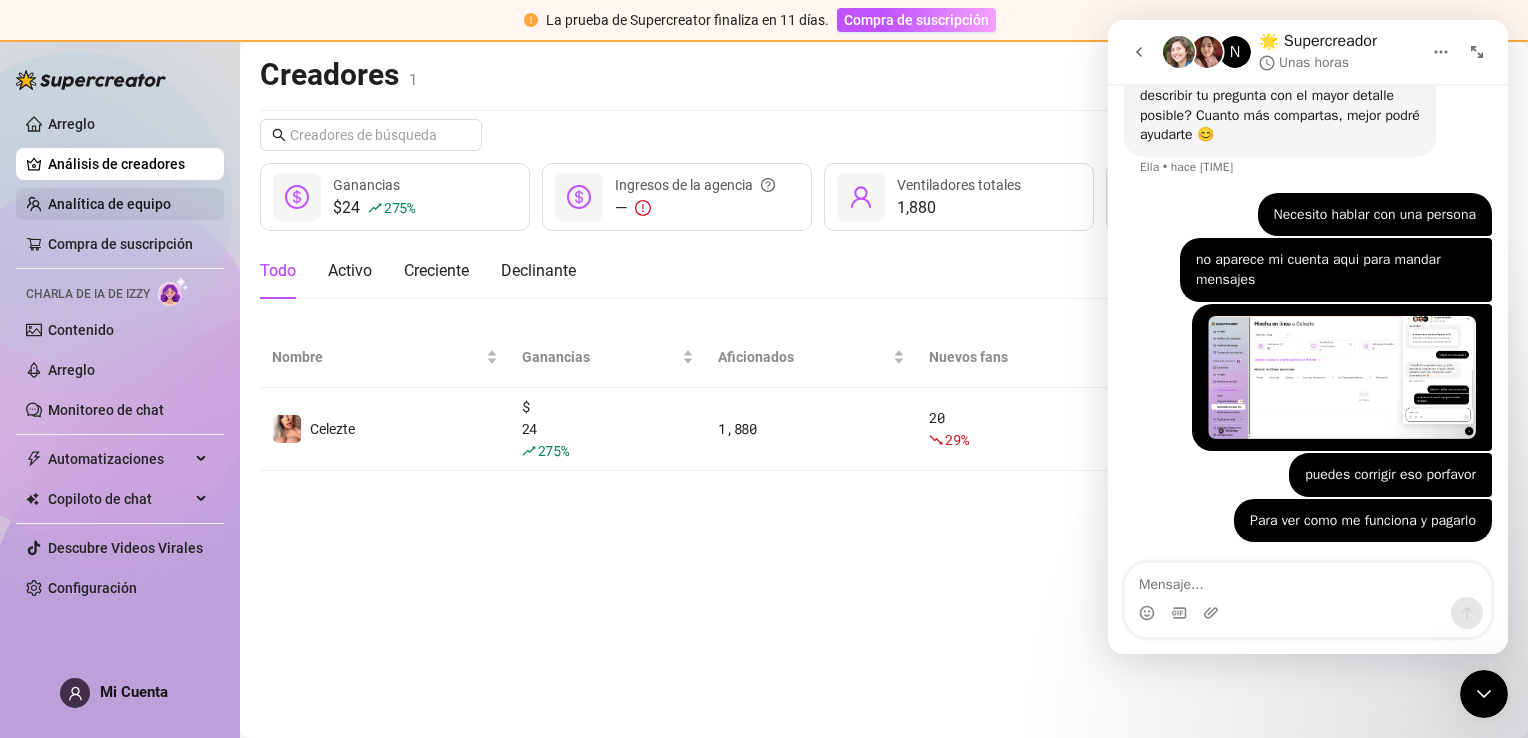 click on "Analítica de equipo" at bounding box center [109, 204] 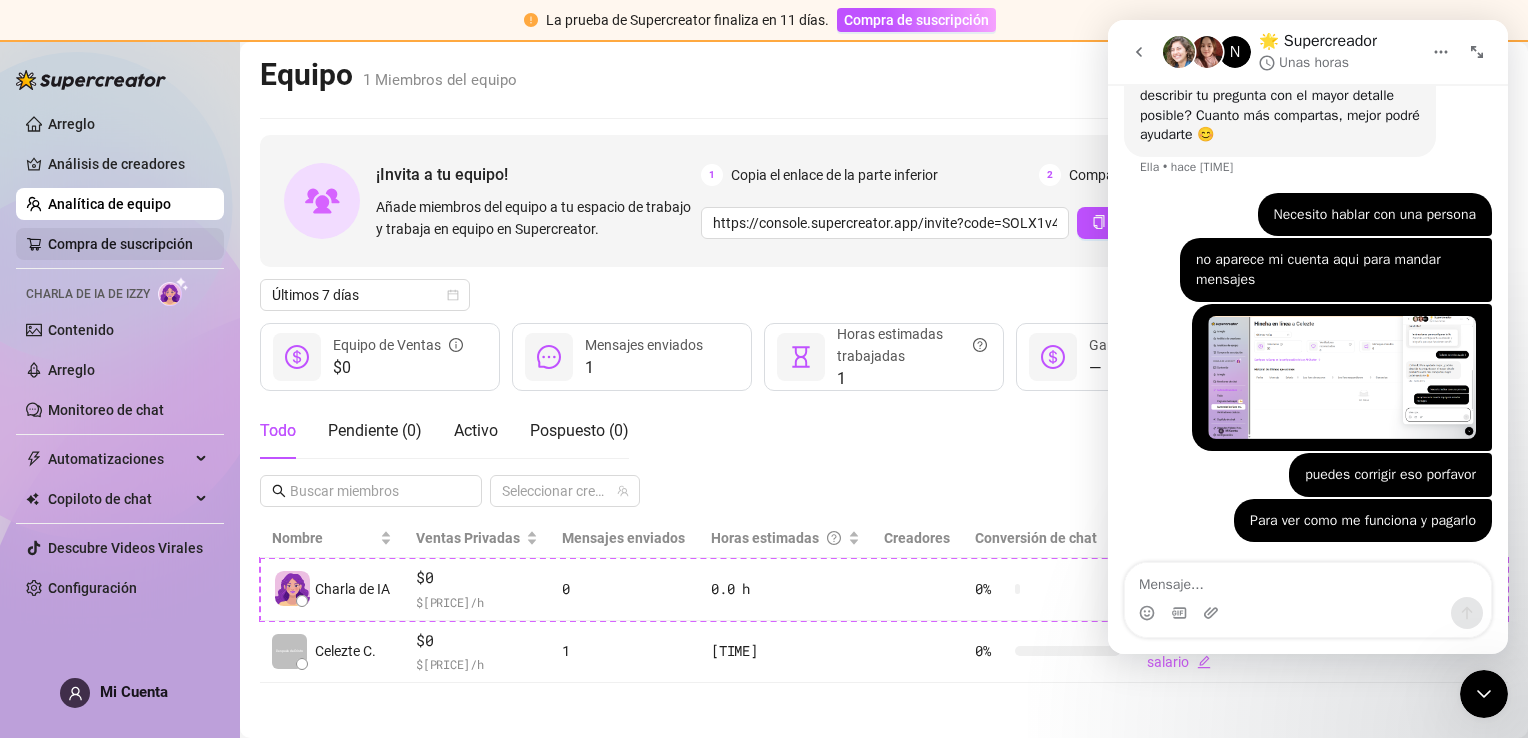 click on "Compra de suscripción" at bounding box center (120, 244) 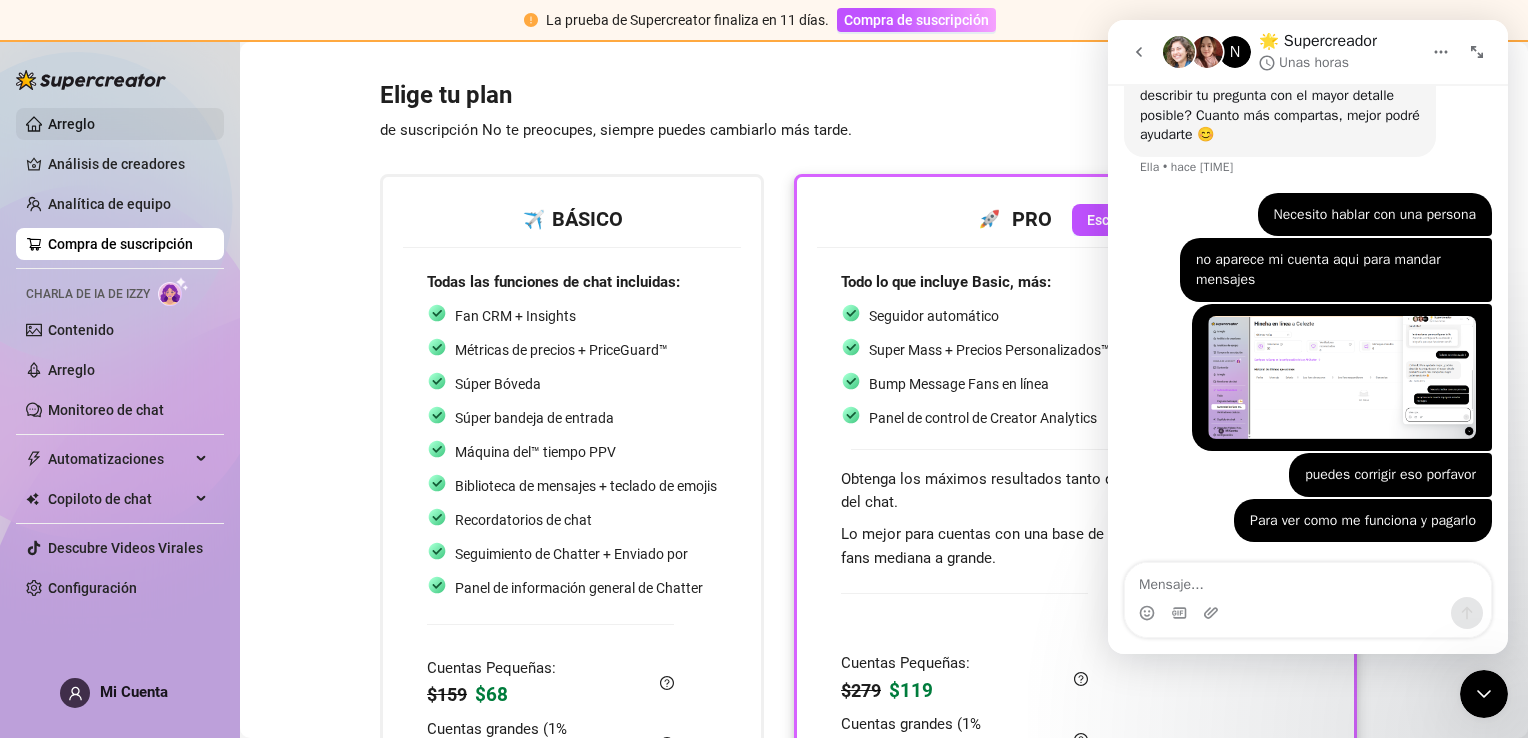 click on "Arreglo" at bounding box center [71, 124] 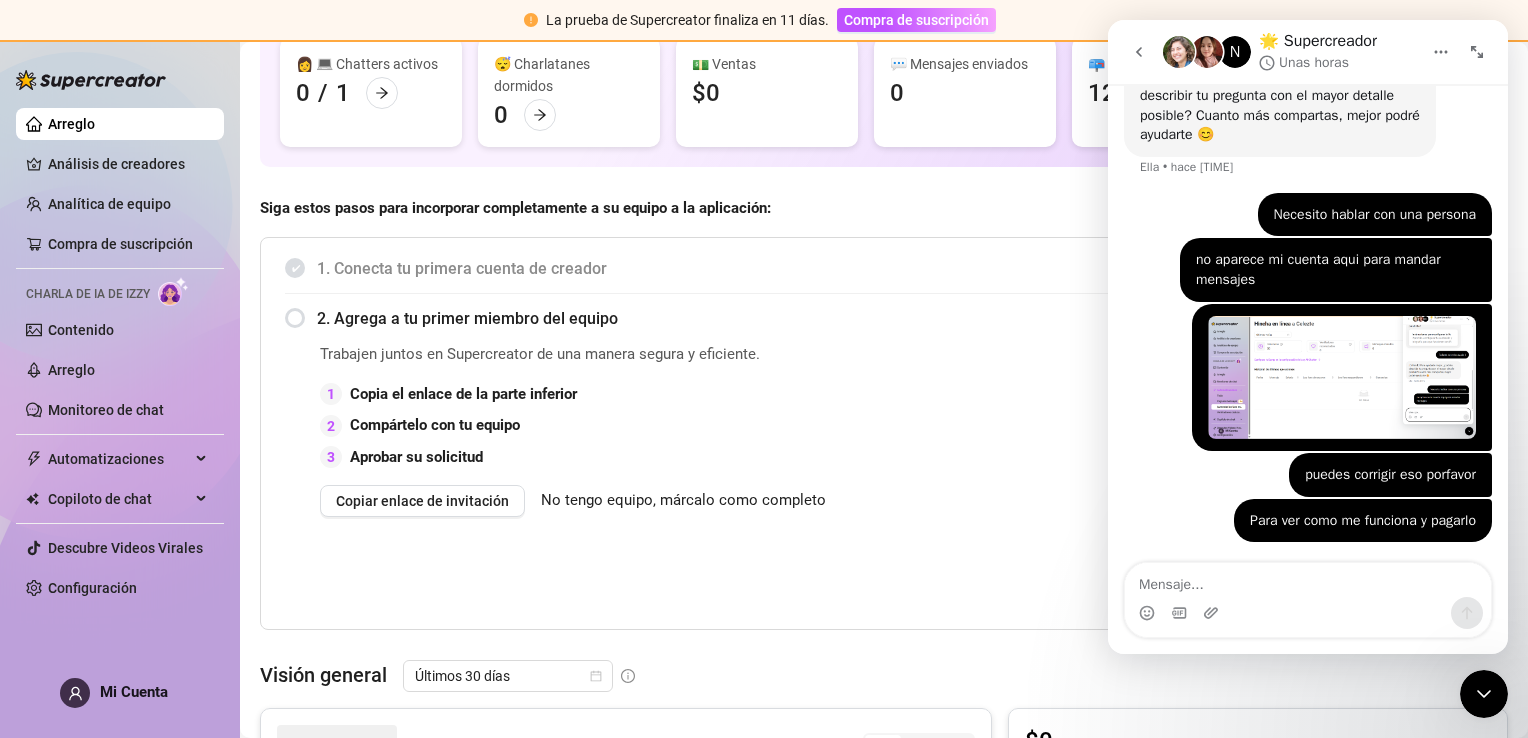 scroll, scrollTop: 200, scrollLeft: 0, axis: vertical 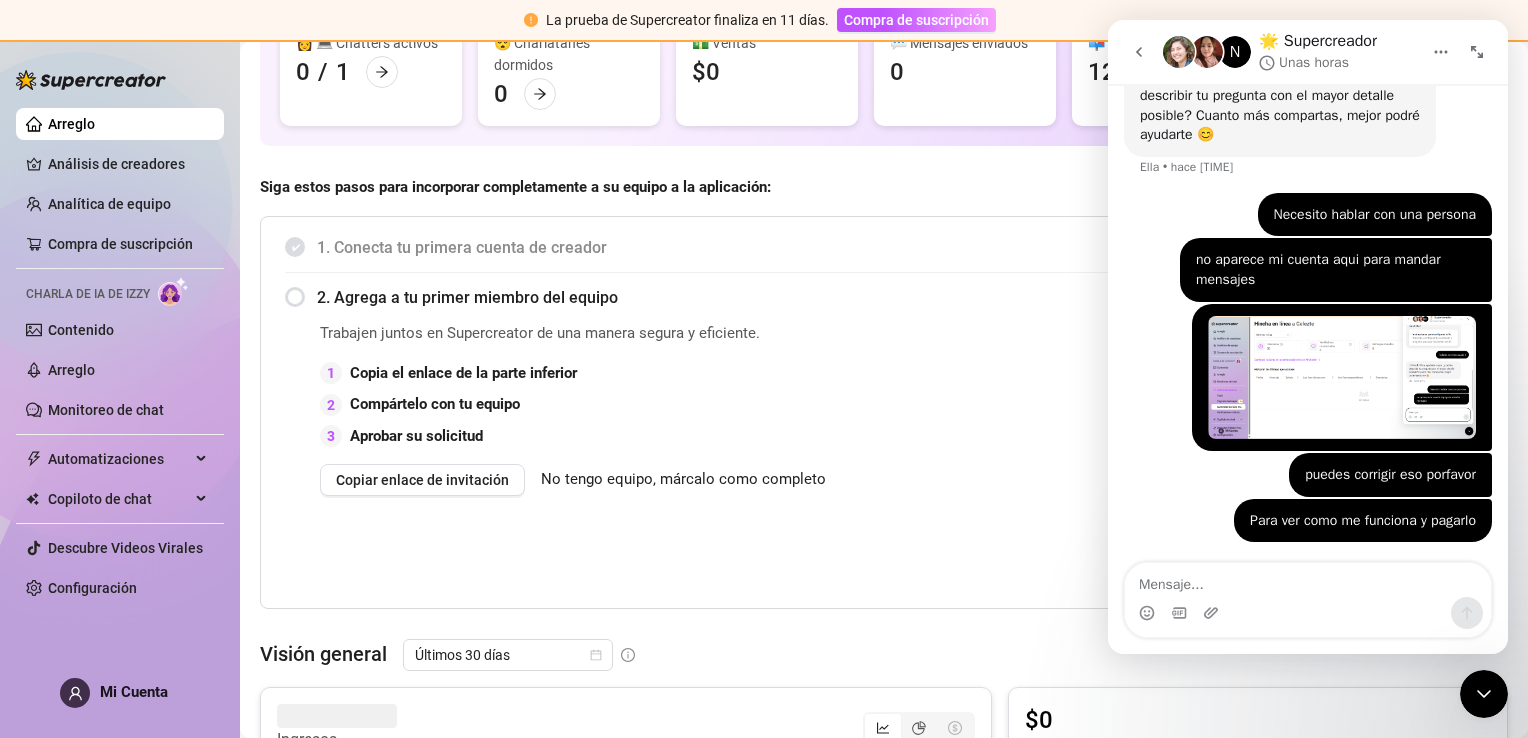 click on "1. Conecta tu primera cuenta de creador" at bounding box center [900, 247] 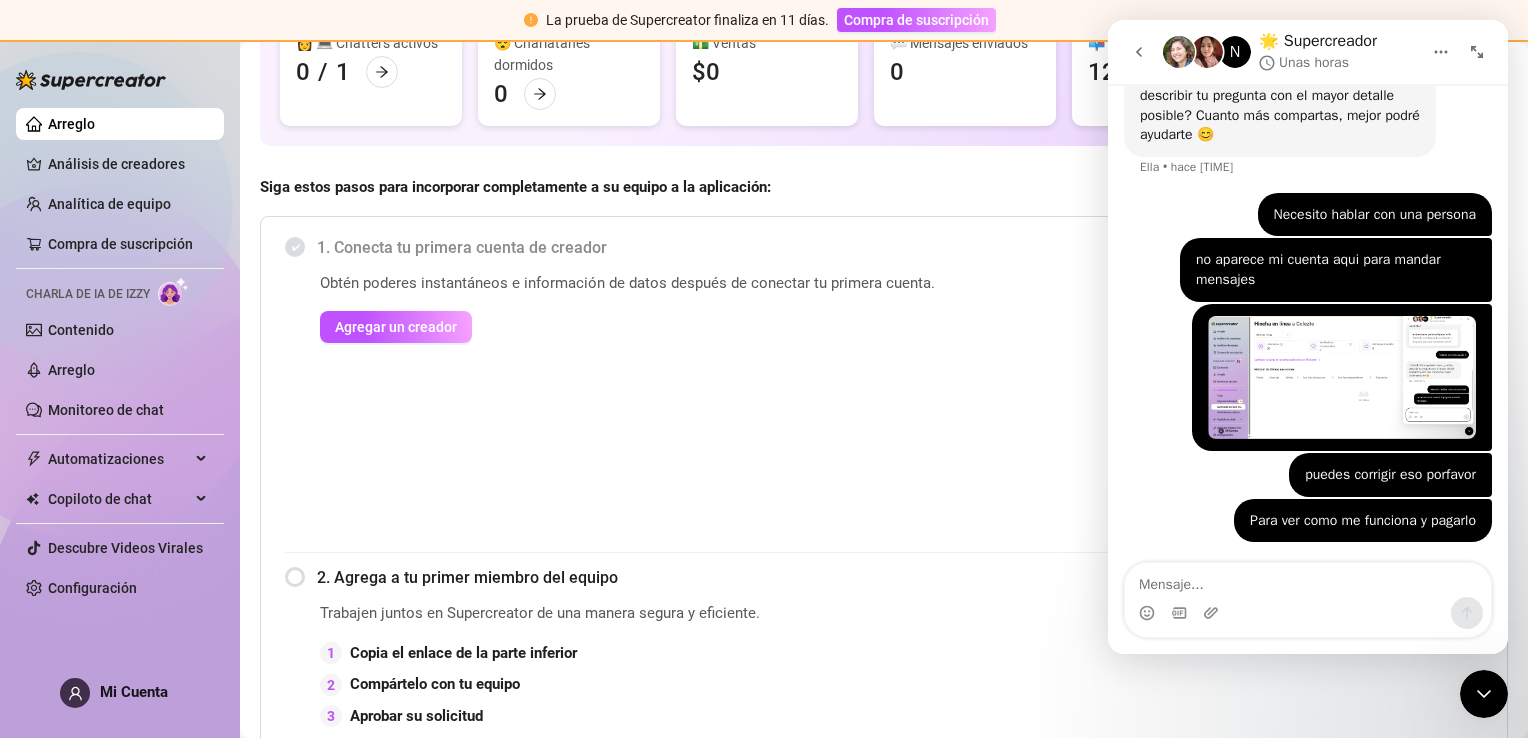 drag, startPoint x: 1488, startPoint y: 693, endPoint x: 2918, endPoint y: 1364, distance: 1579.6016 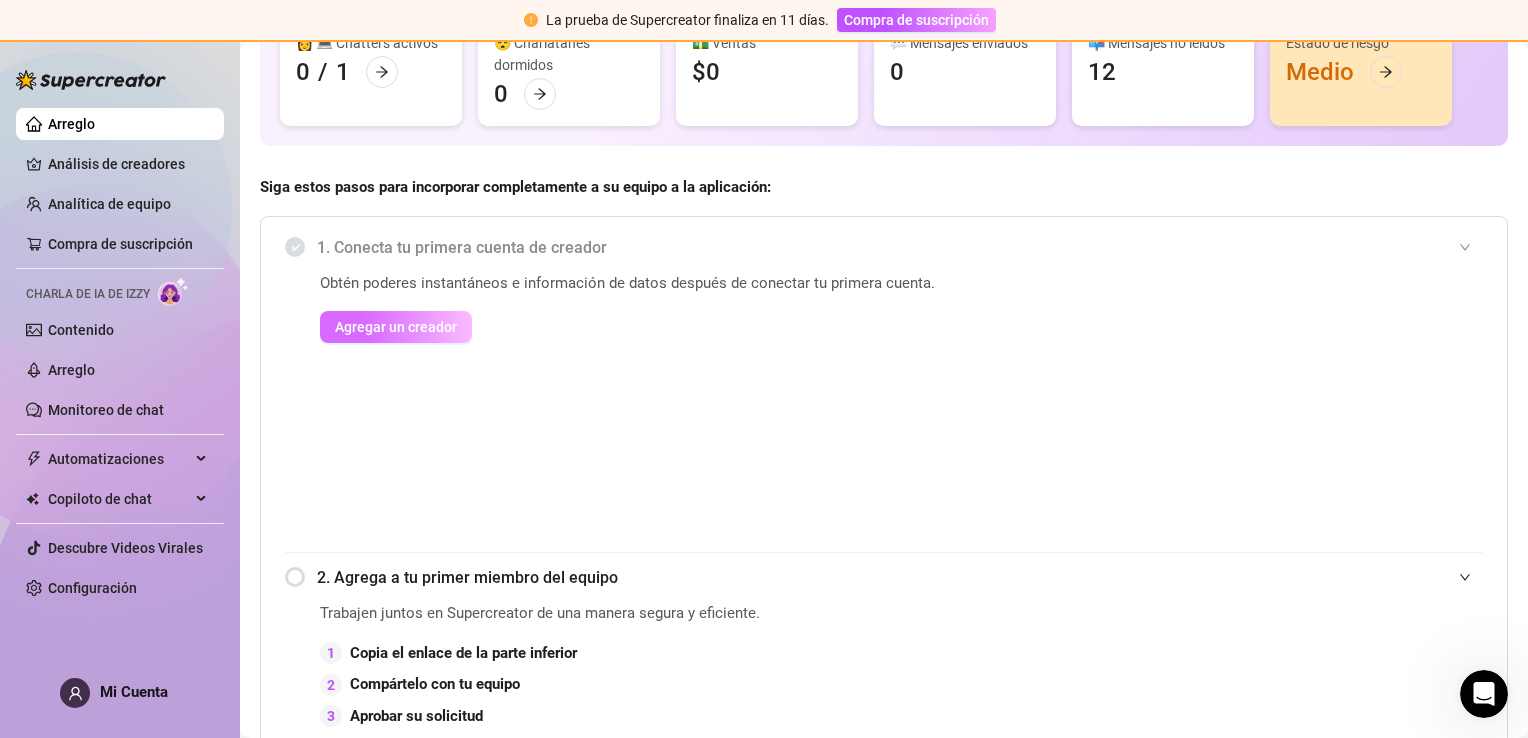 click on "Agregar un creador" at bounding box center (396, 327) 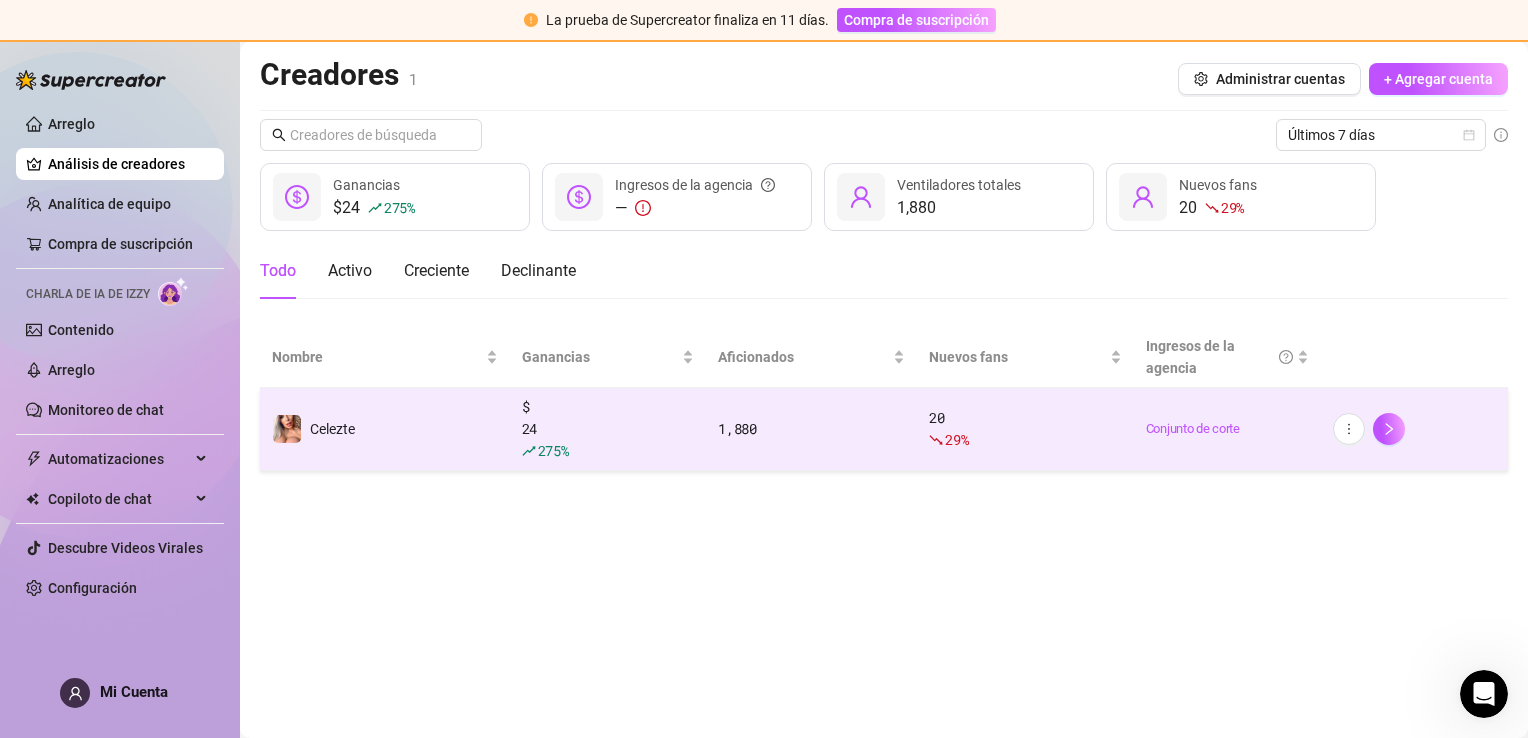 click on "Conjunto de corte" at bounding box center [1227, 429] 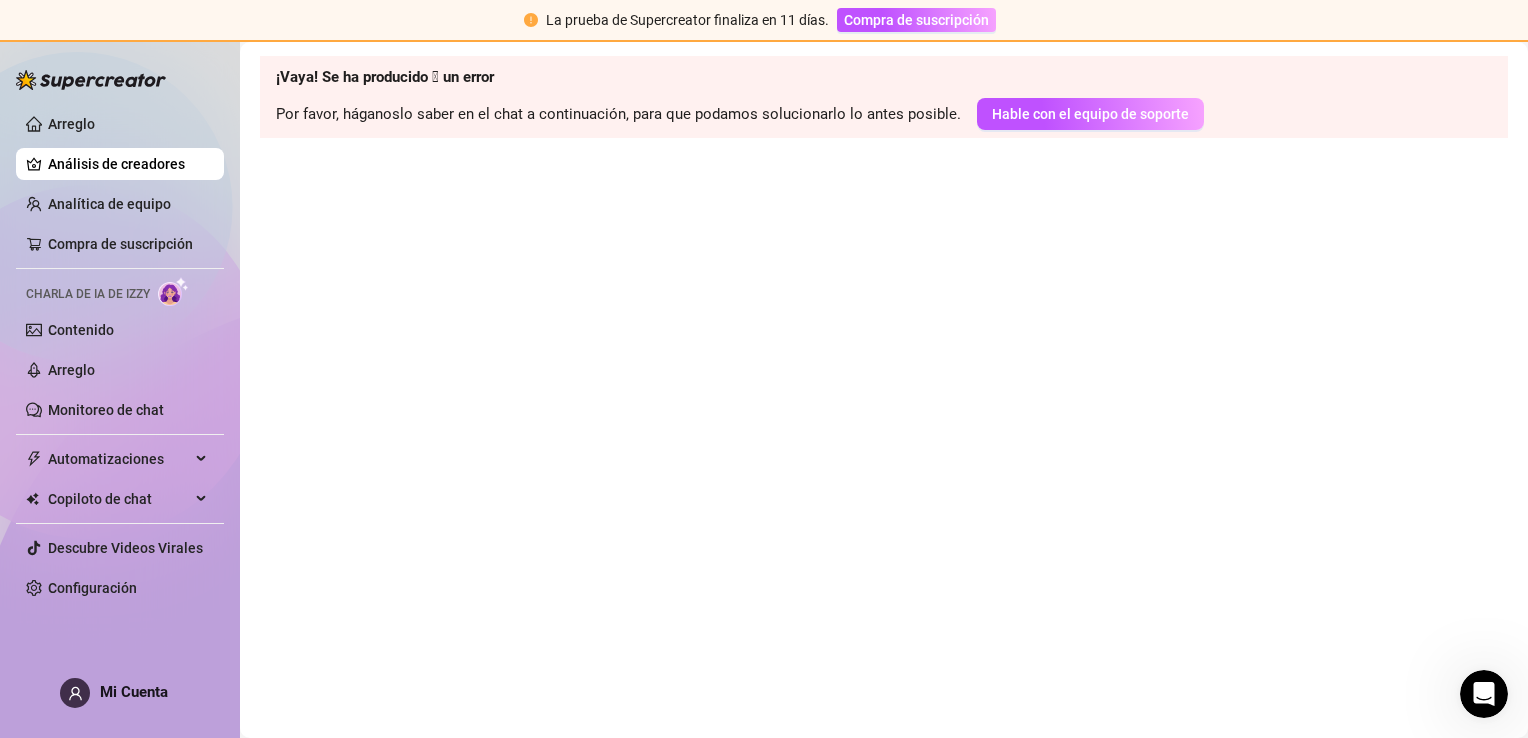 click on "¡Vaya! Se ha producido 🫠 un error Por favor, háganoslo saber en el chat a continuación, para que podamos solucionarlo lo antes posible. Hable con el equipo de soporte" at bounding box center (884, 390) 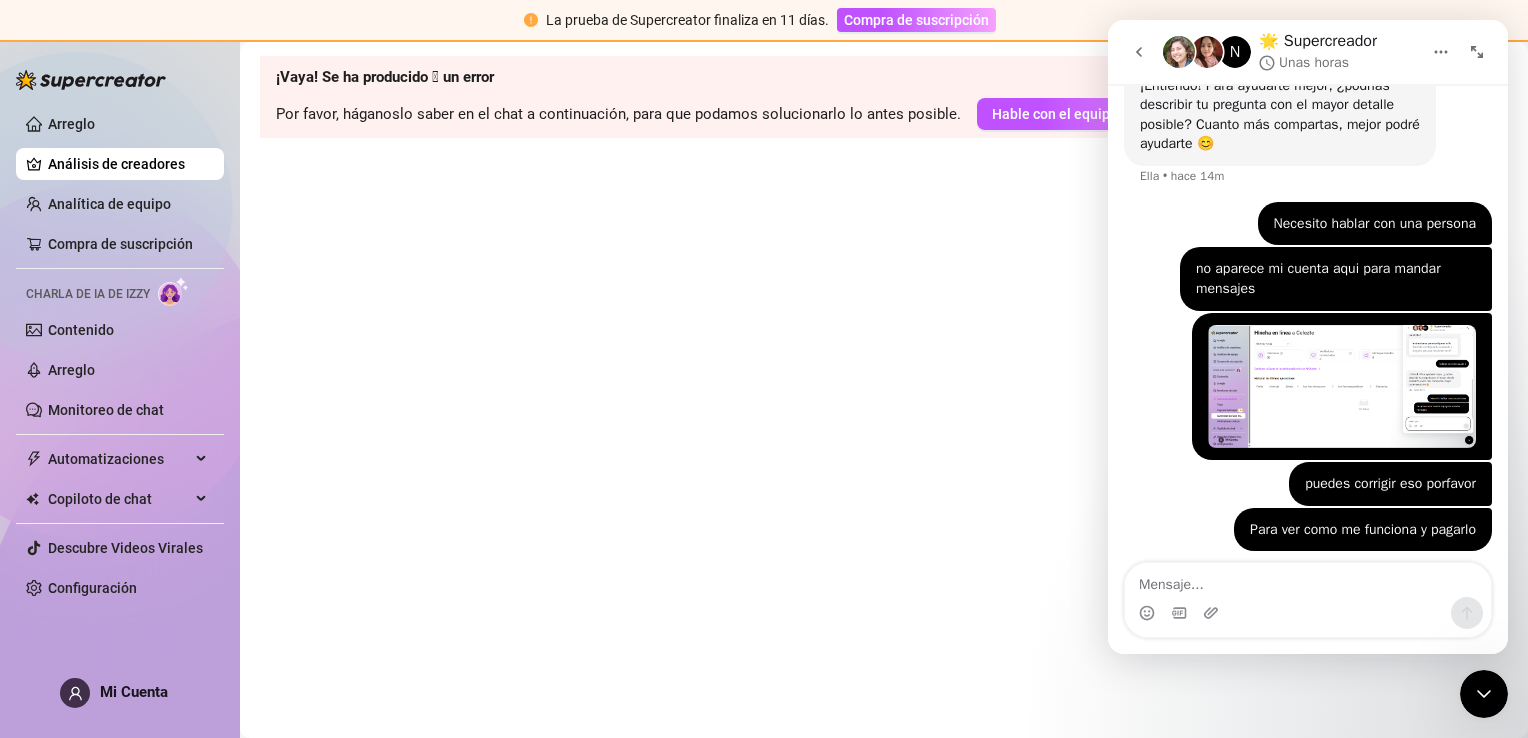 scroll, scrollTop: 750, scrollLeft: 0, axis: vertical 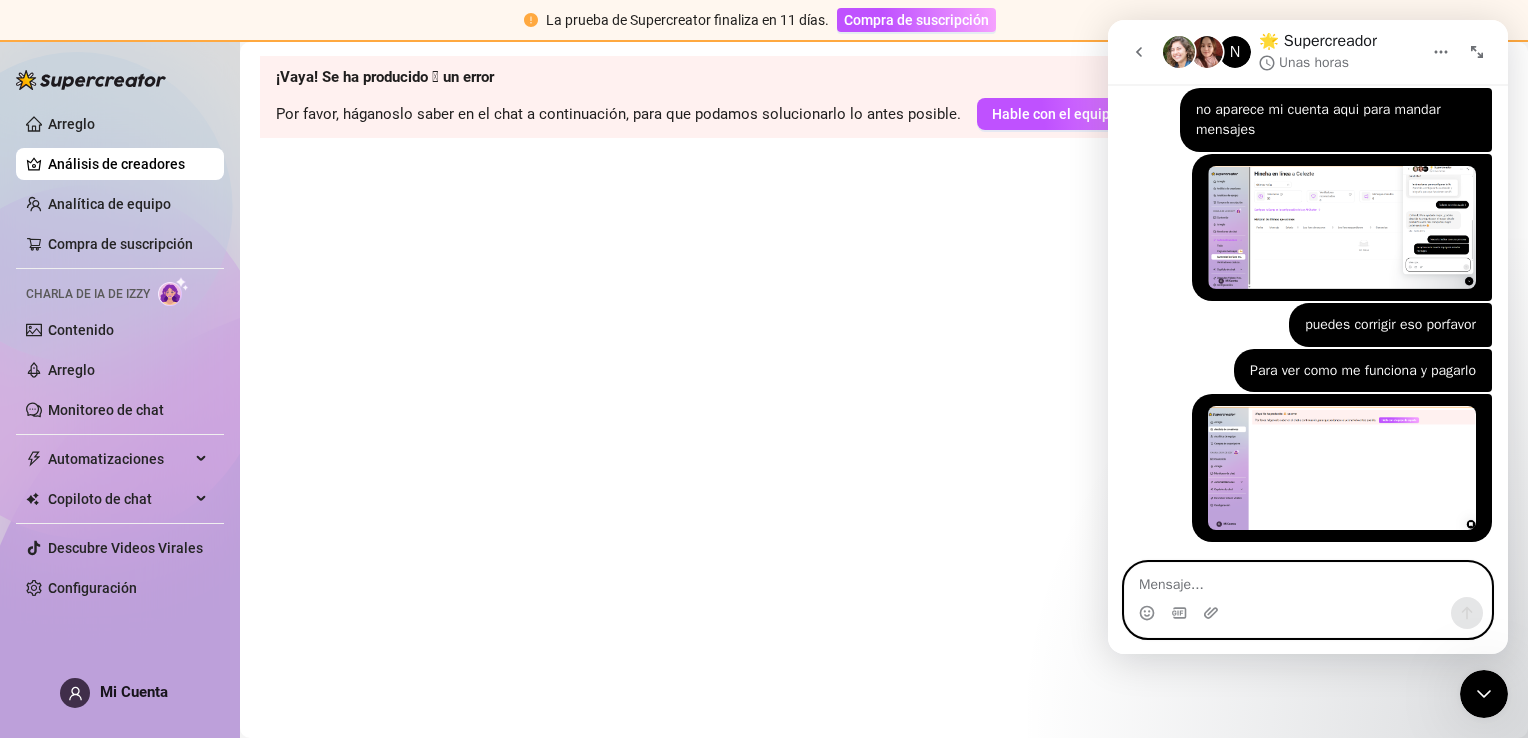 click at bounding box center [1308, 580] 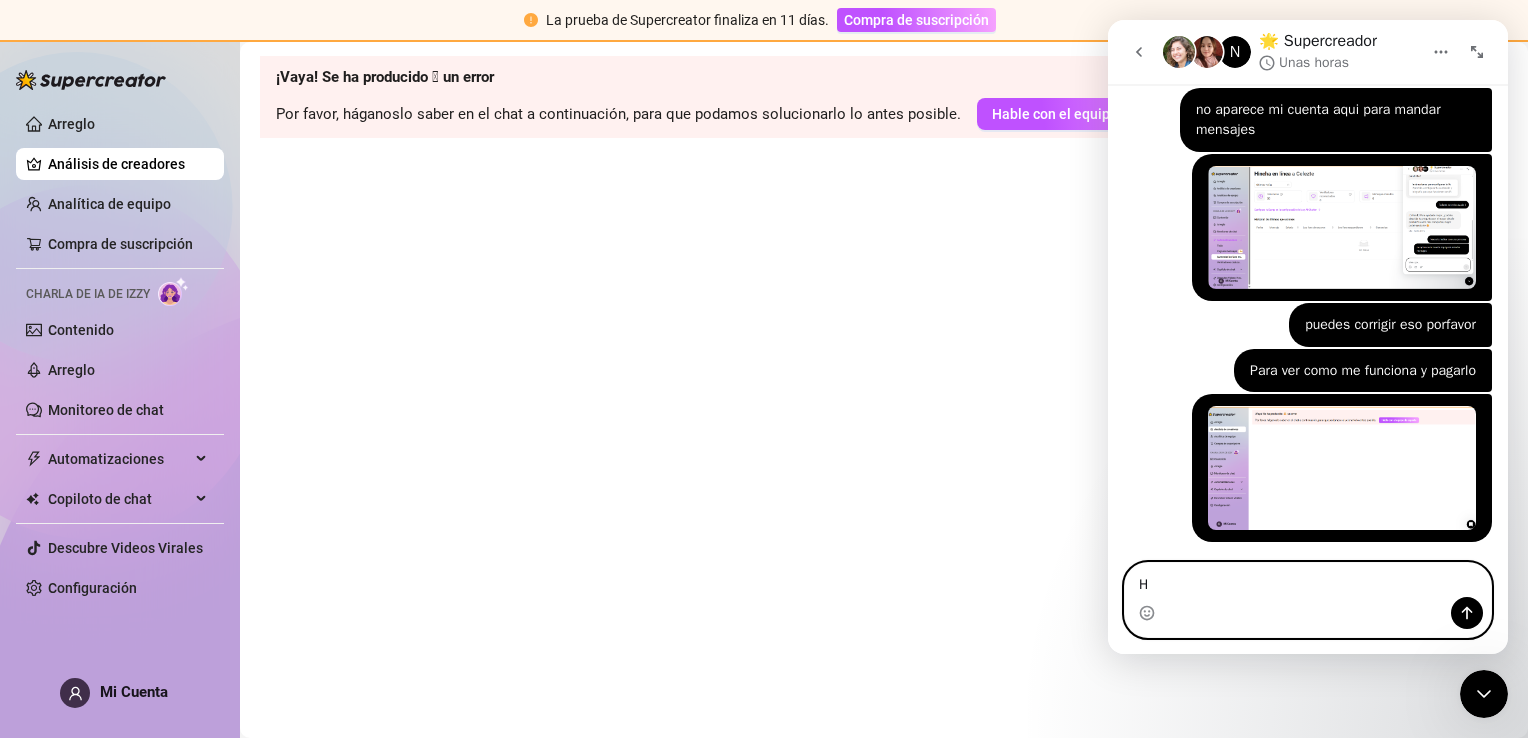 type on "HI" 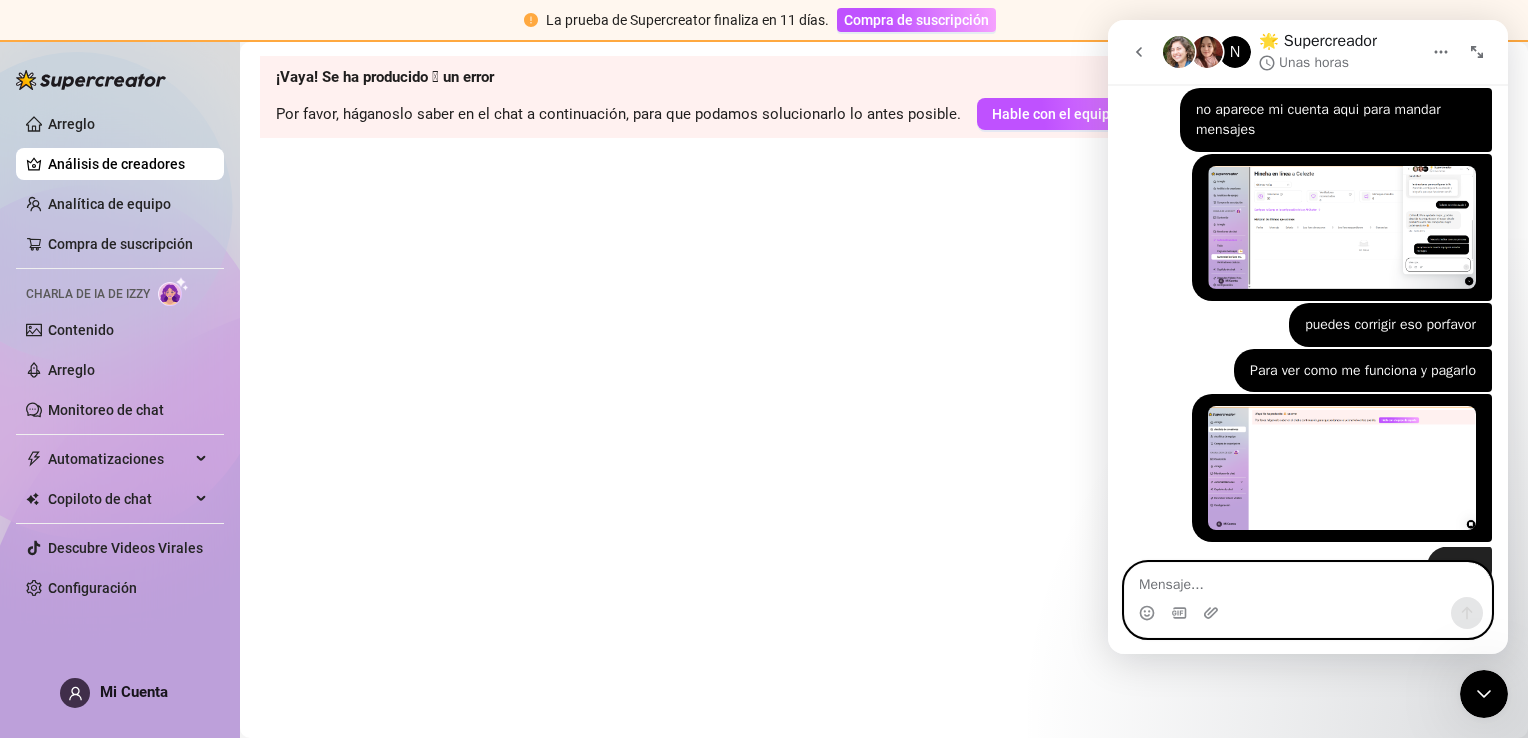 scroll, scrollTop: 945, scrollLeft: 0, axis: vertical 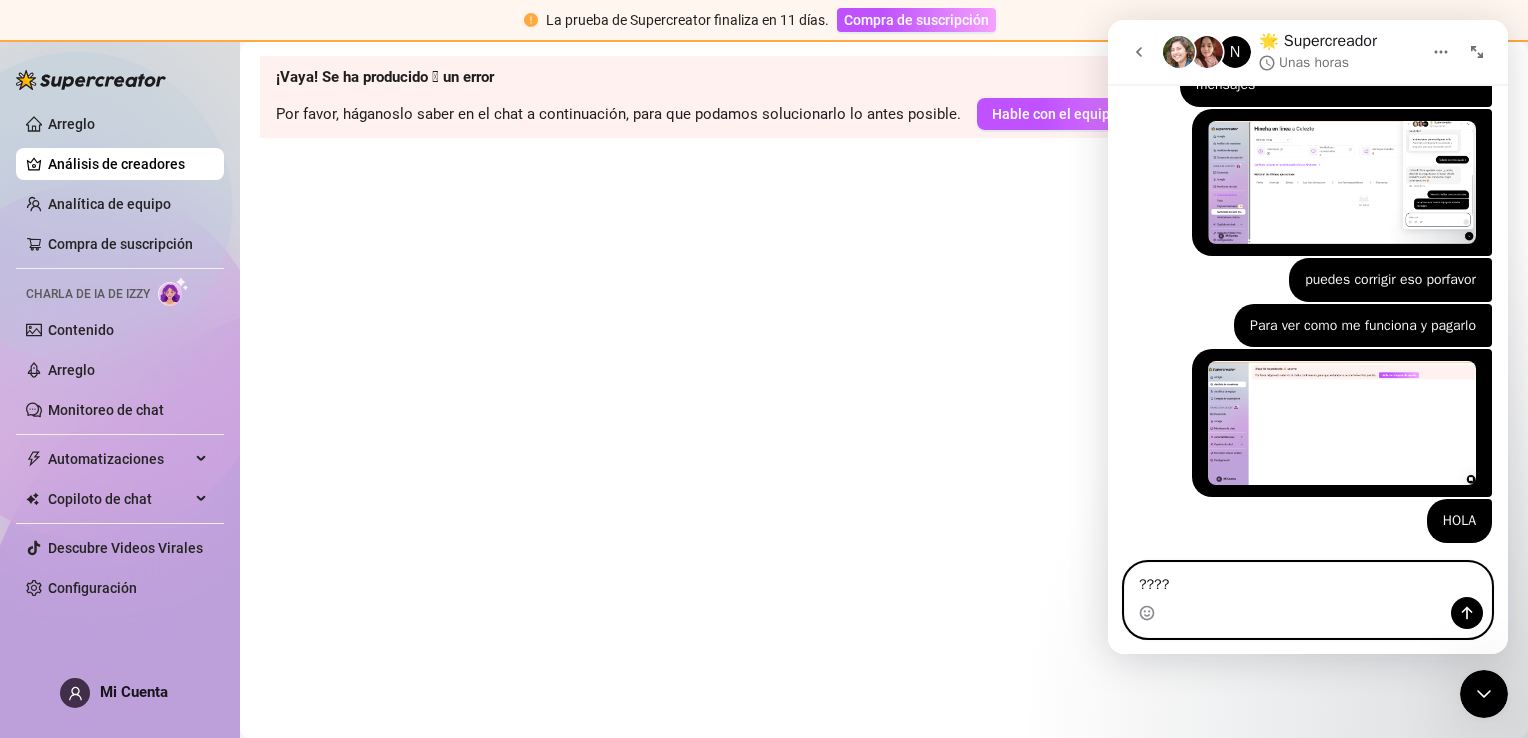 type on "?????" 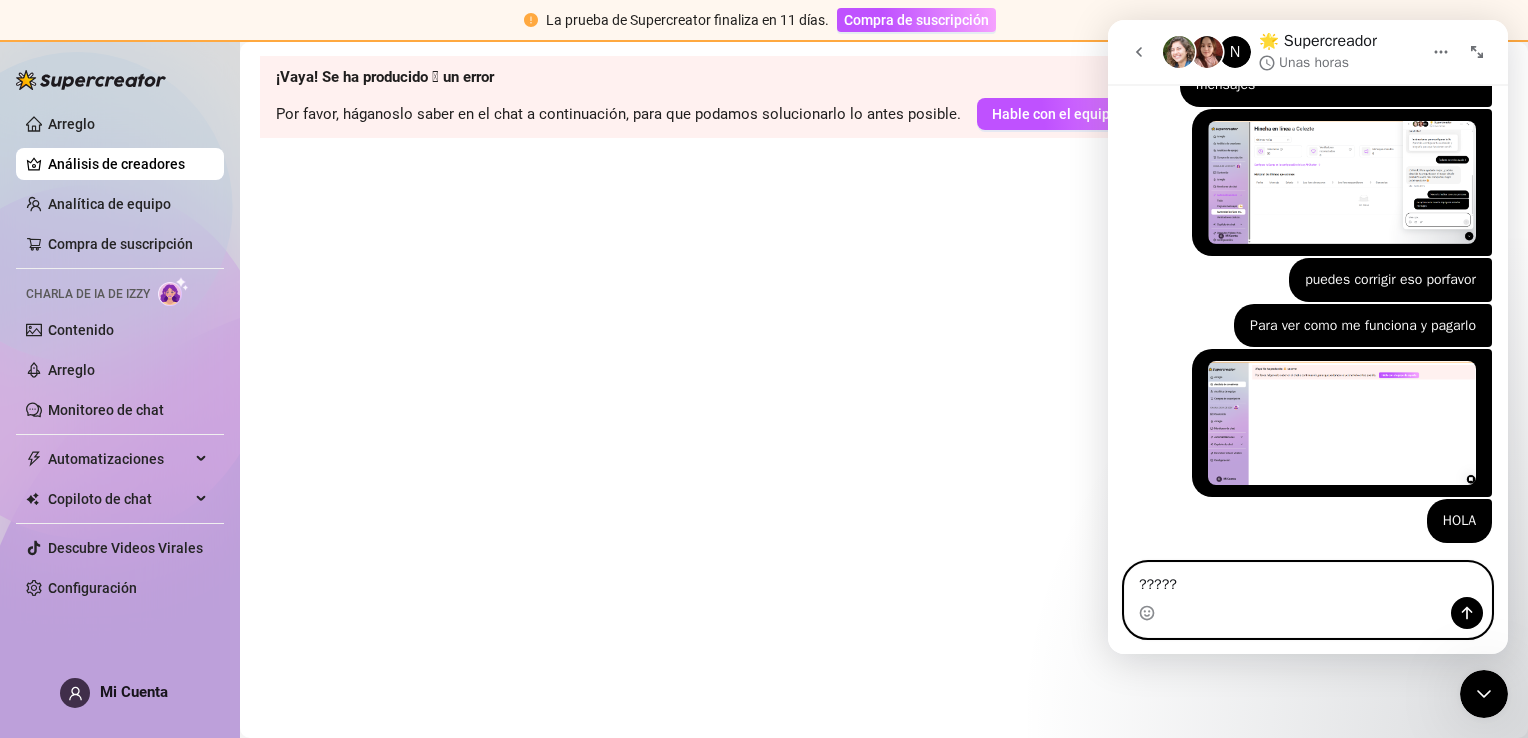 type 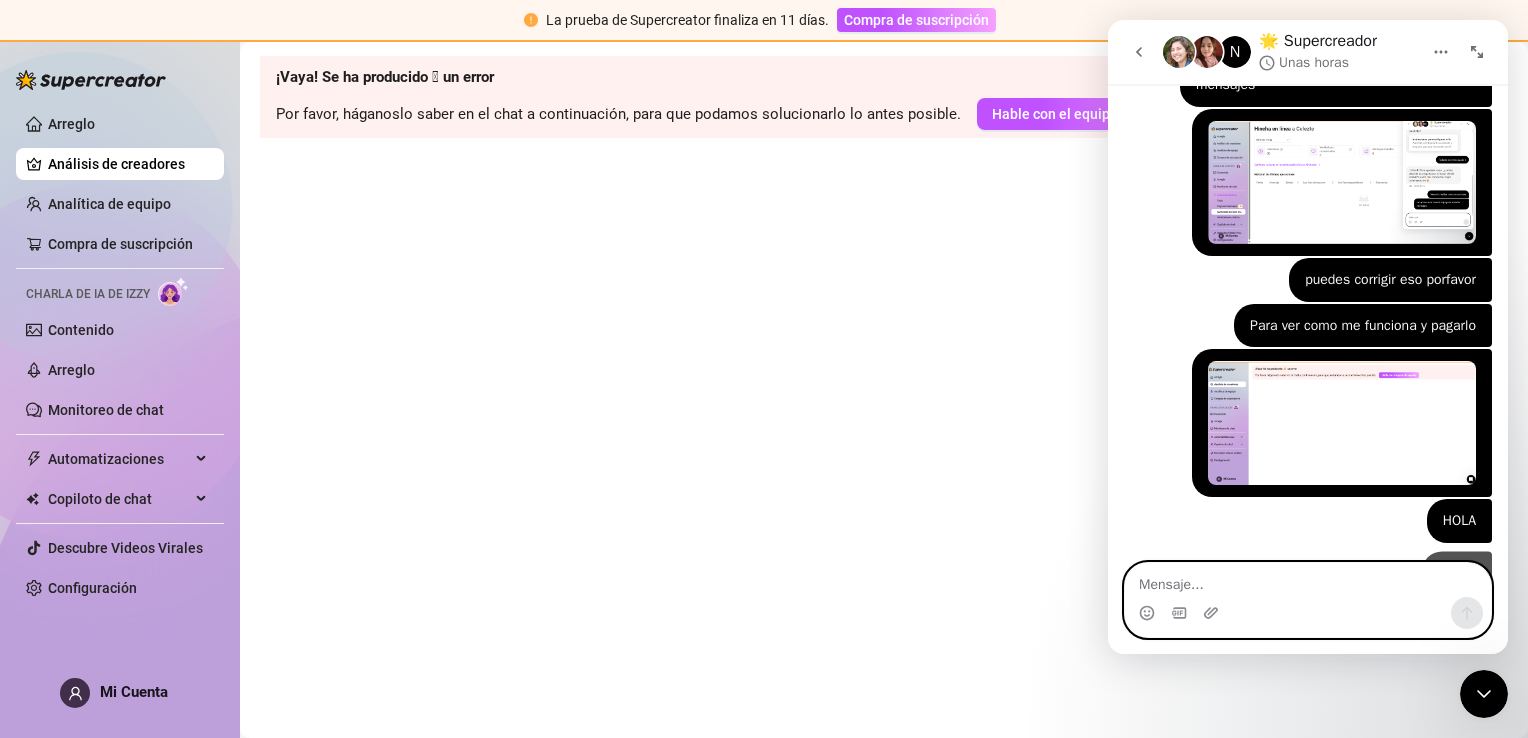 scroll, scrollTop: 991, scrollLeft: 0, axis: vertical 